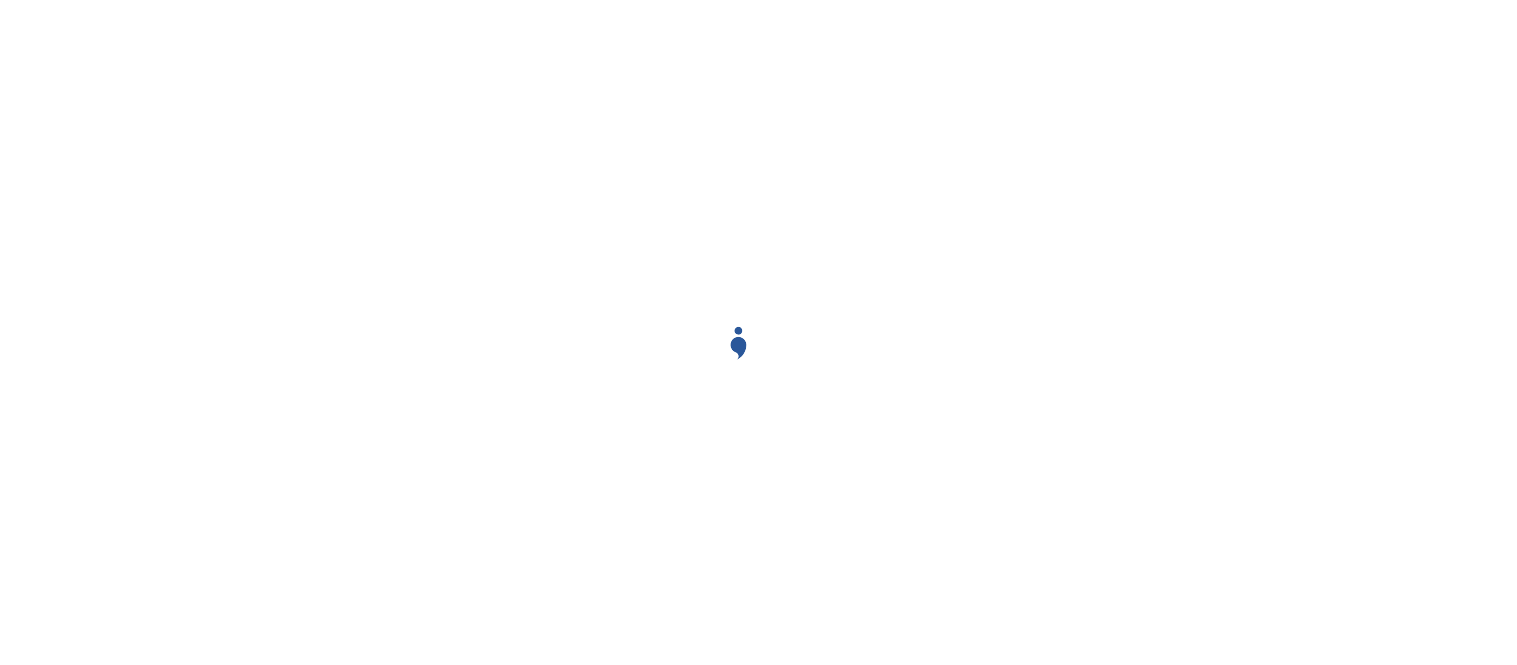 scroll, scrollTop: 0, scrollLeft: 0, axis: both 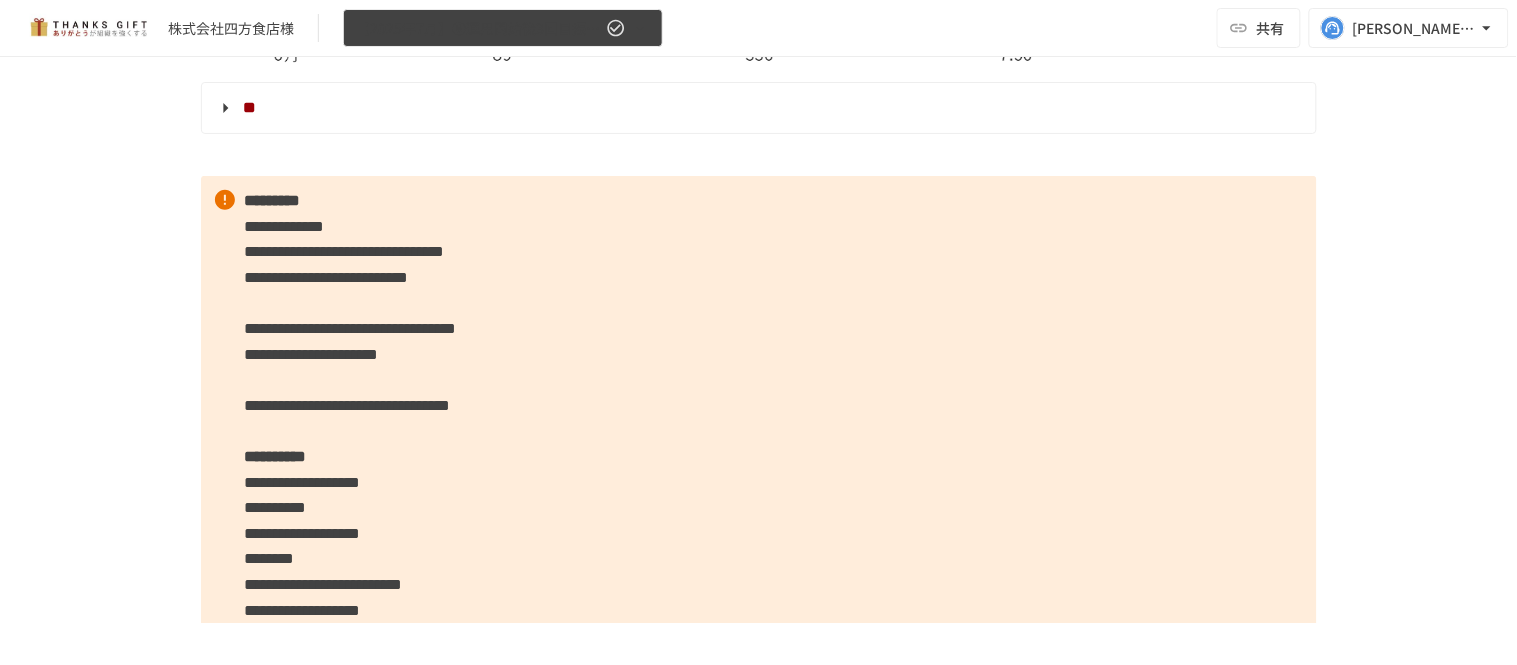 click on "【2025年7月】⑥運用開始後3回目振り返りMTG" at bounding box center (479, 28) 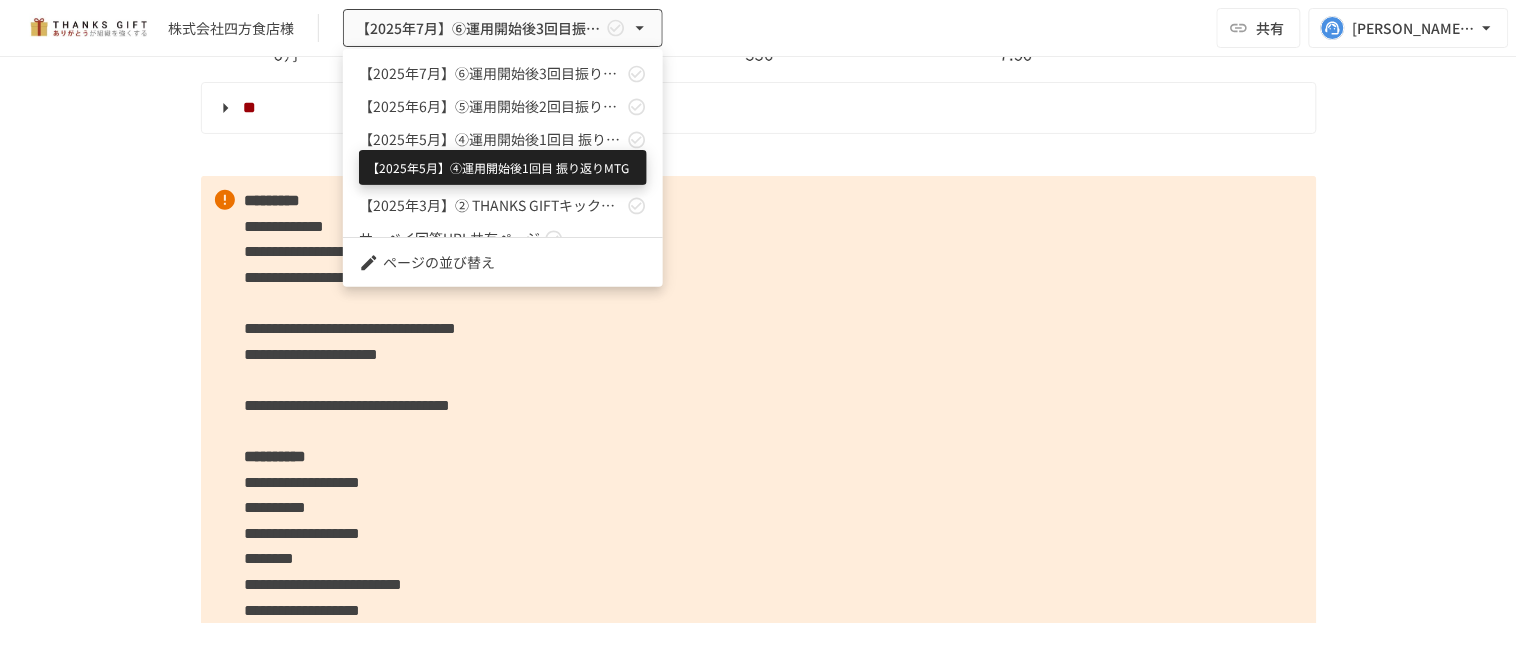 click on "【2025年5月】④運用開始後1回目 振り返りMTG" at bounding box center (491, 139) 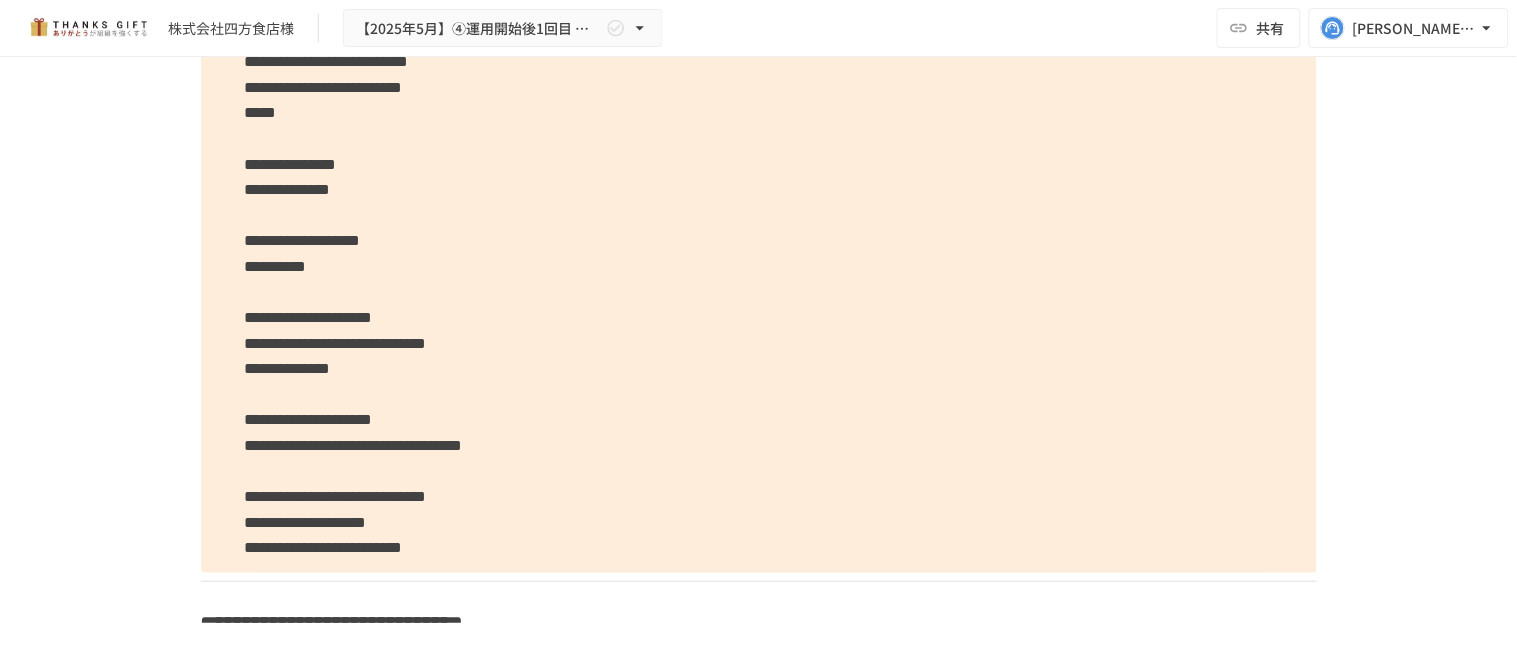 scroll, scrollTop: 5808, scrollLeft: 0, axis: vertical 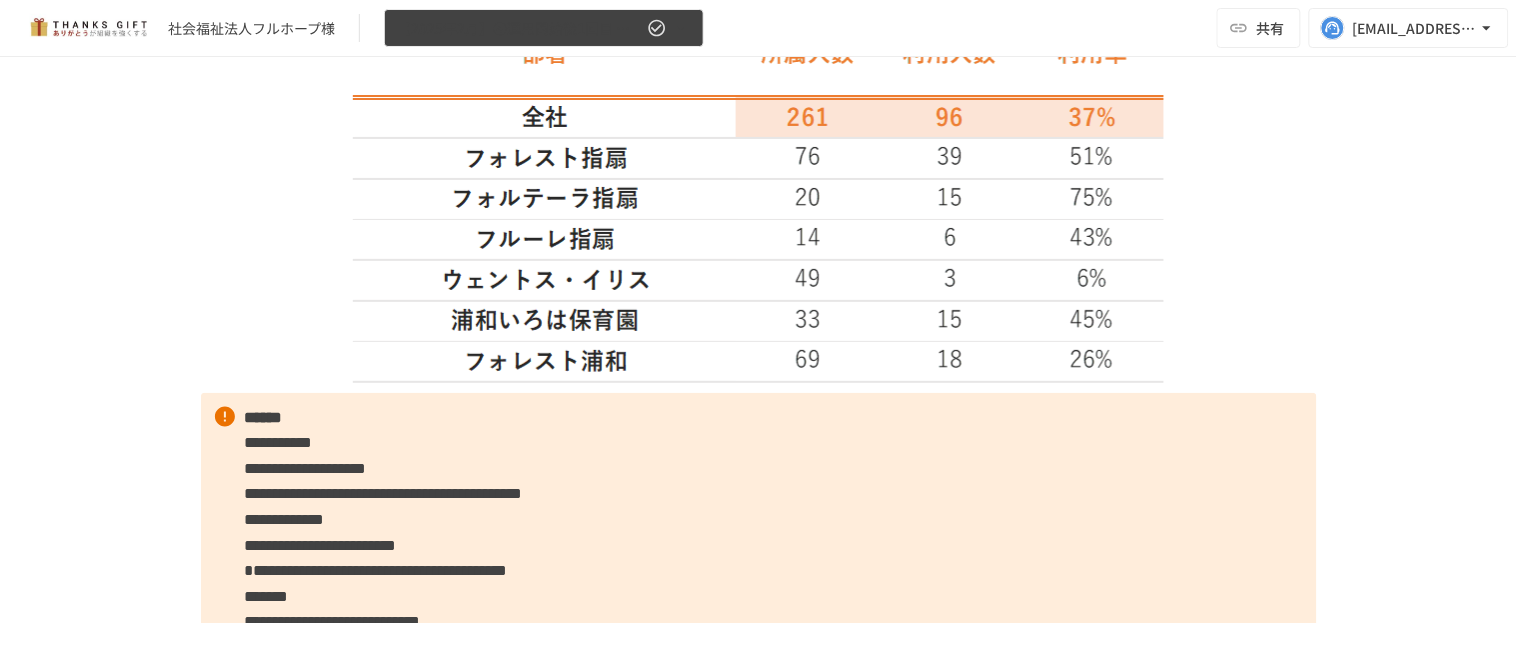 click on "【2025年2月】④運用開始後1回目 振り返りMTG" at bounding box center [520, 28] 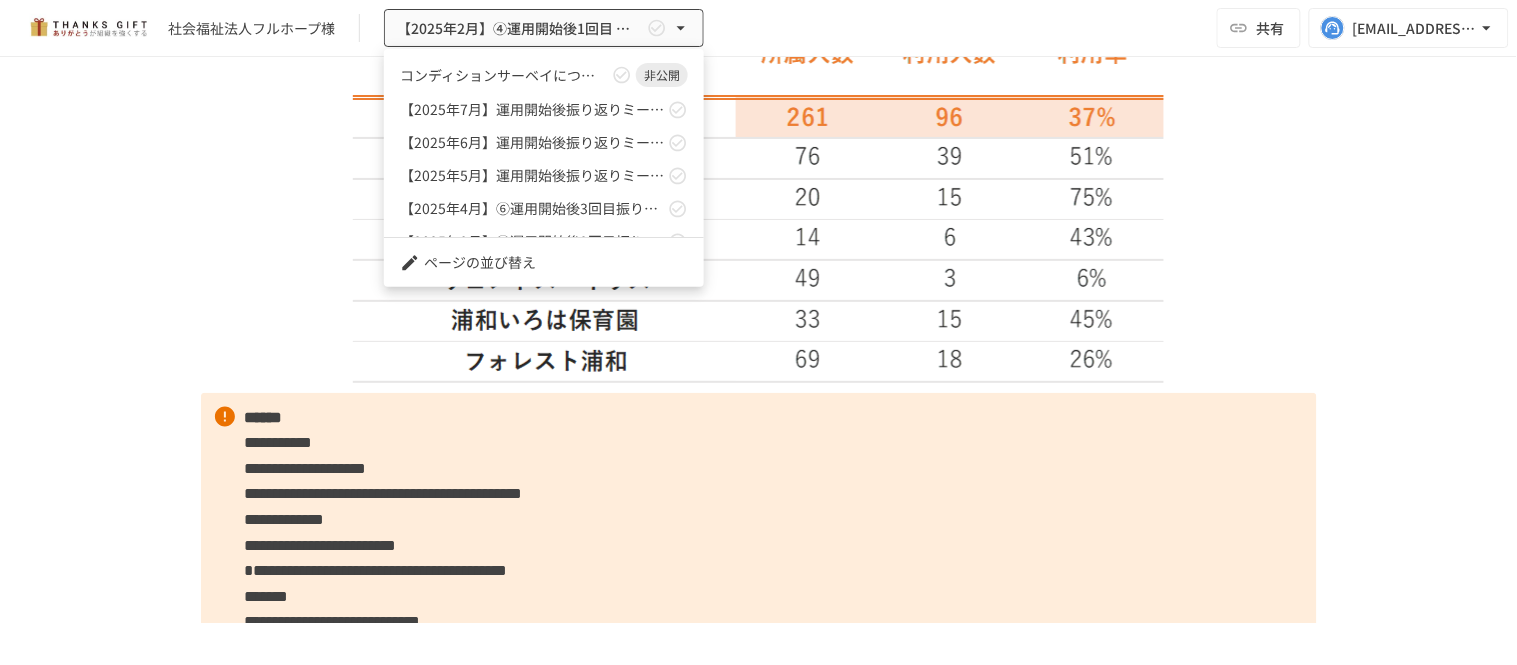 click on "コンディションサーベイについて 非公開 【2025年7月】運用開始後振り返りミーティング 【2025年6月】運用開始後振り返りミーティング 【2025年5月】運用開始後振り返りミーティング 【2025年4月】⑥運用開始後3回目振り返りMTG 【2025年3月】⑤運用開始後2回目振り返りMTG 【2025年2月】④運用開始後1回目 振り返りMTG 【2024年12月】➂ THANKS GIFTキックオフMTG 【2024年12月】② THANKS GIFTキックオフMTG 【2024年11月】納品用ページ 【2024年11月】①THANKS GIFTキックオフMTG ページの並び替え" at bounding box center (544, 168) 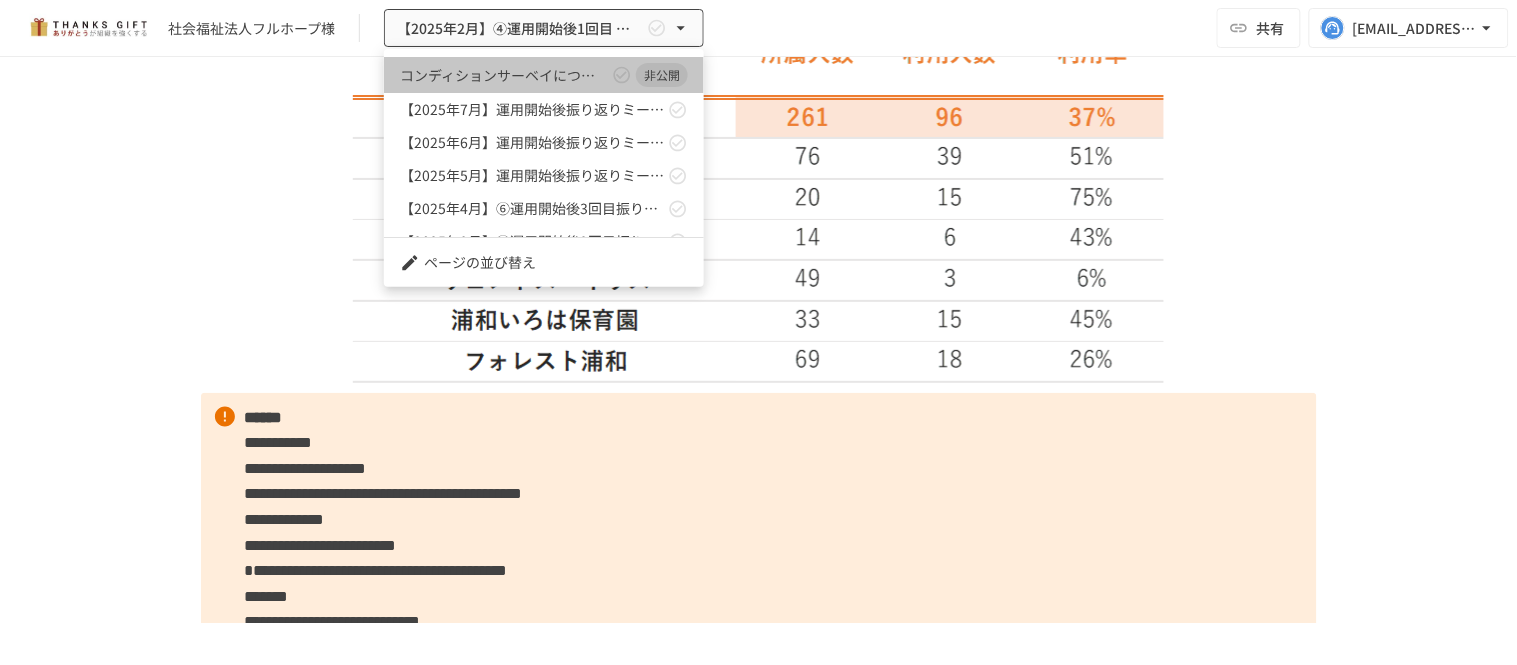 click on "コンディションサーベイについて" at bounding box center [504, 75] 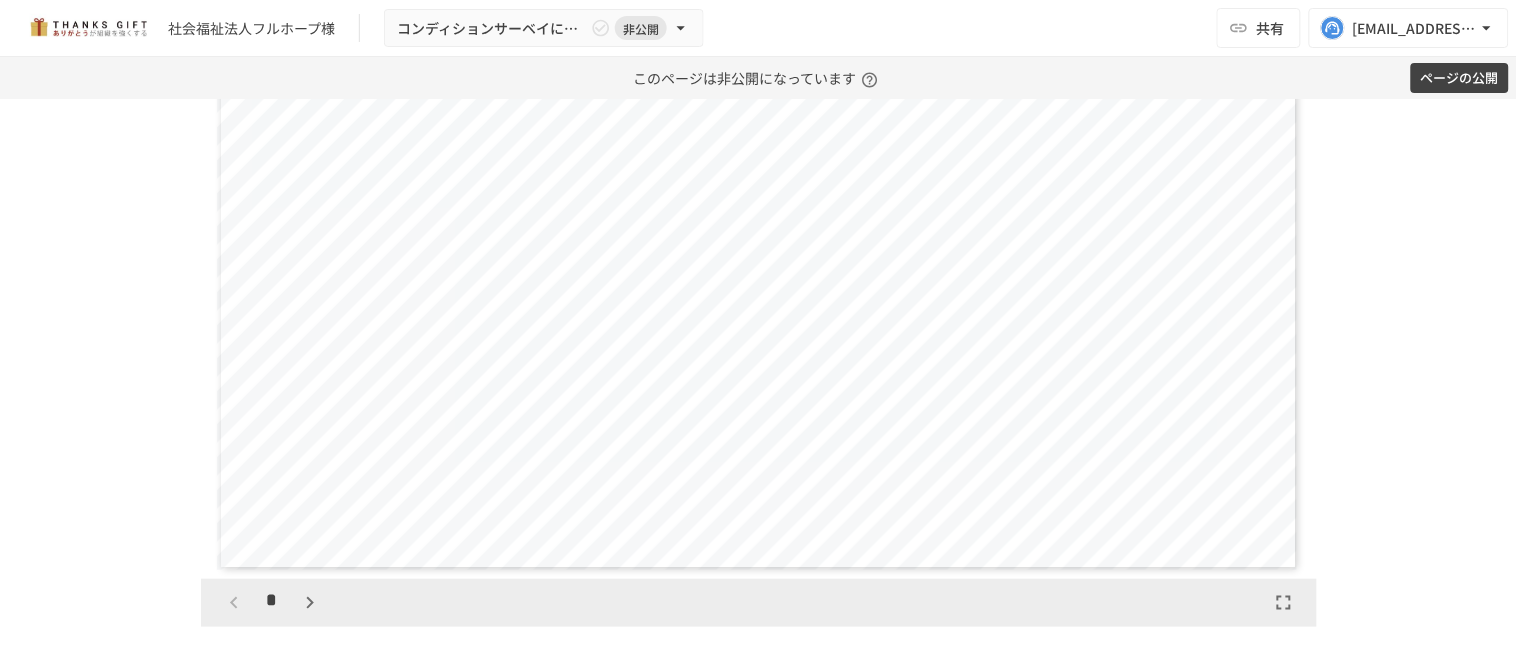 scroll, scrollTop: 2222, scrollLeft: 0, axis: vertical 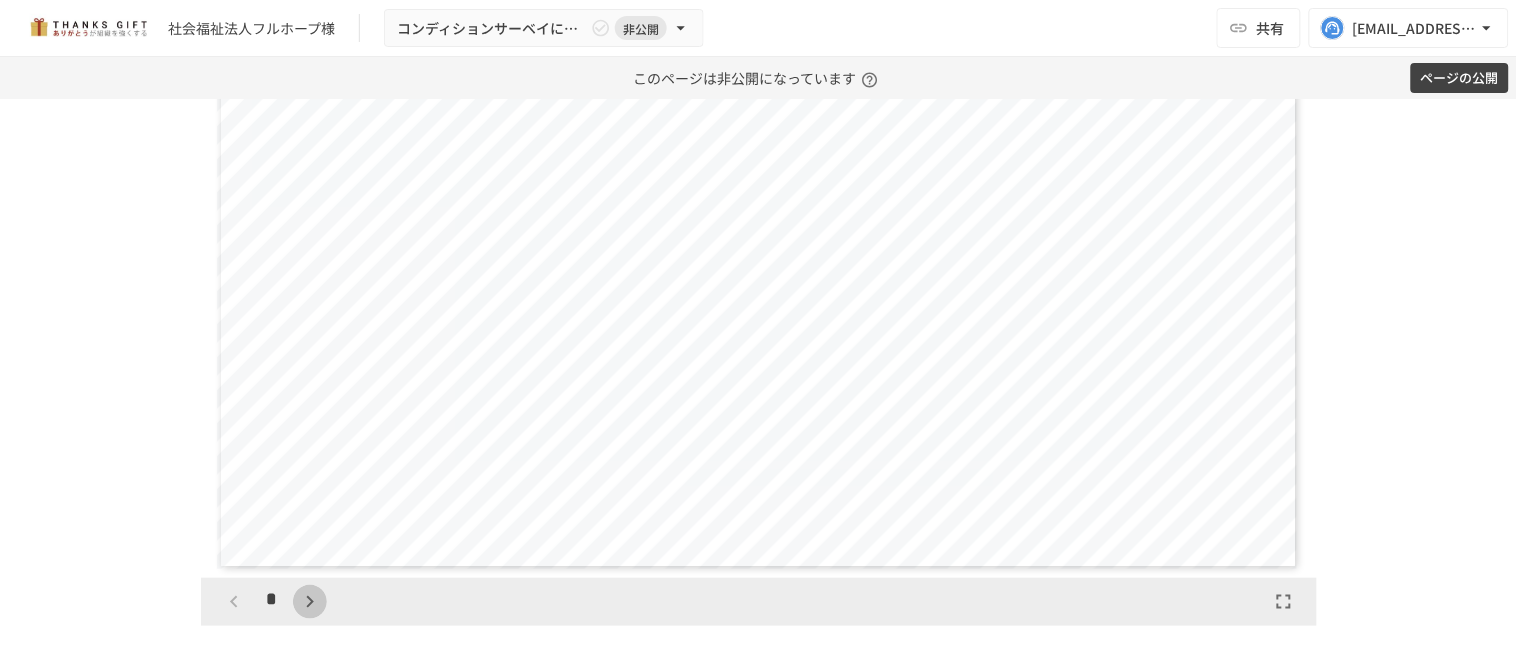 click 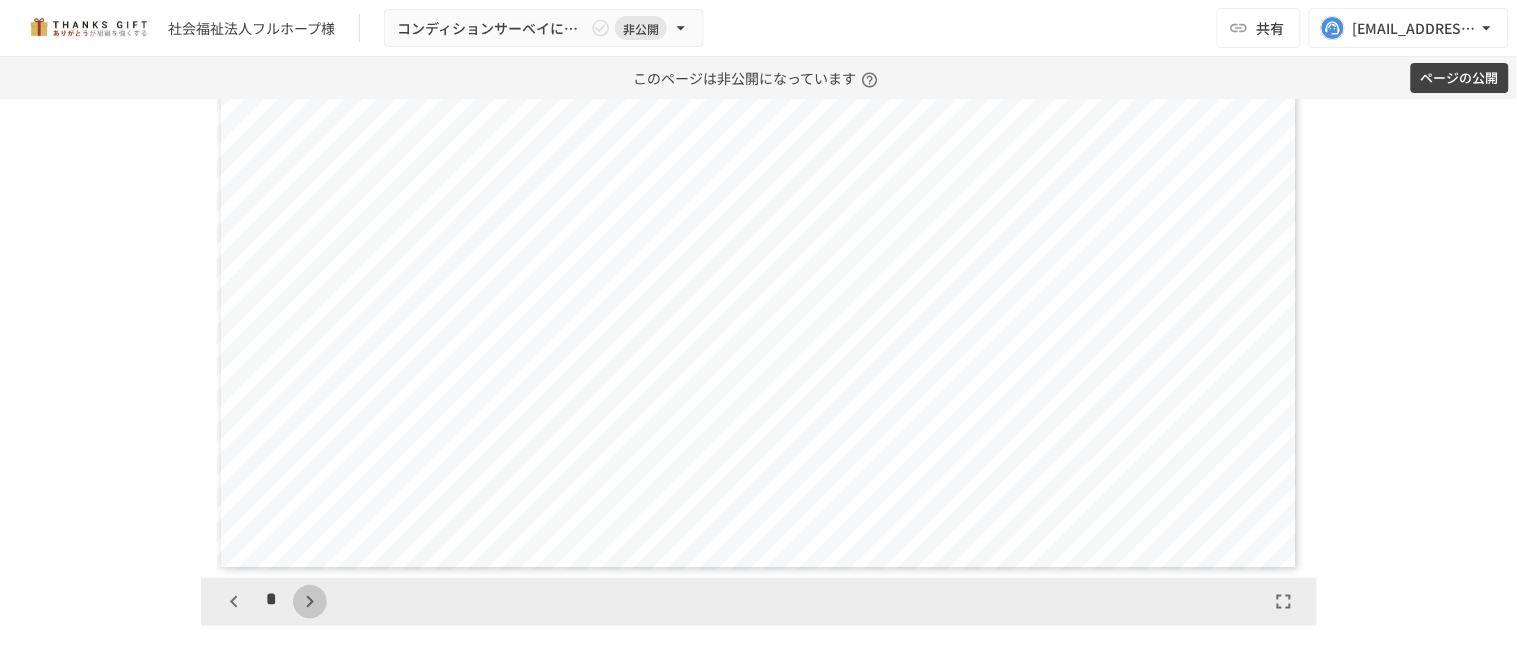 click 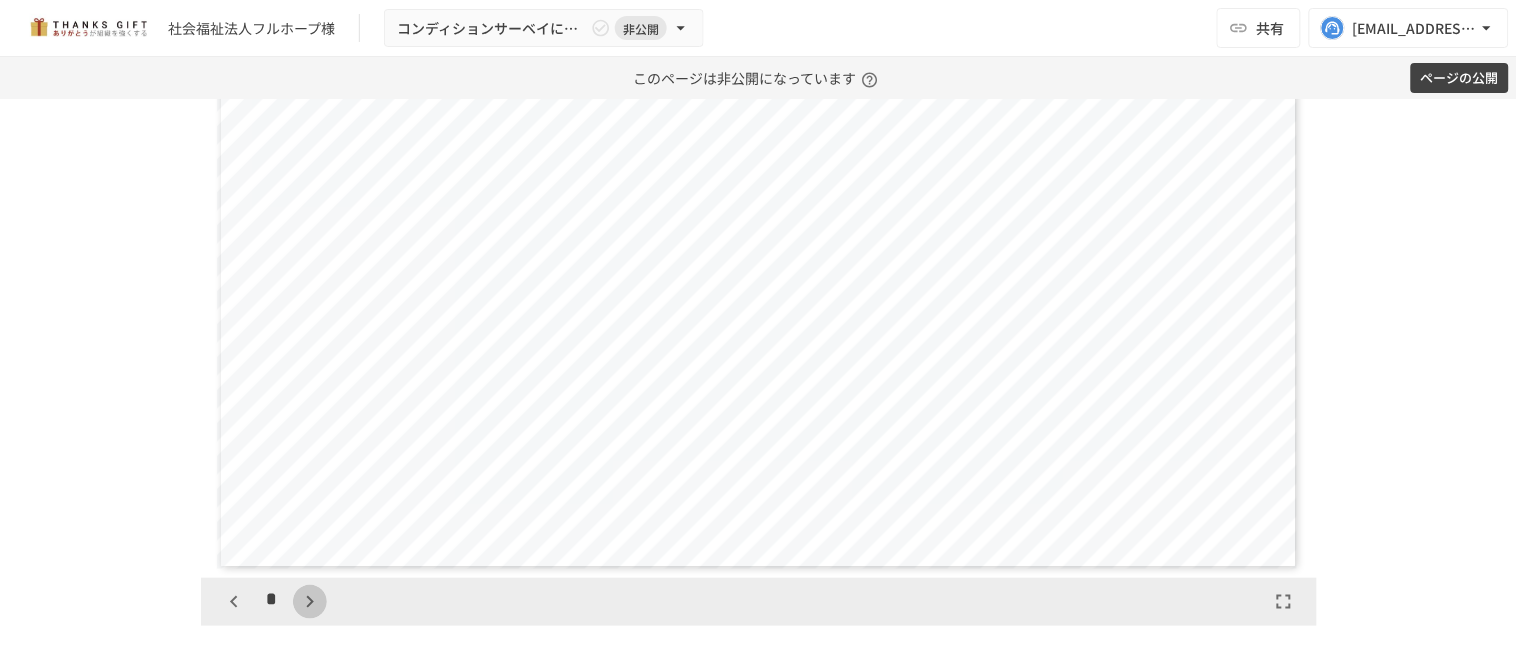 click 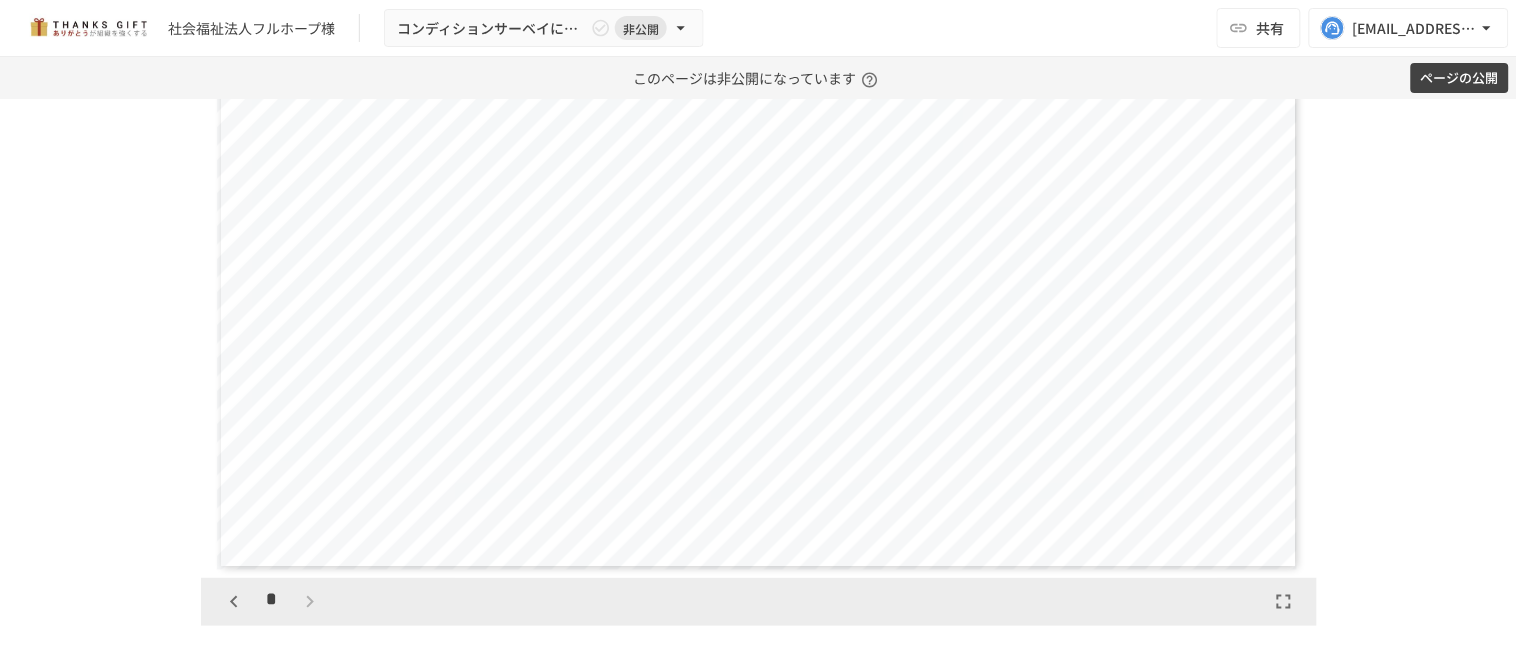 click on "*" at bounding box center [272, 602] 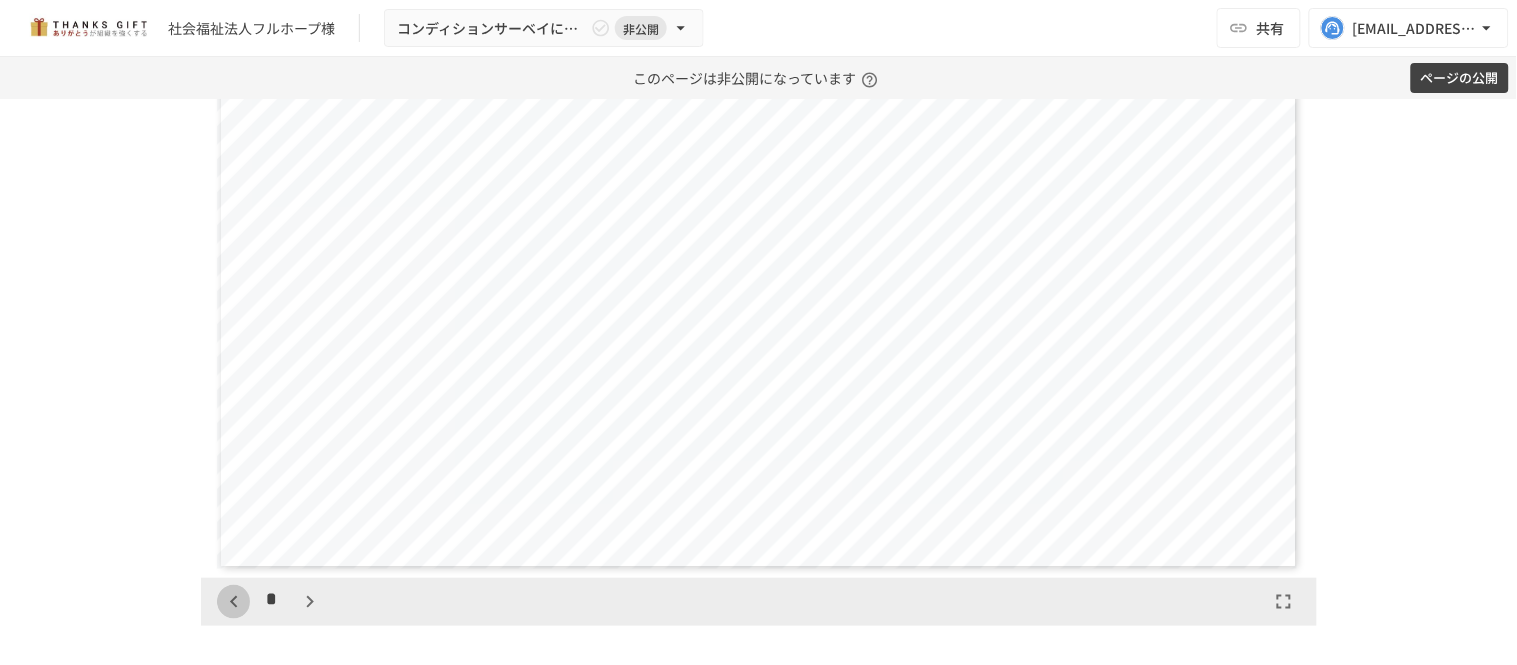 click 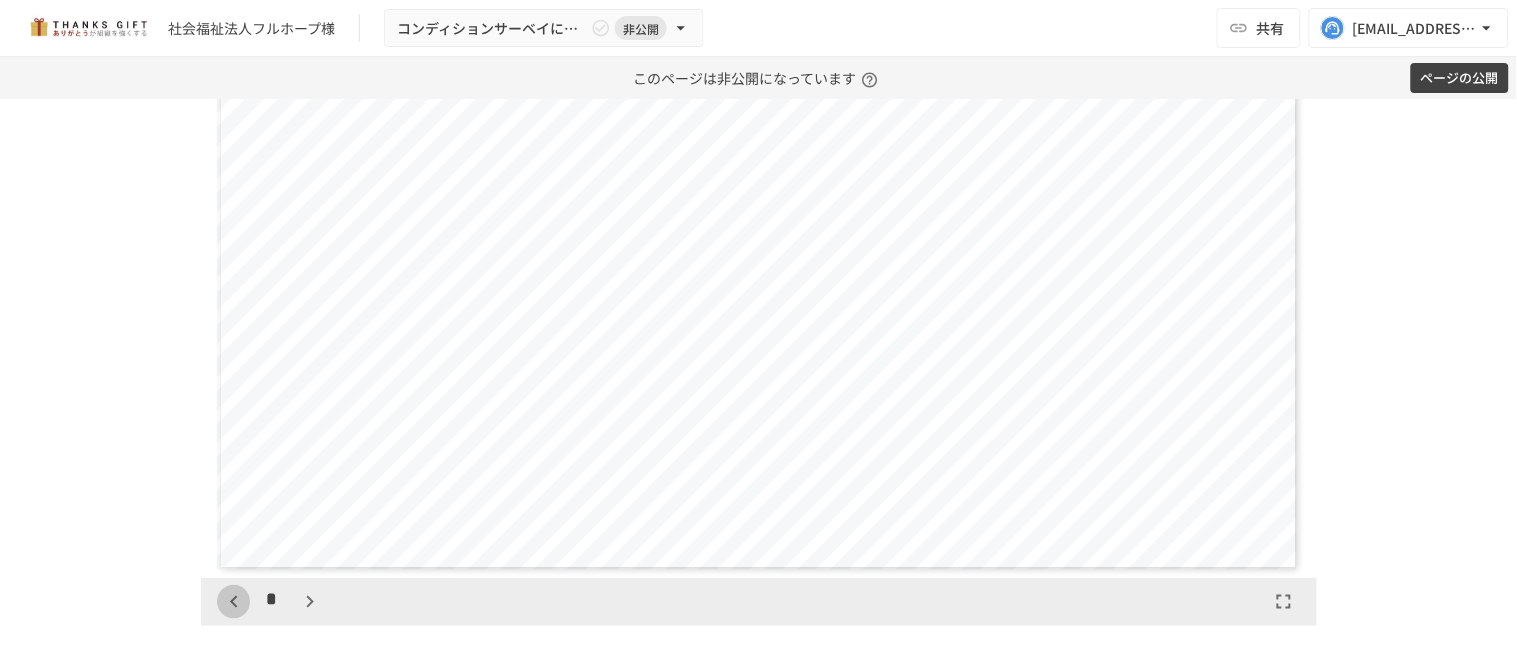 click 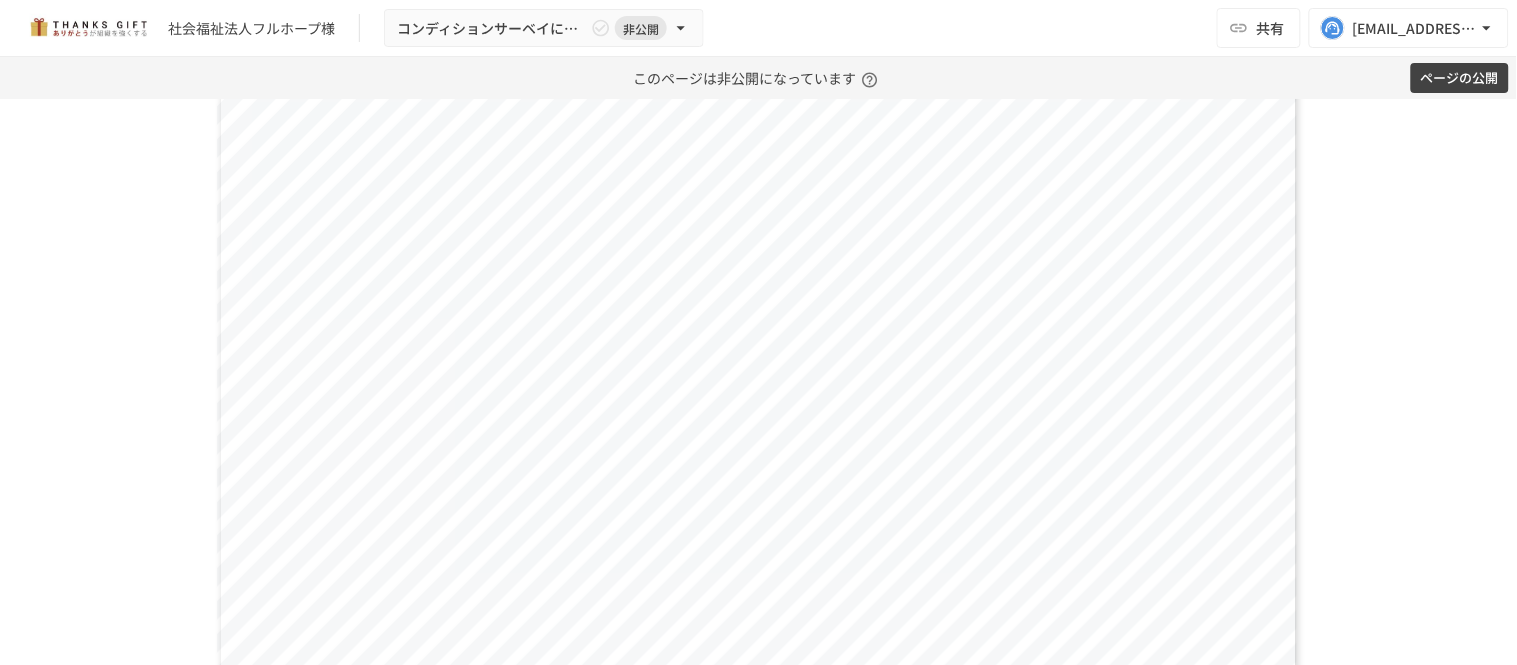 scroll, scrollTop: 2111, scrollLeft: 0, axis: vertical 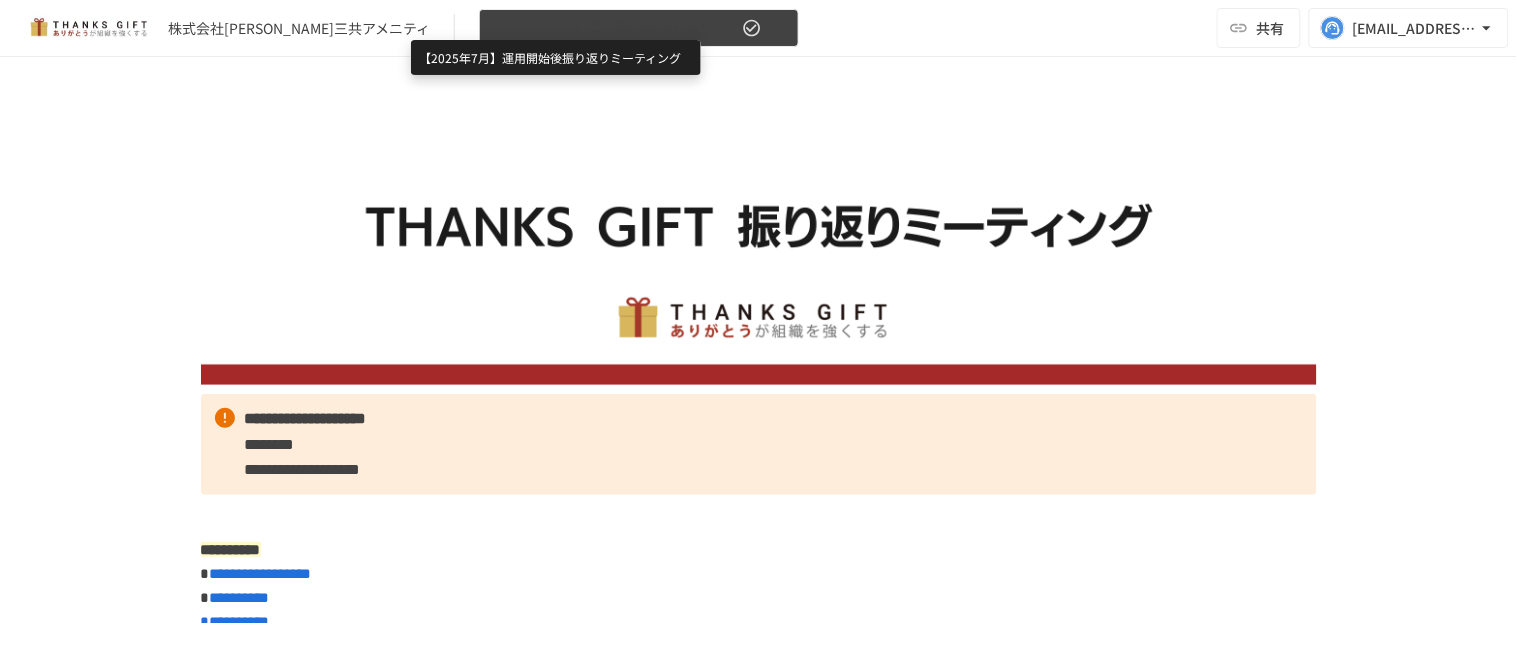 click on "【2025年7月】運用開始後振り返りミーティング" at bounding box center (615, 28) 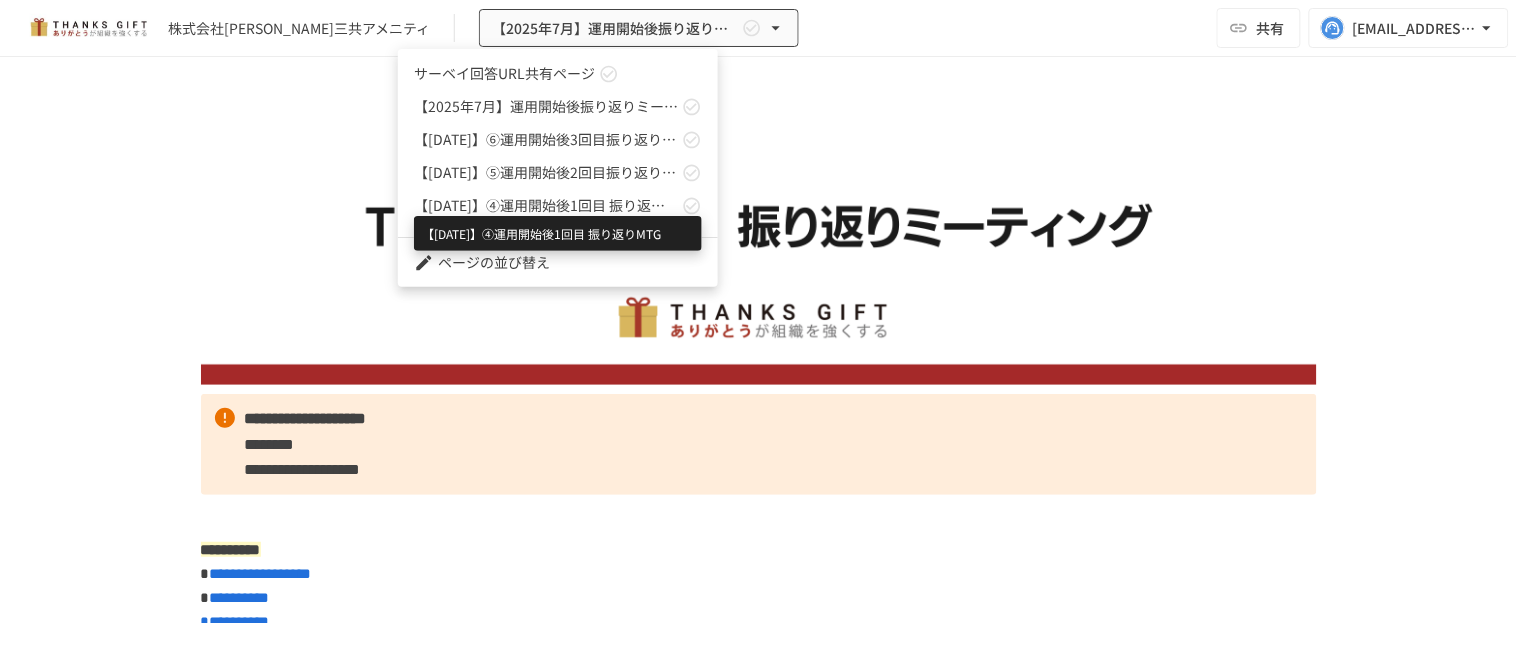click on "【[DATE]】④運用開始後1回目 振り返りMTG" at bounding box center (546, 205) 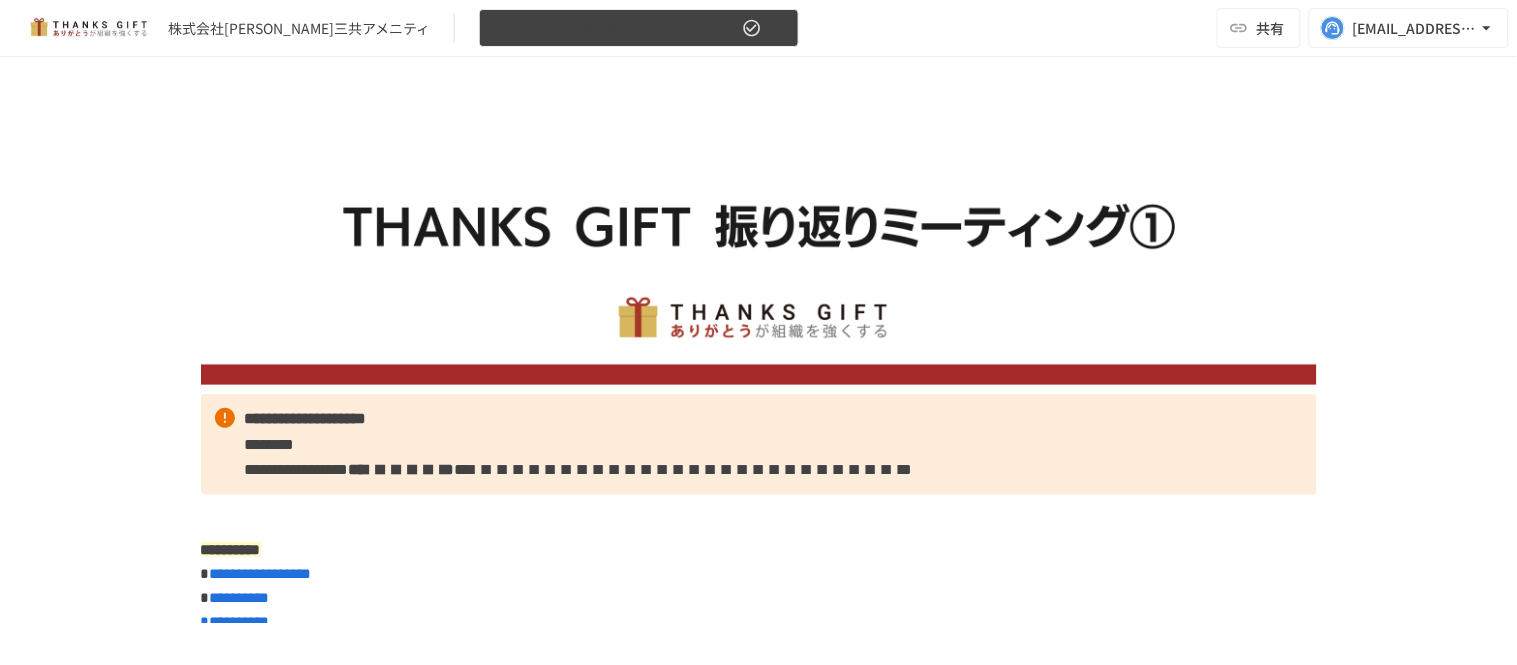 click on "【[DATE]】④運用開始後1回目 振り返りMTG" at bounding box center (615, 28) 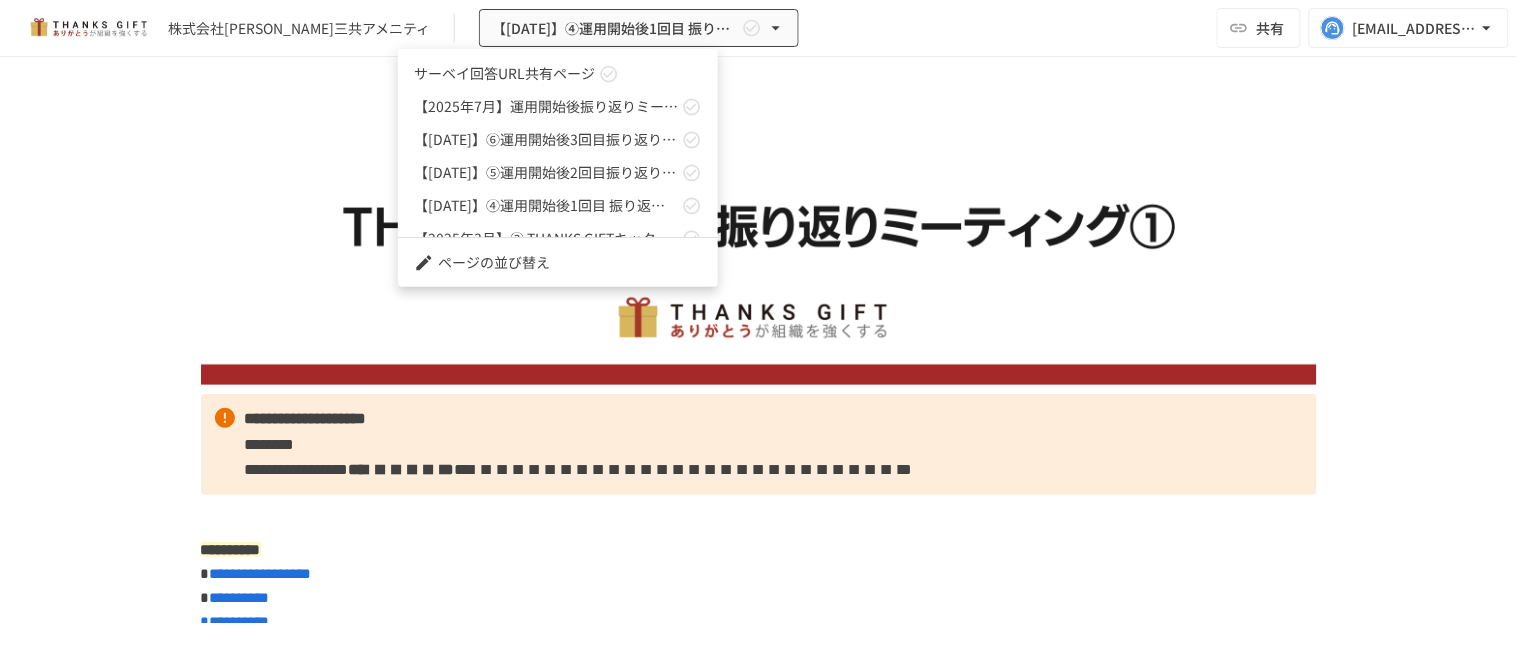click at bounding box center (758, 332) 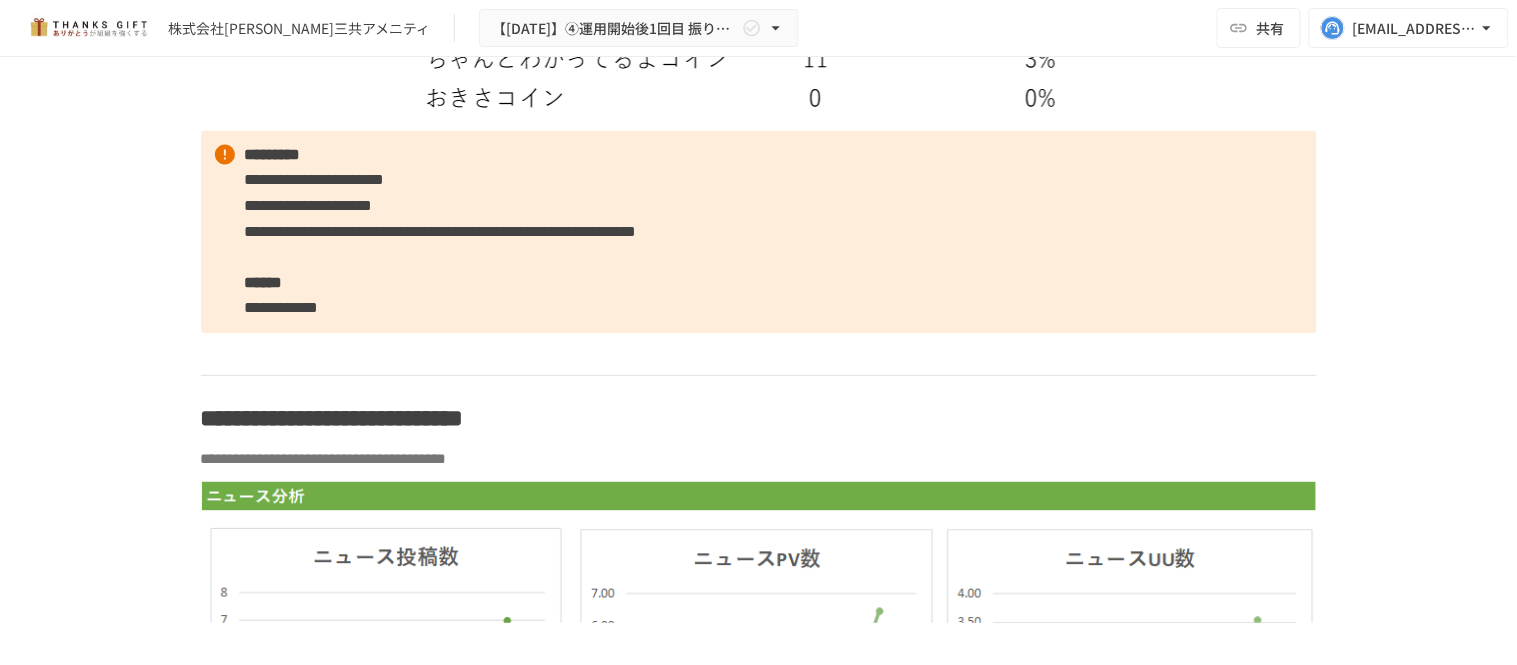 scroll, scrollTop: 7000, scrollLeft: 0, axis: vertical 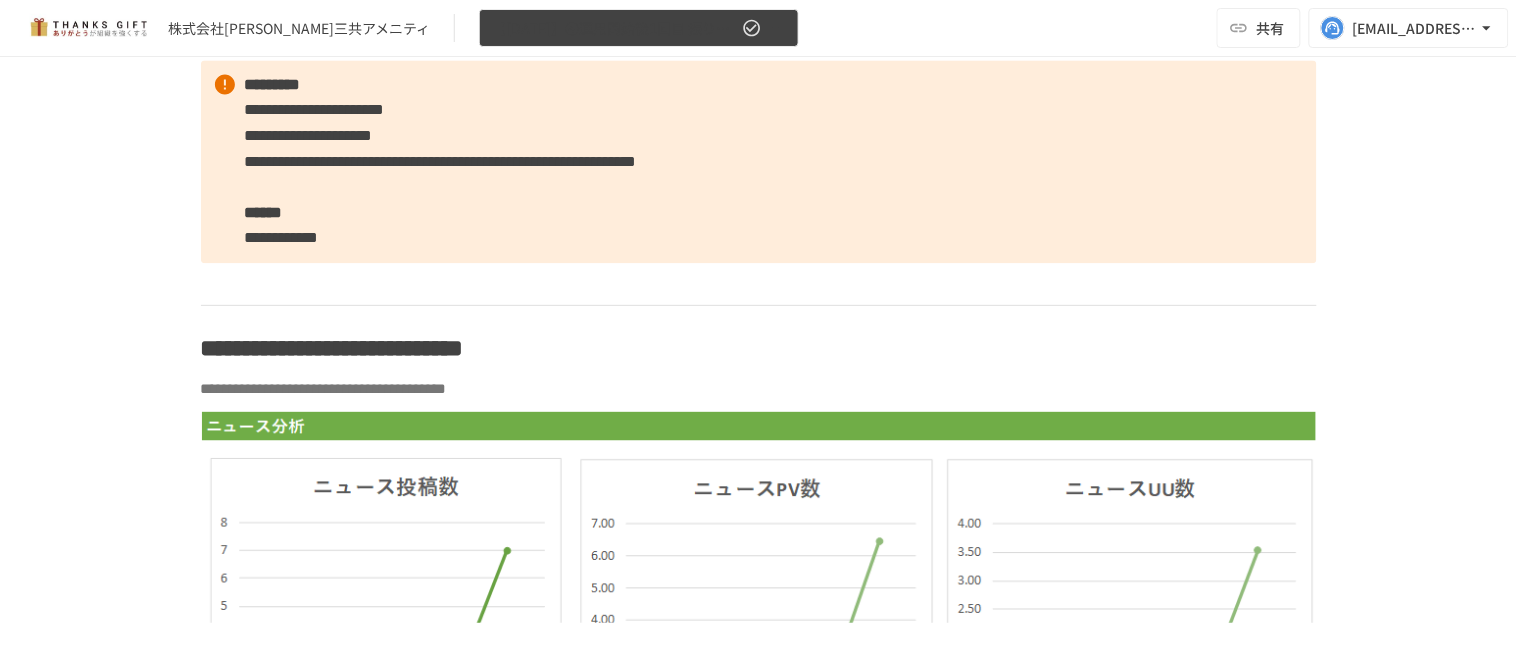 click on "【2025年4月】④運用開始後1回目 振り返りMTG" at bounding box center [639, 28] 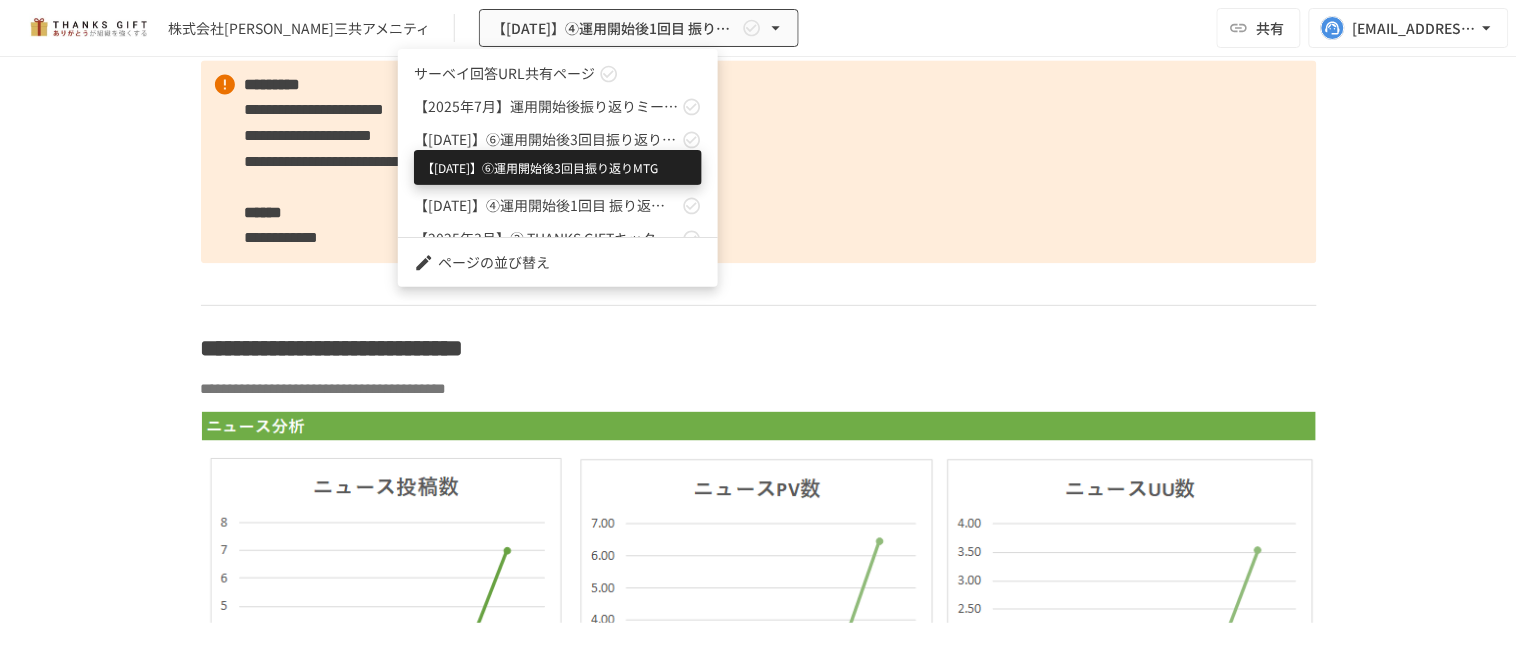 click on "【2025年6月】⑥運用開始後3回目振り返りMTG" at bounding box center [546, 139] 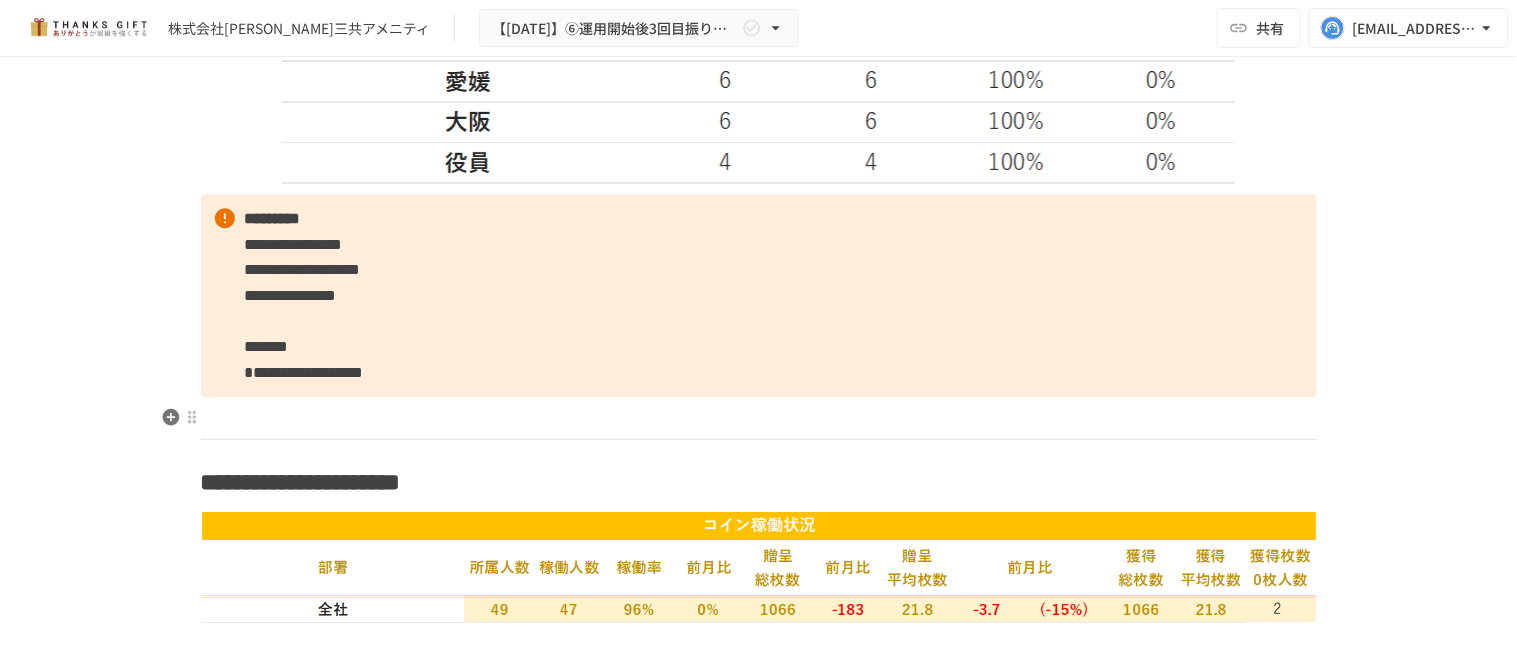 scroll, scrollTop: 3041, scrollLeft: 0, axis: vertical 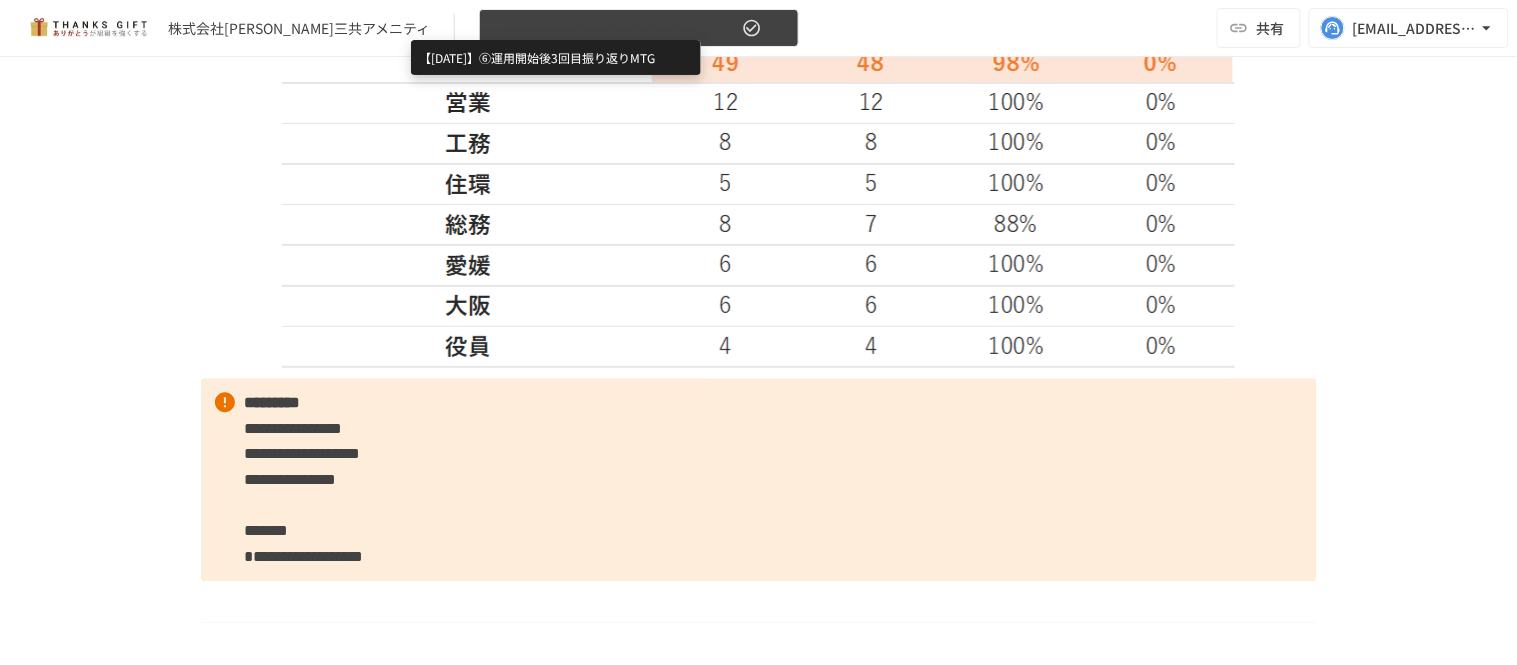 click on "【2025年6月】⑥運用開始後3回目振り返りMTG" at bounding box center (615, 28) 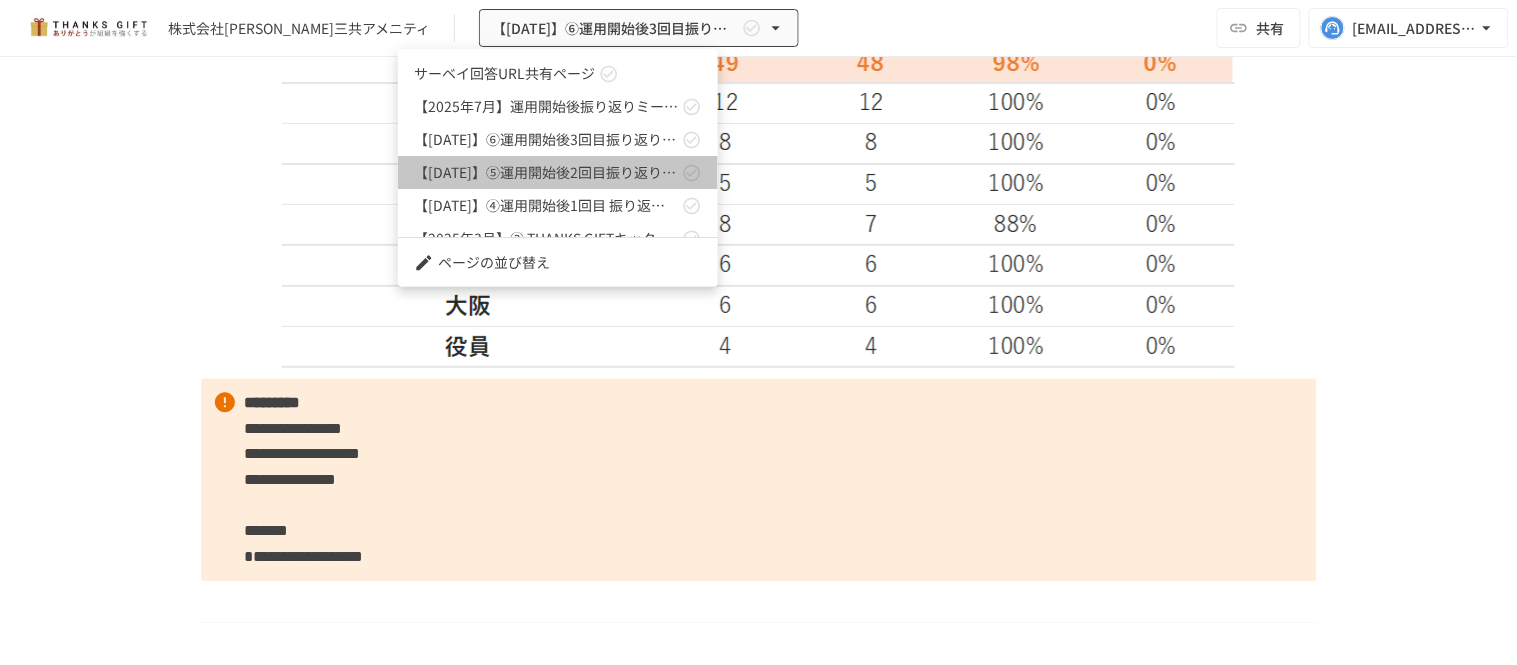 click on "【2025年5月】⑤運用開始後2回目振り返りMTG" at bounding box center [558, 172] 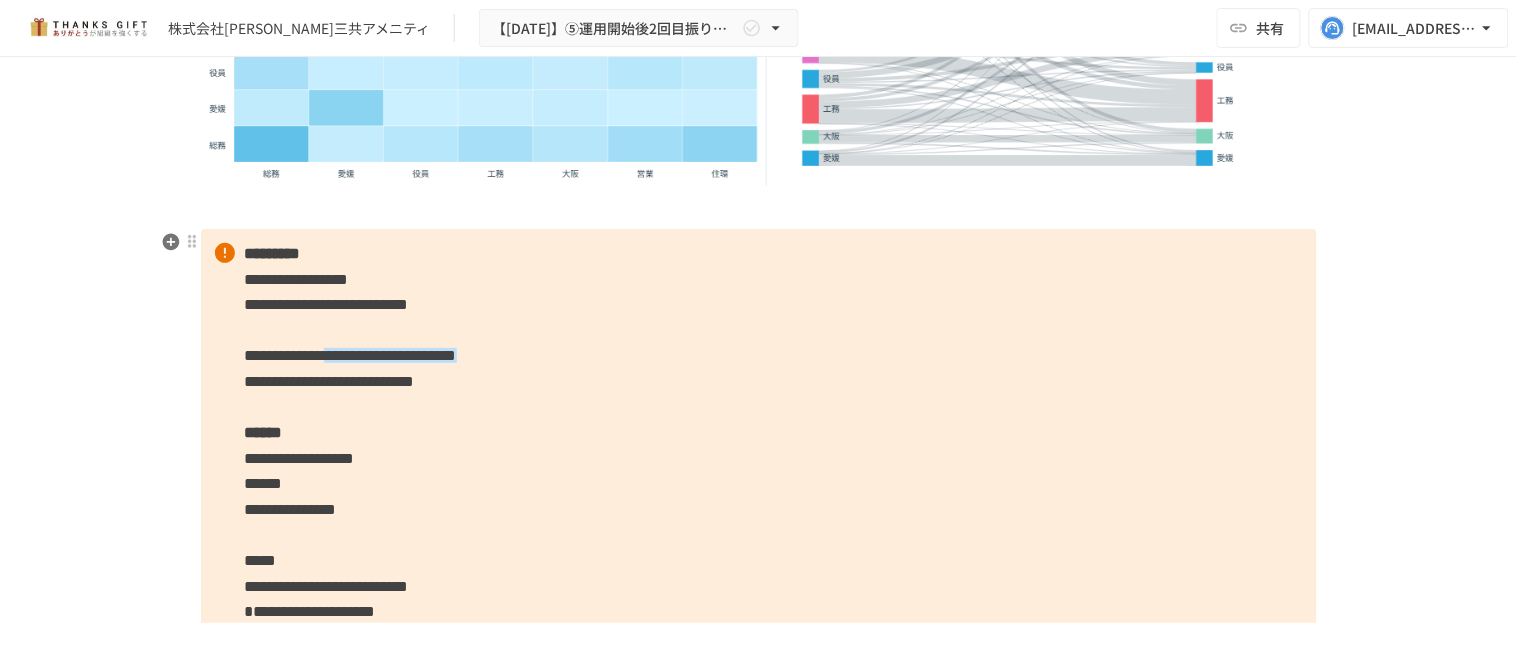 scroll, scrollTop: 4377, scrollLeft: 0, axis: vertical 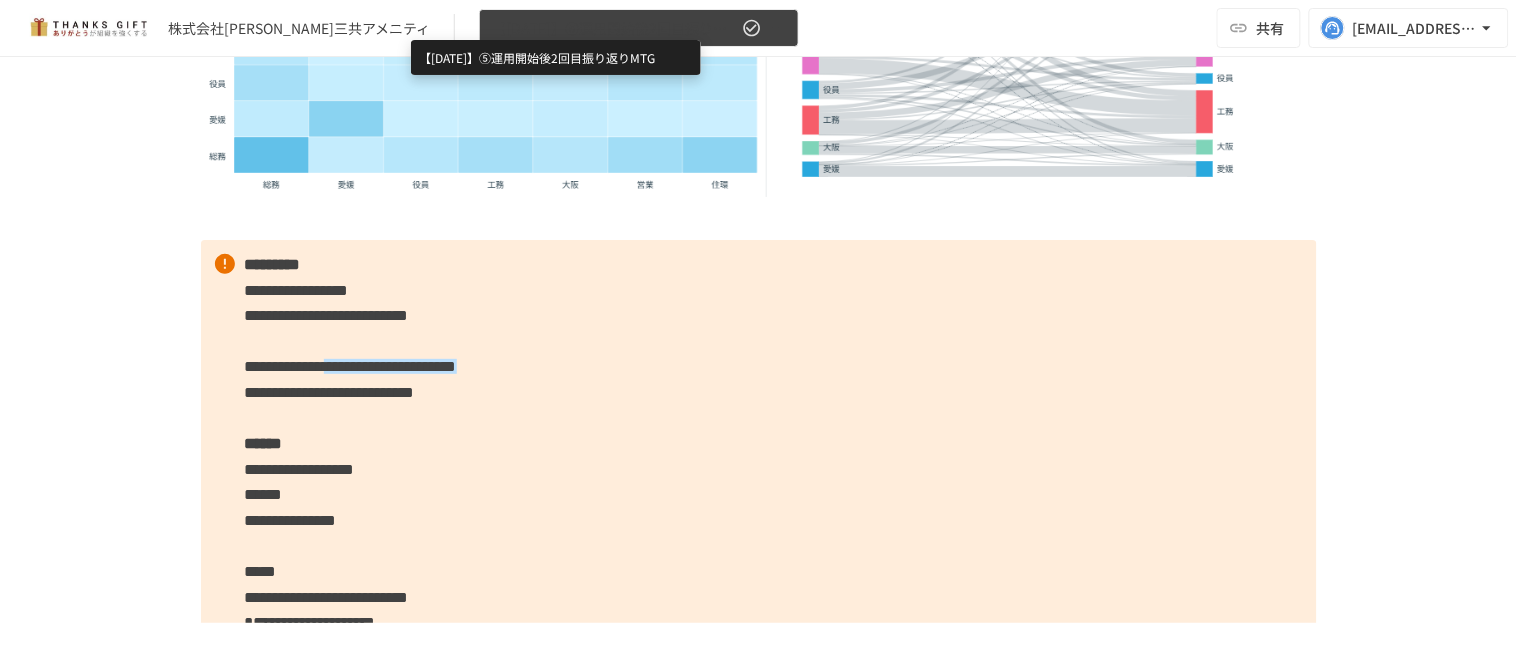 click on "【2025年5月】⑤運用開始後2回目振り返りMTG" at bounding box center (615, 28) 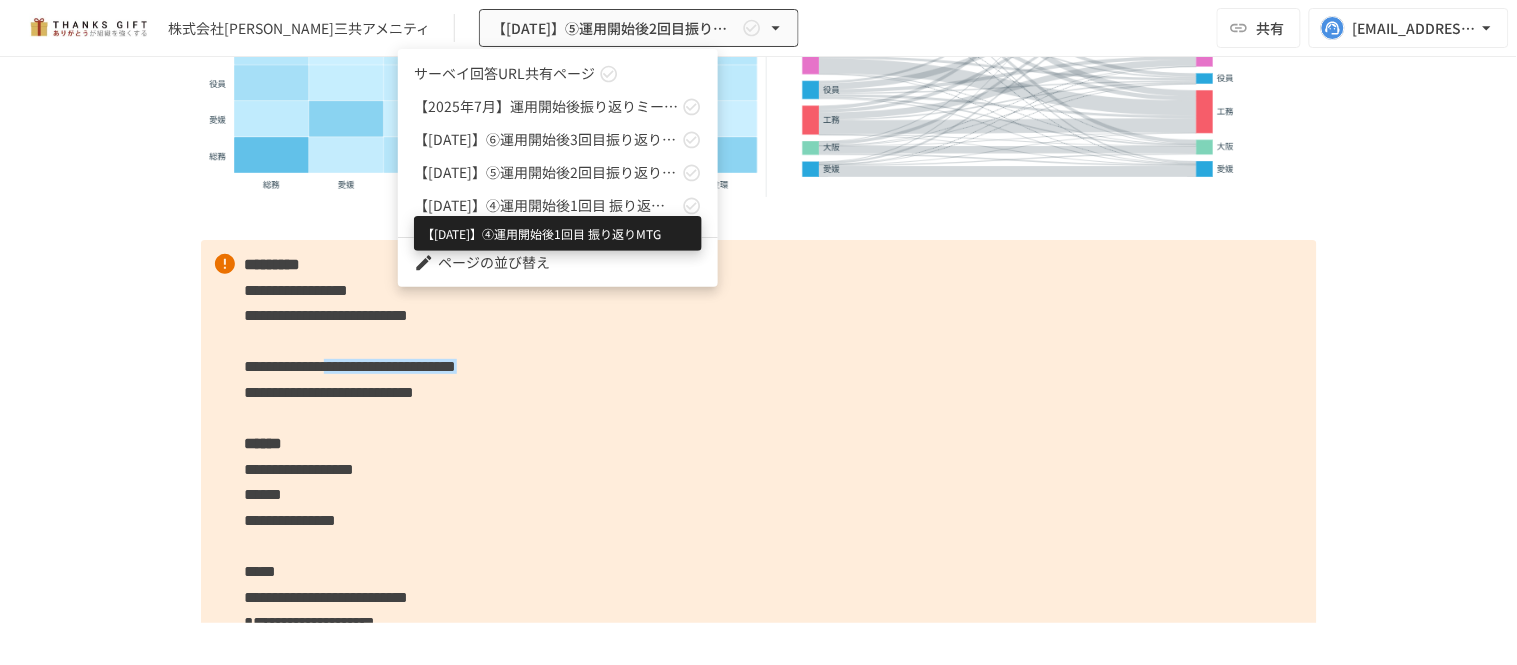 click on "【2025年4月】④運用開始後1回目 振り返りMTG" at bounding box center (546, 205) 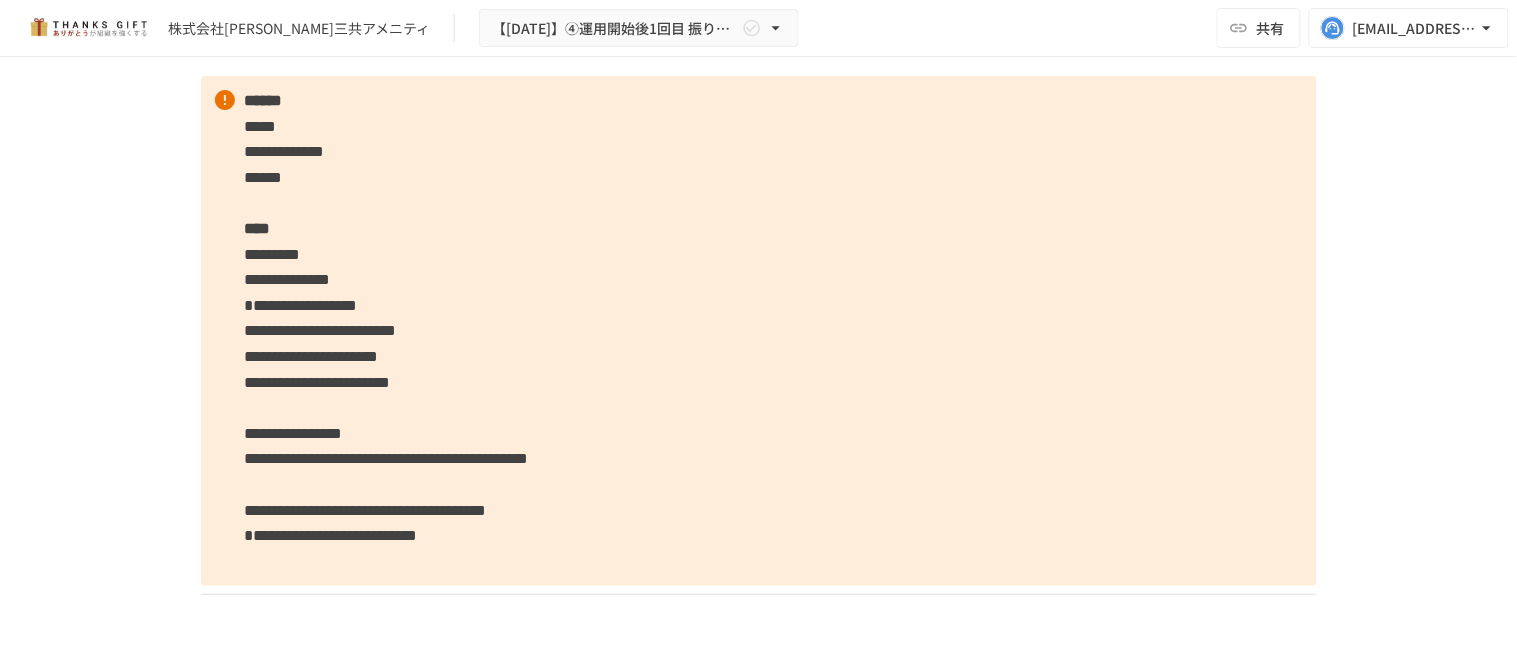 scroll, scrollTop: 1714, scrollLeft: 0, axis: vertical 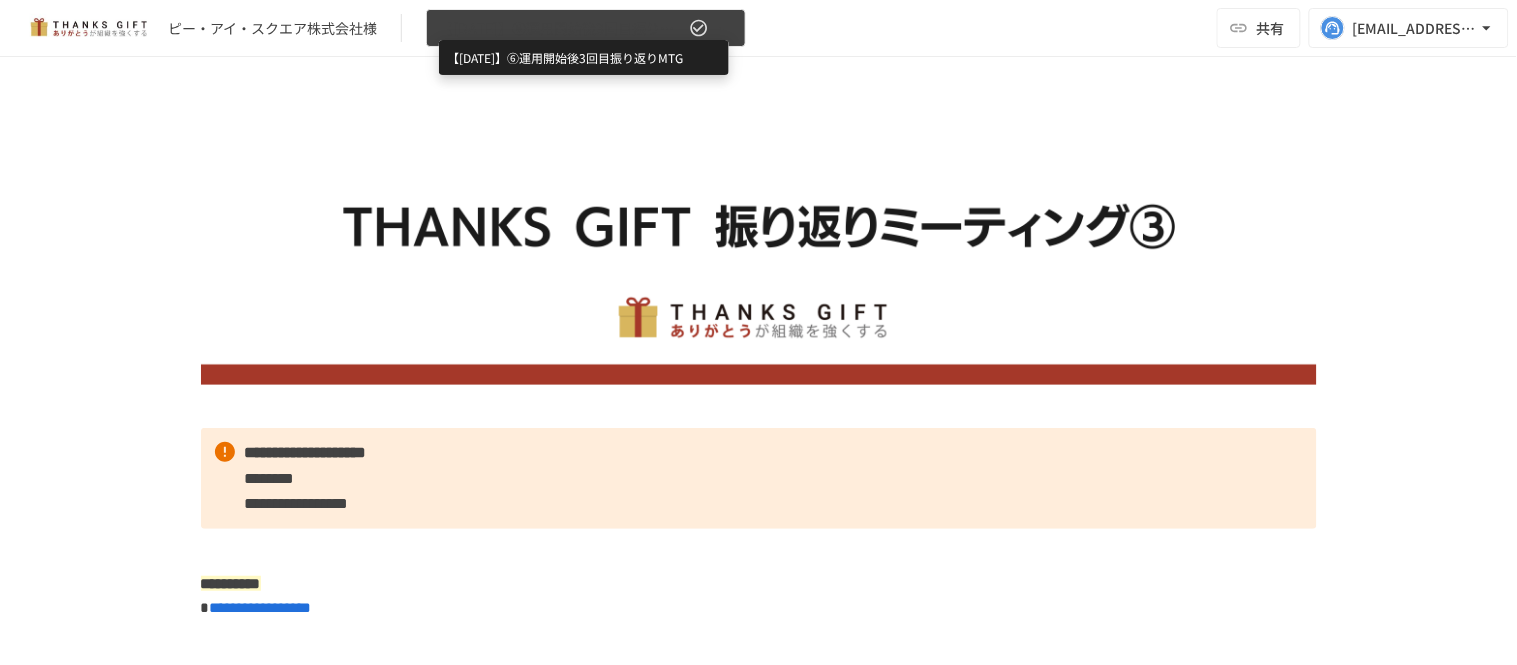 click on "【[DATE]】⑥運用開始後3回目振り返りMTG" at bounding box center [562, 28] 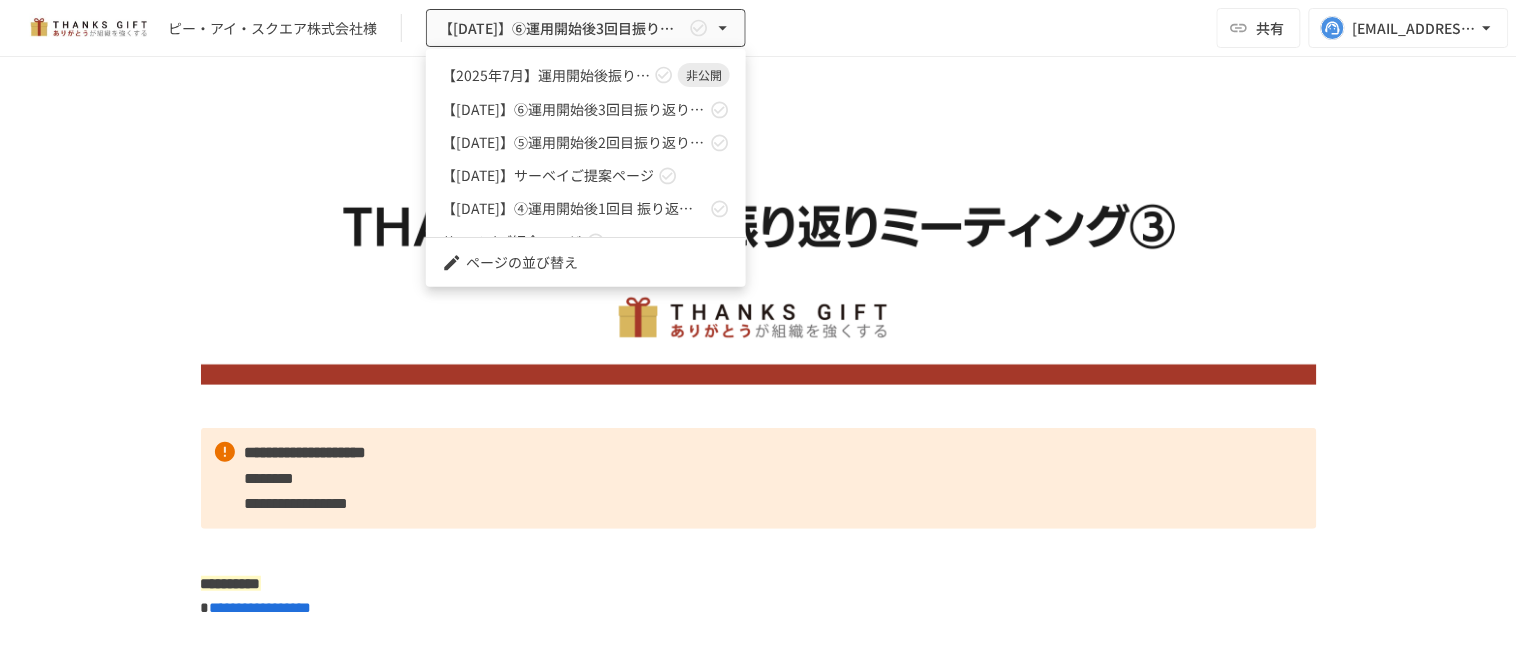 click on "【2025年7月】運用開始後振り返りミーティング 非公開" at bounding box center [586, 75] 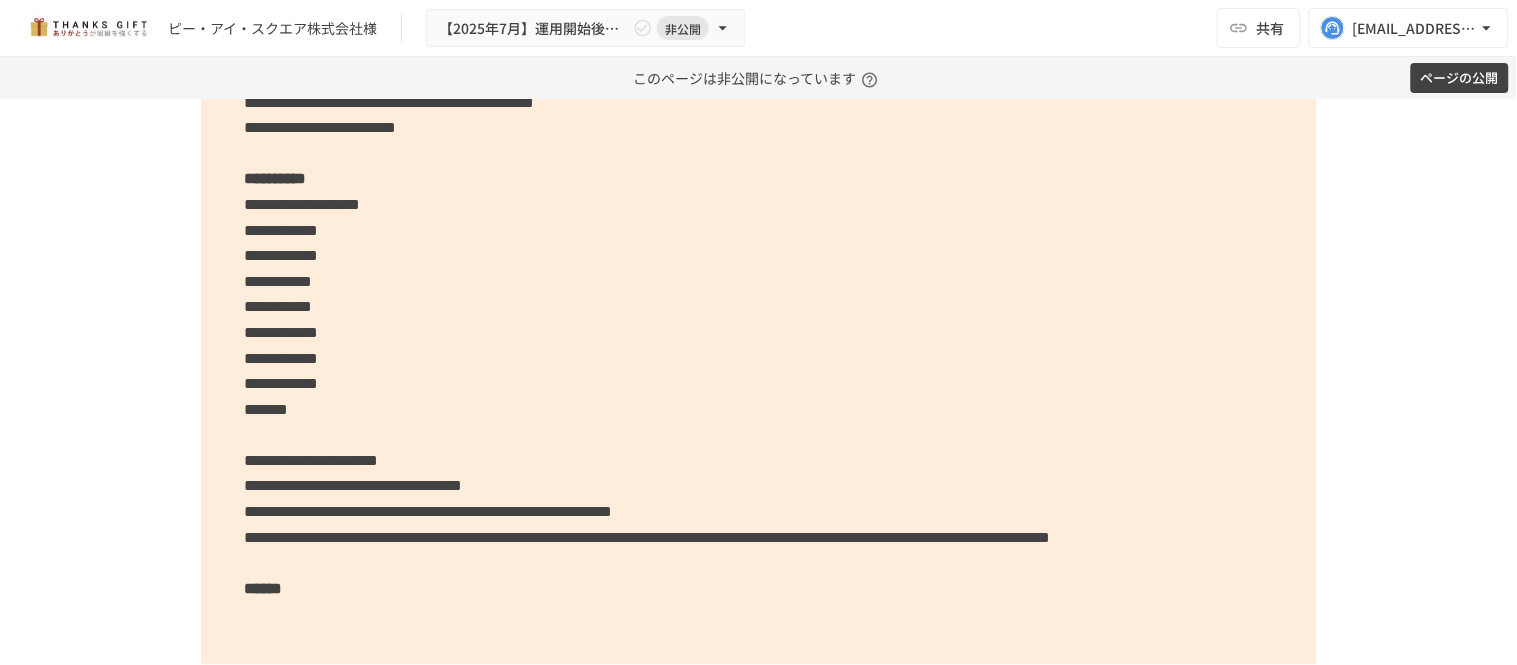 scroll, scrollTop: 4444, scrollLeft: 0, axis: vertical 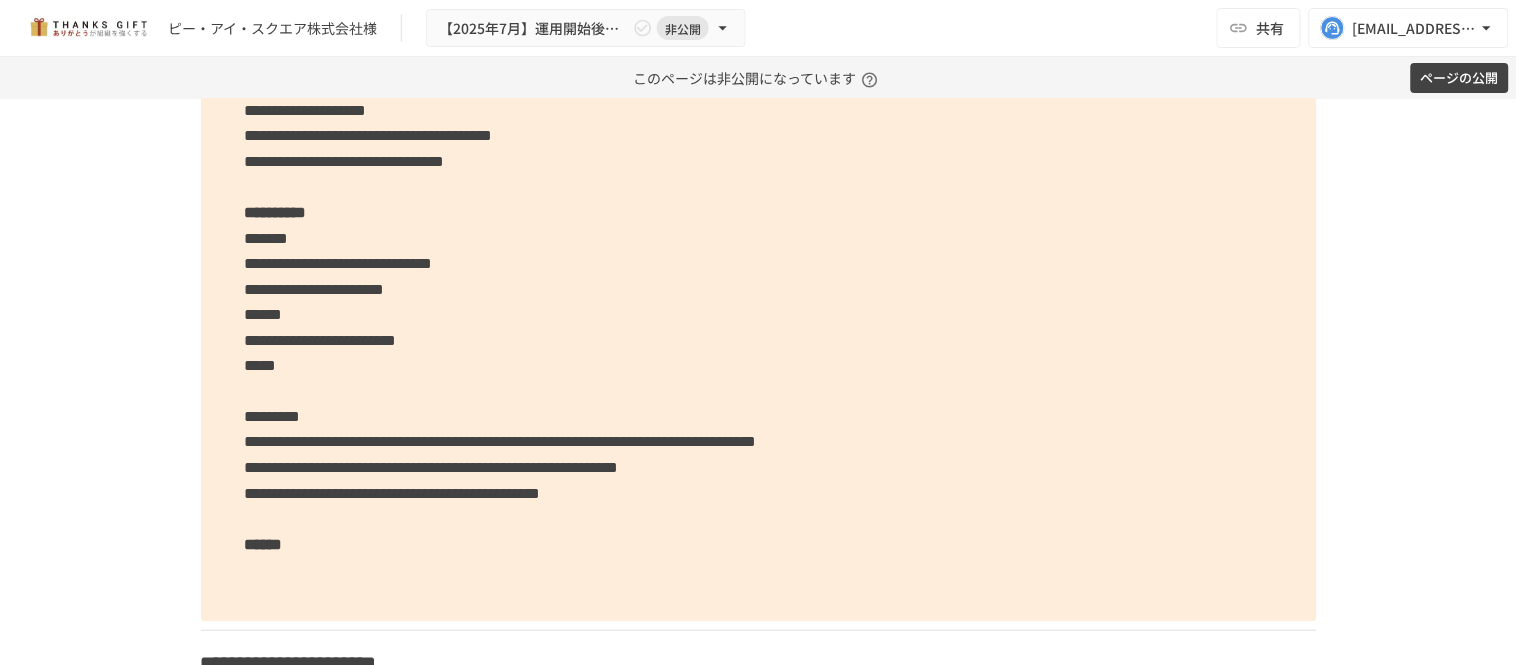click on "**********" at bounding box center [759, 340] 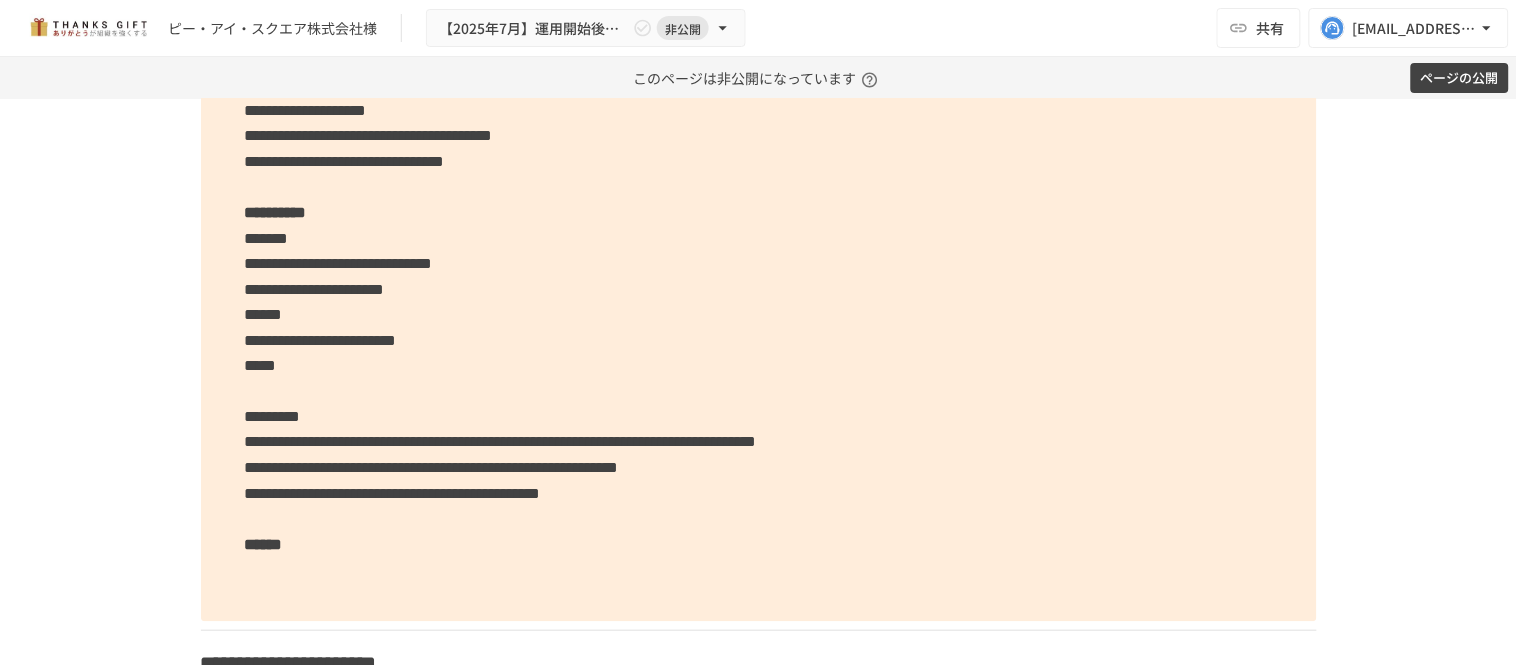 click on "**********" at bounding box center (393, 494) 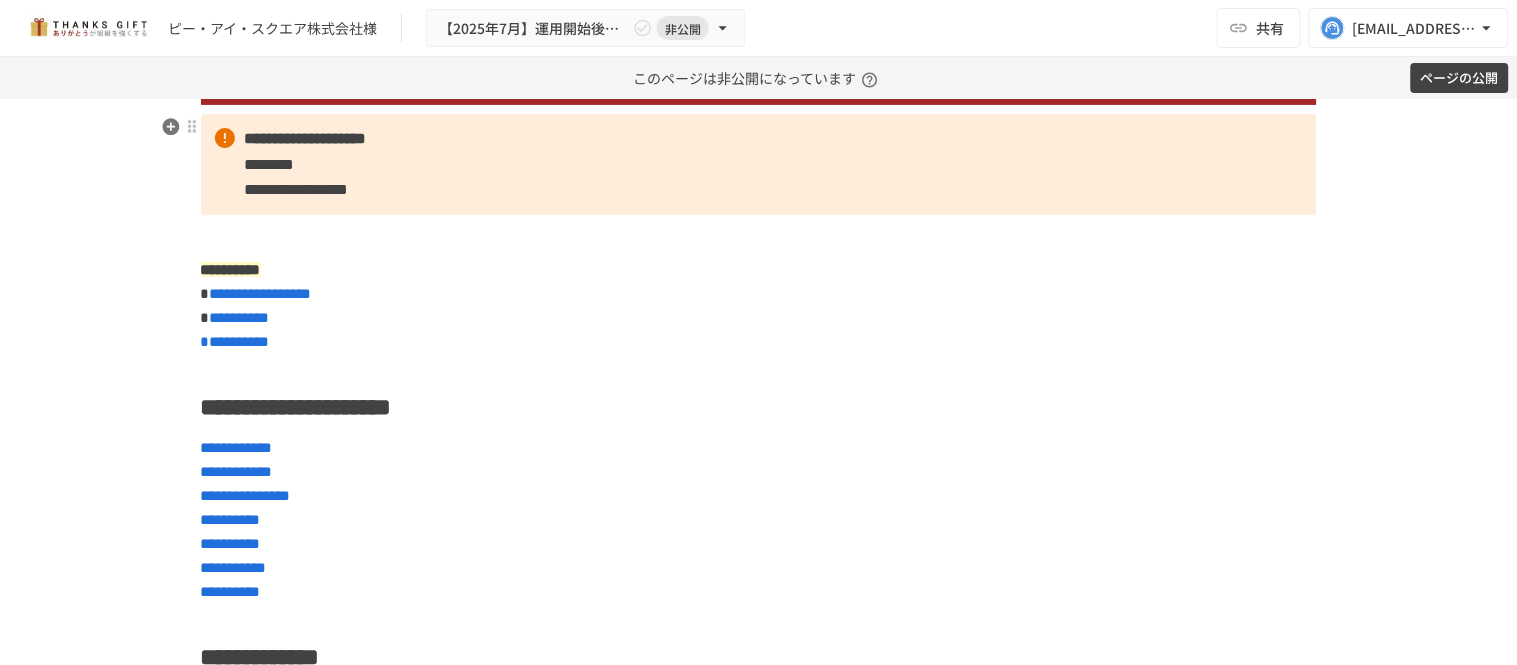 scroll, scrollTop: 0, scrollLeft: 0, axis: both 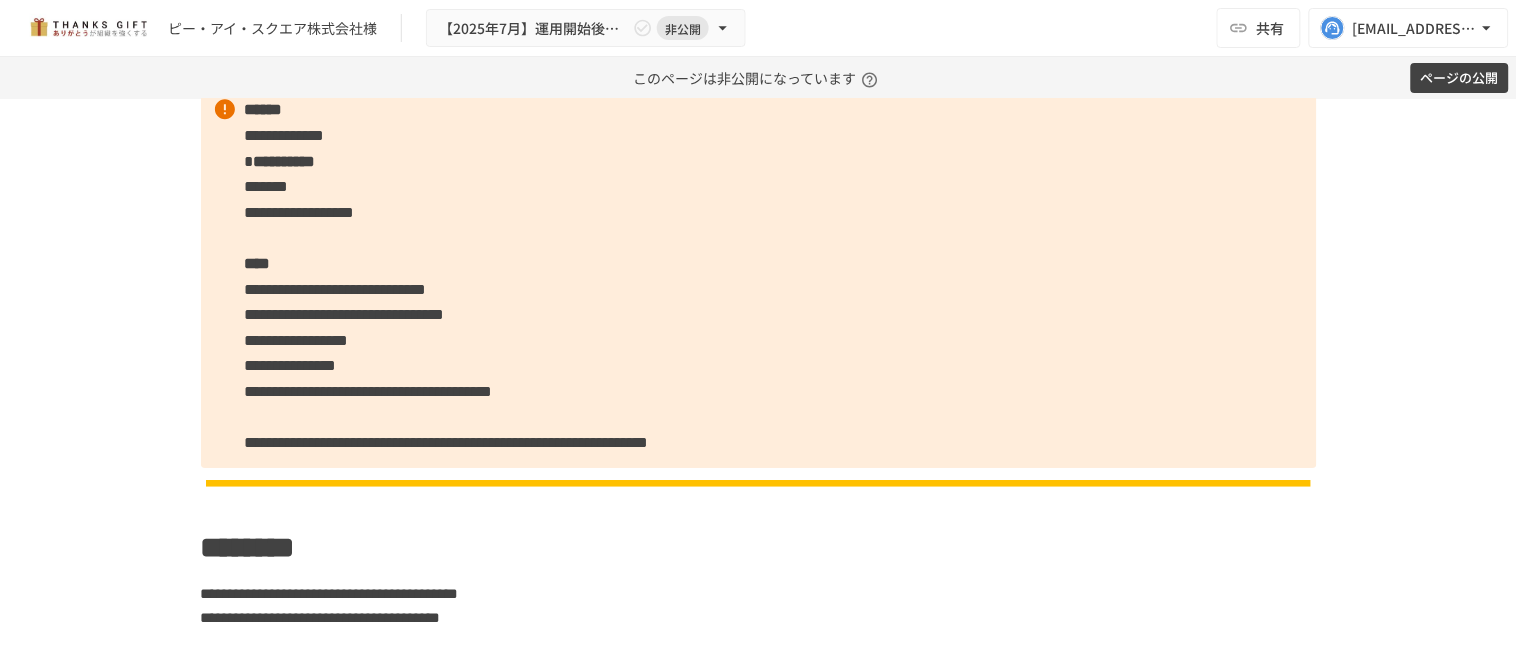 click on "**********" at bounding box center (758, 382) 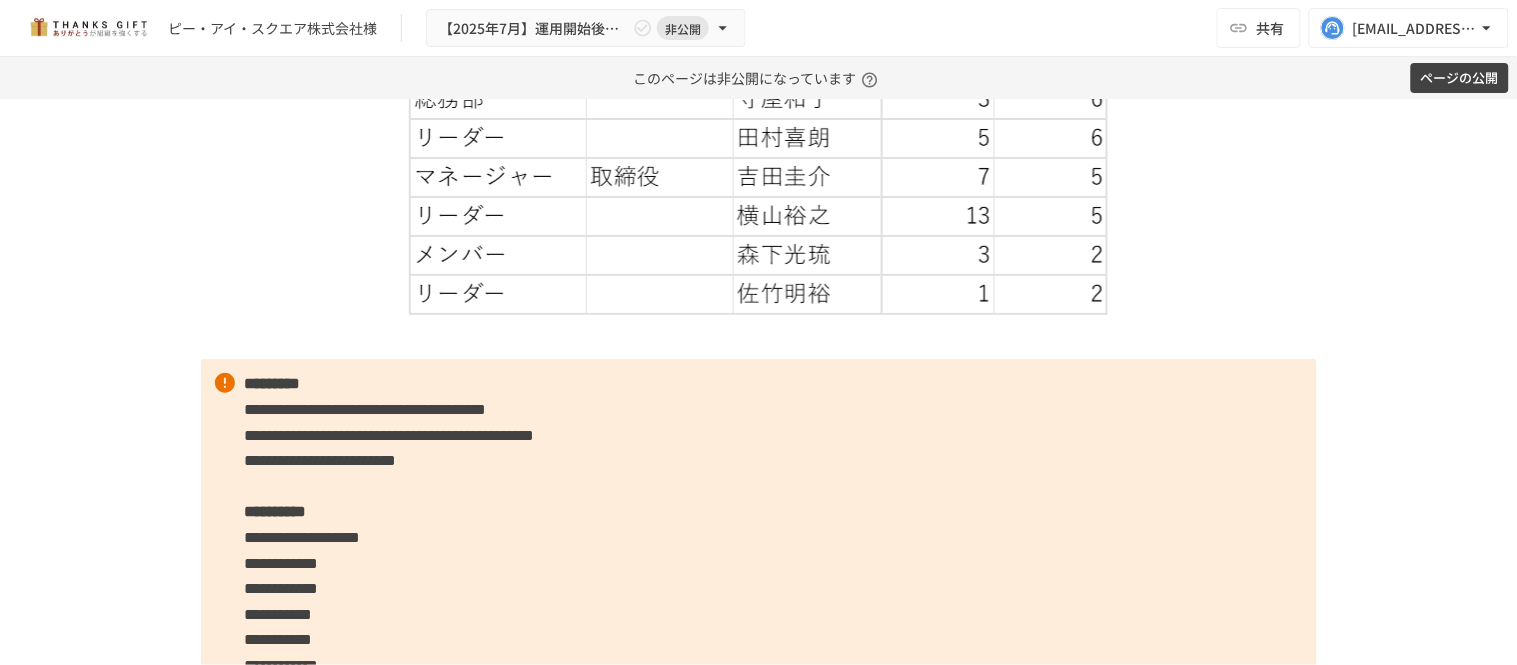 scroll, scrollTop: 4888, scrollLeft: 0, axis: vertical 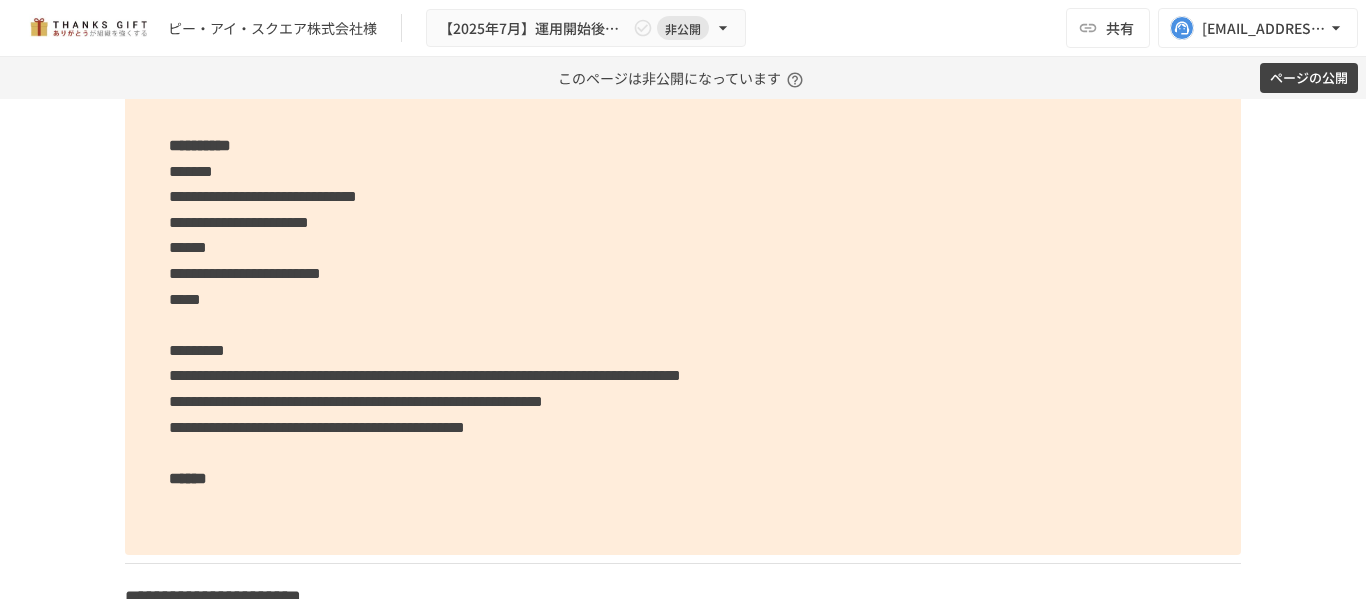 click on "**********" at bounding box center (683, 273) 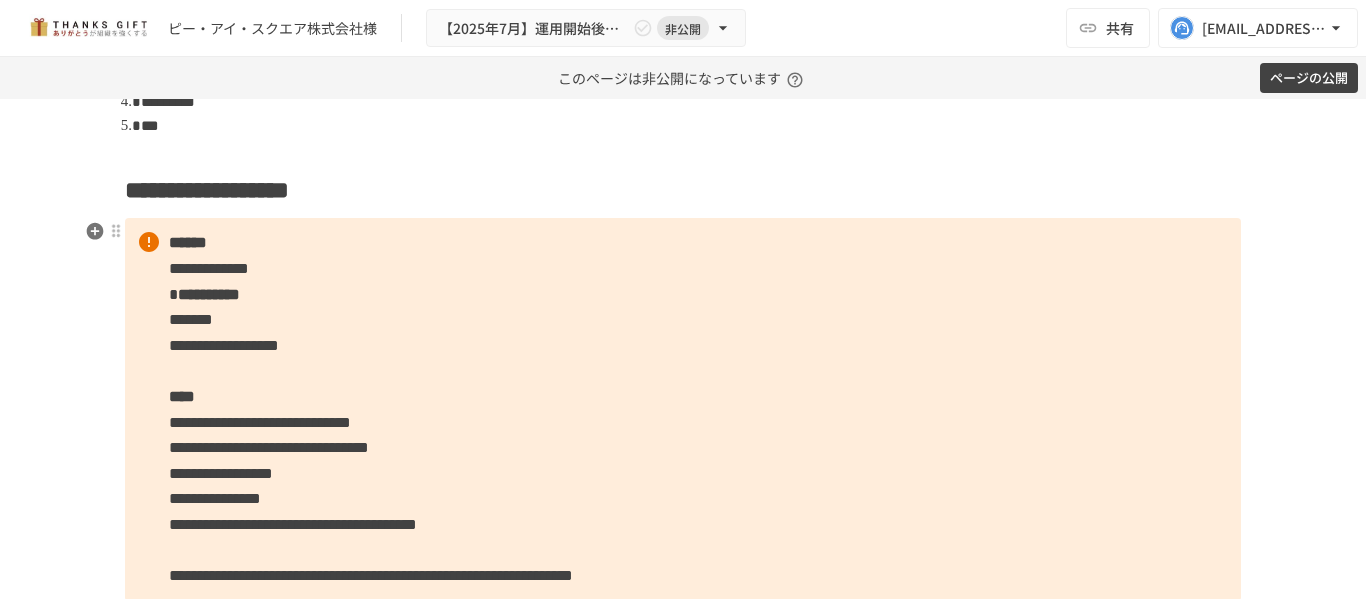 scroll, scrollTop: 1633, scrollLeft: 0, axis: vertical 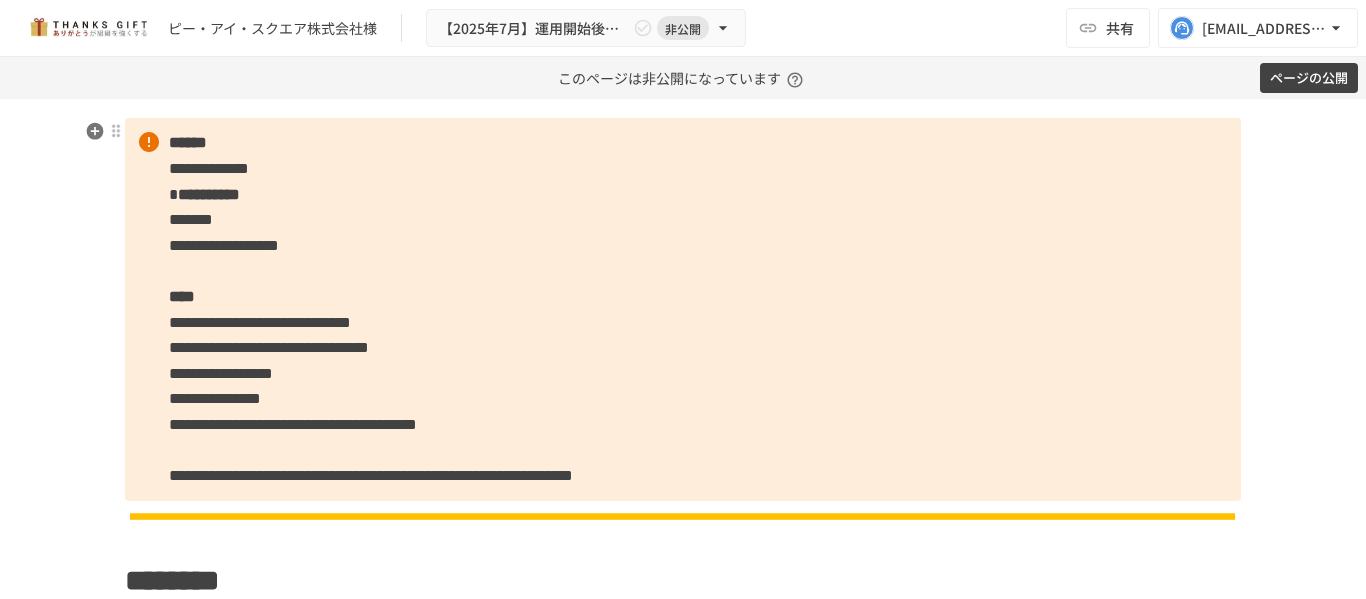 click on "**********" at bounding box center [224, 245] 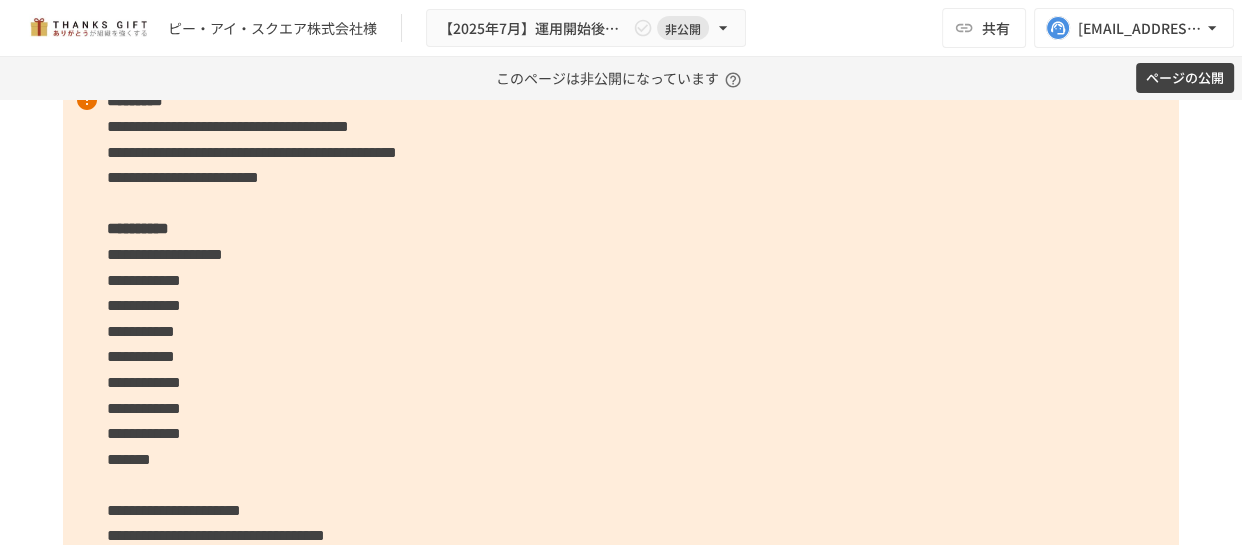scroll, scrollTop: 4869, scrollLeft: 0, axis: vertical 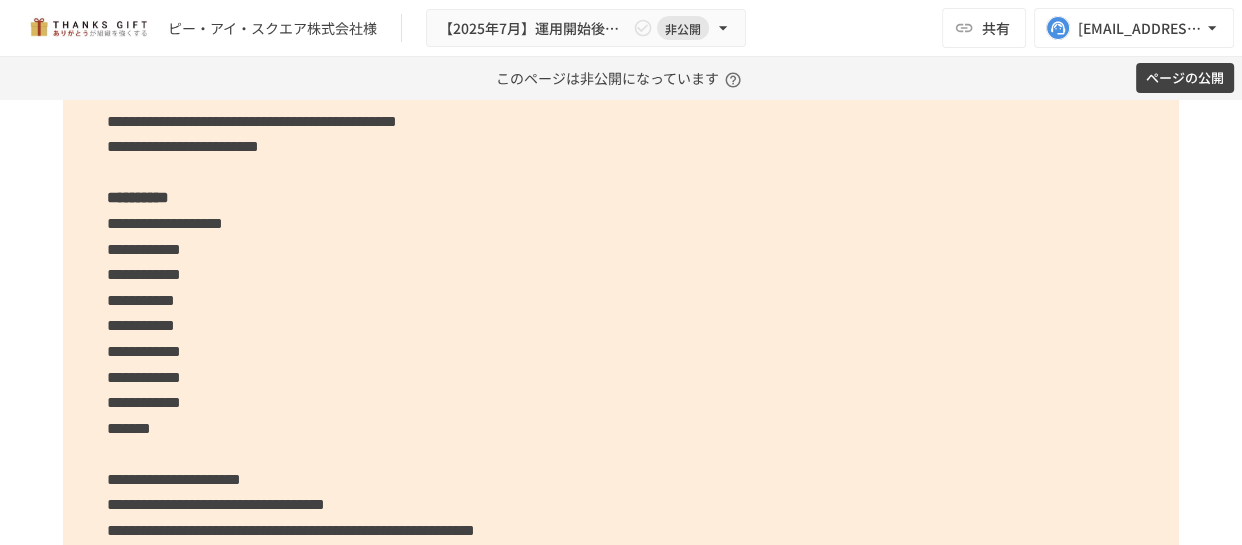 click on "**********" at bounding box center (621, 364) 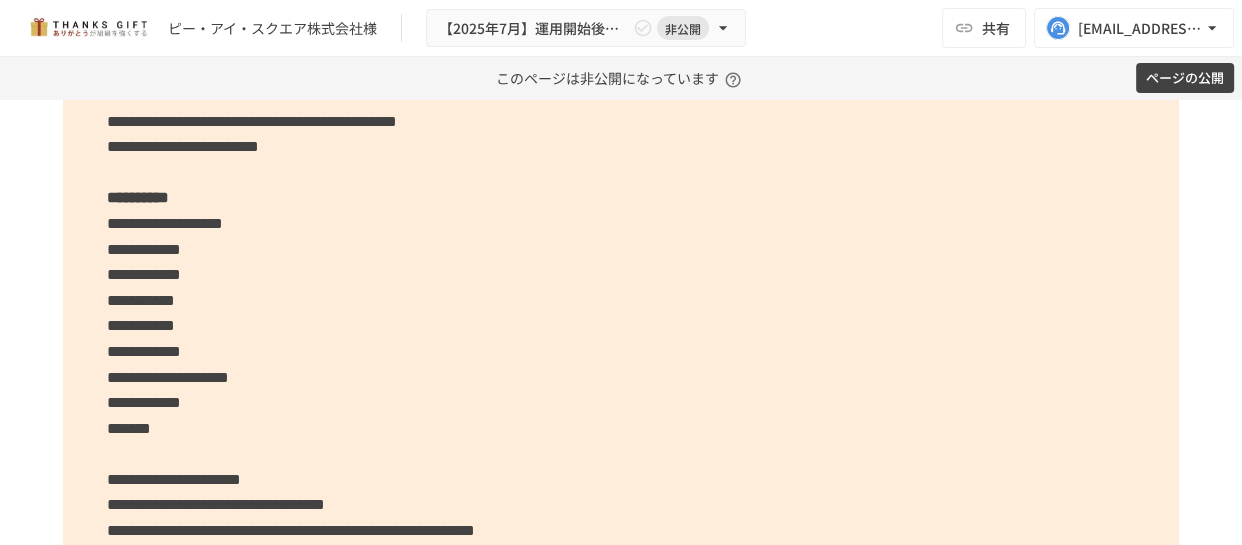 click on "**********" at bounding box center [621, 364] 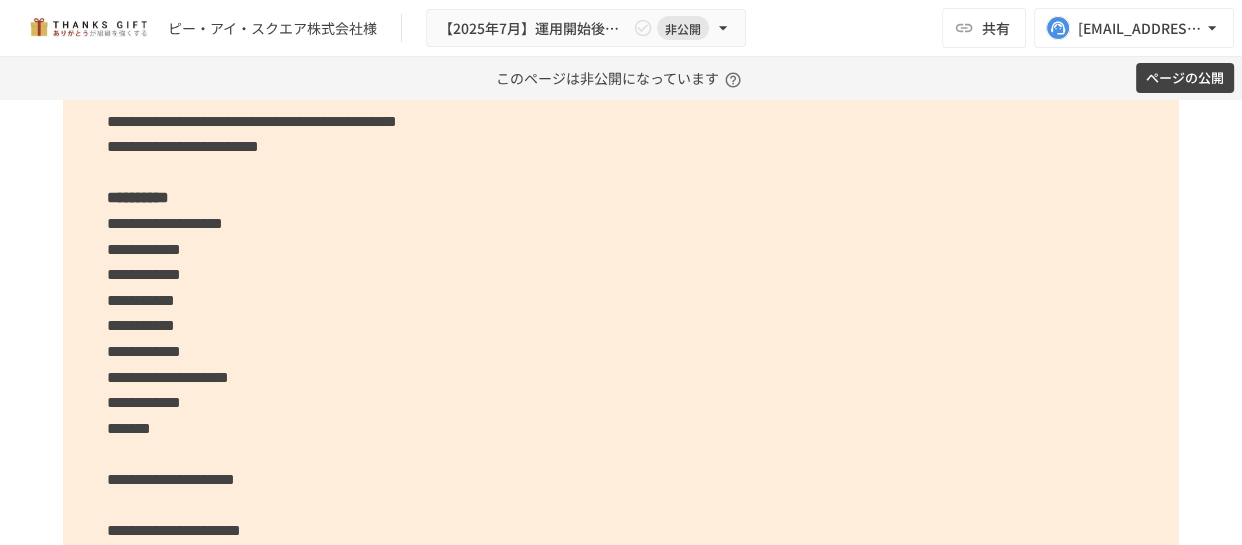 click on "**********" at bounding box center [621, 389] 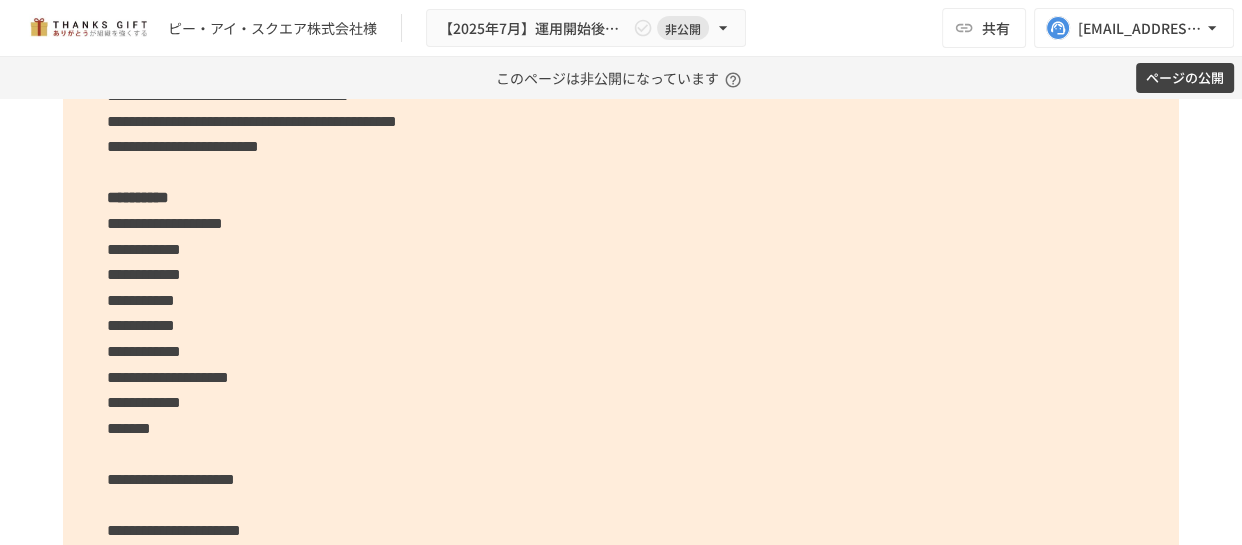 click on "**********" at bounding box center (621, 389) 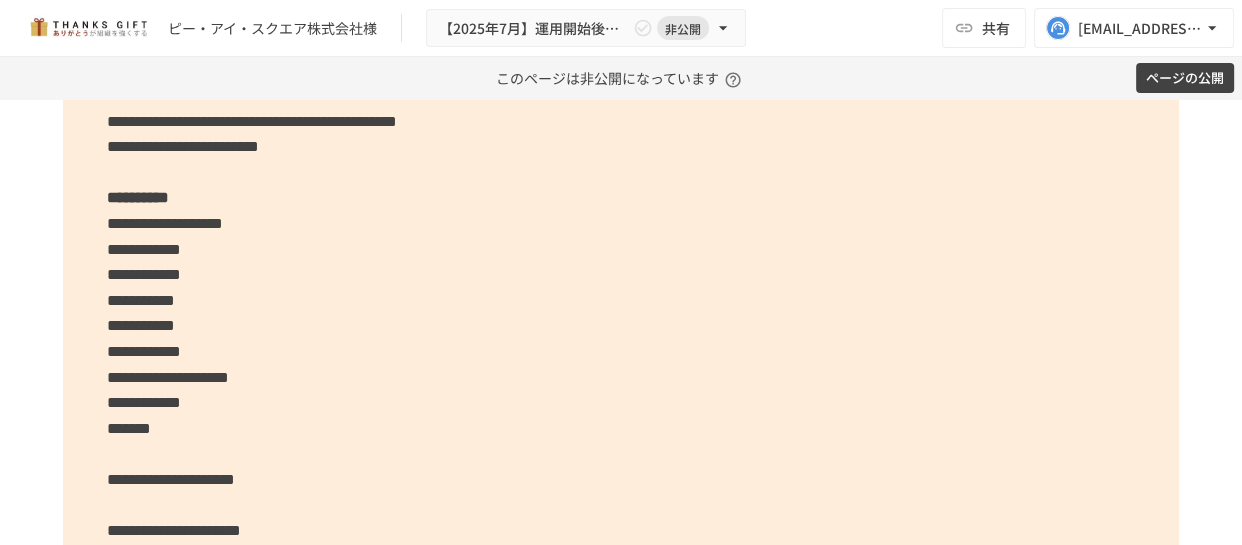 click on "**********" at bounding box center [621, 389] 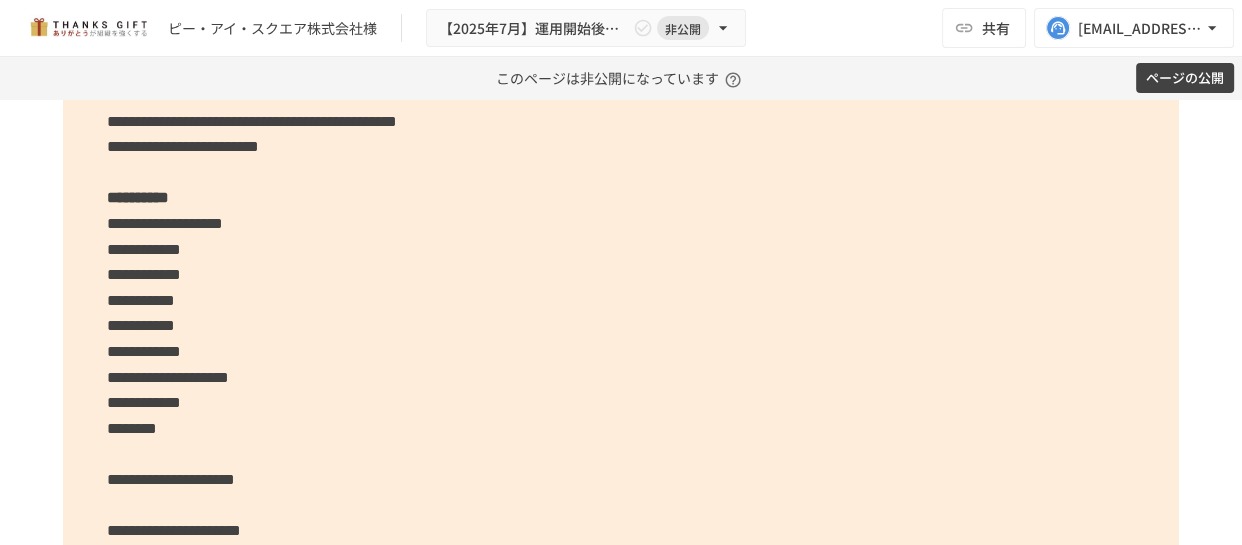 click on "**********" at bounding box center [621, 389] 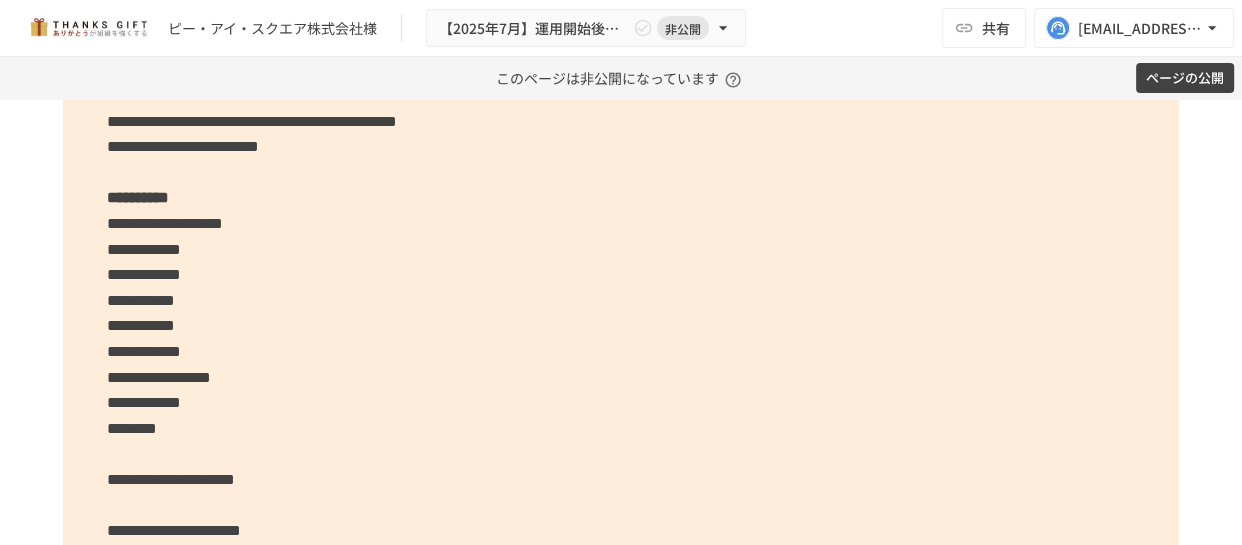 click on "**********" at bounding box center (621, 389) 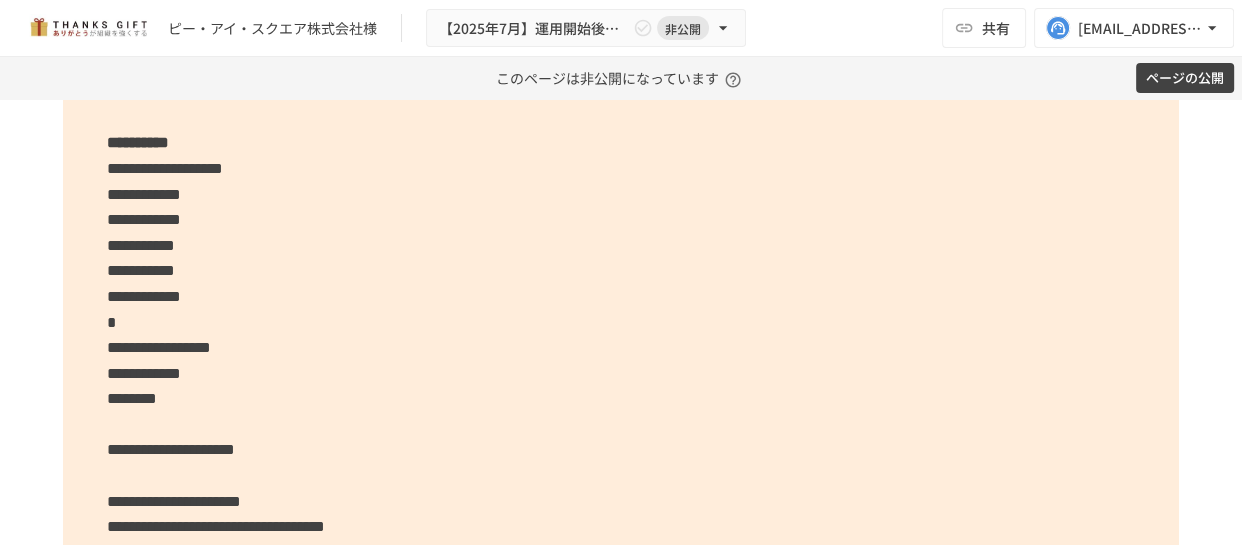 scroll, scrollTop: 4960, scrollLeft: 0, axis: vertical 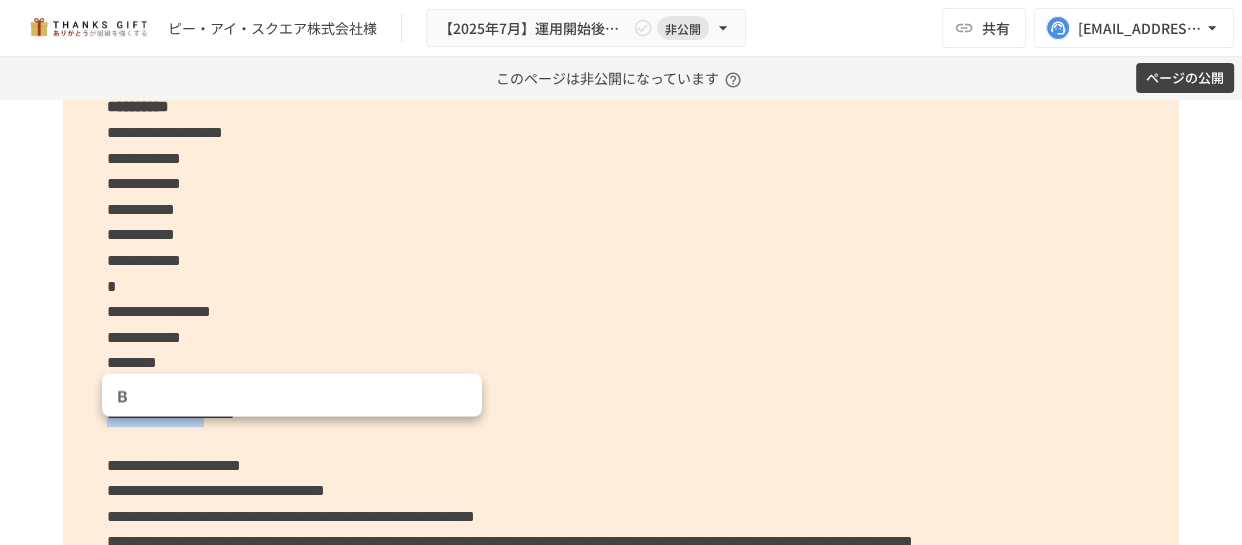 drag, startPoint x: 94, startPoint y: 439, endPoint x: 352, endPoint y: 447, distance: 258.124 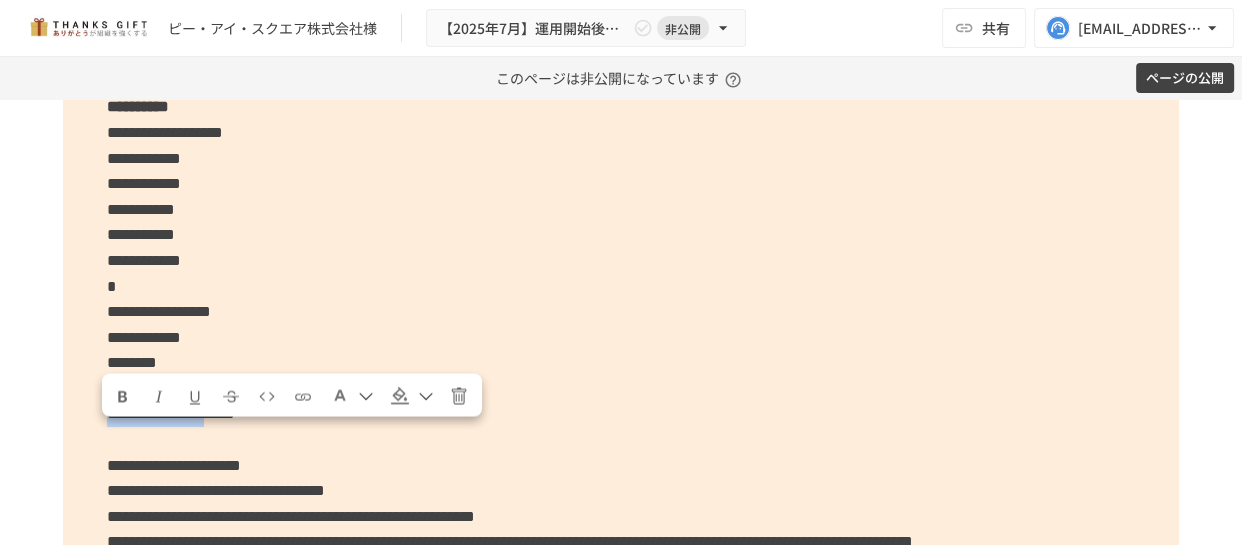 click on "**********" at bounding box center (621, 311) 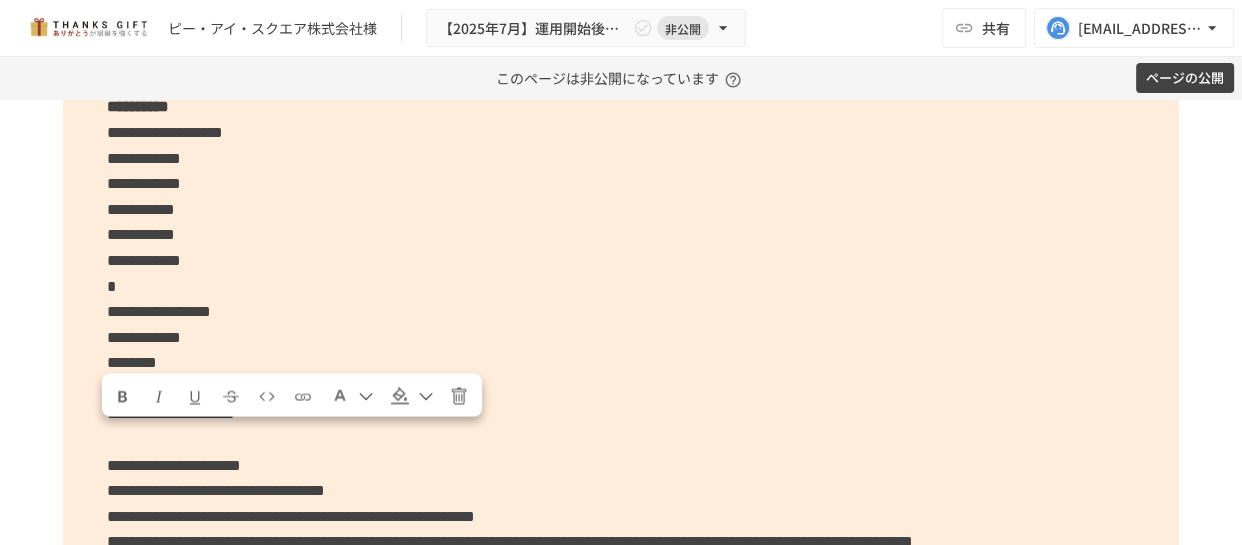 click on "**********" at bounding box center [621, 311] 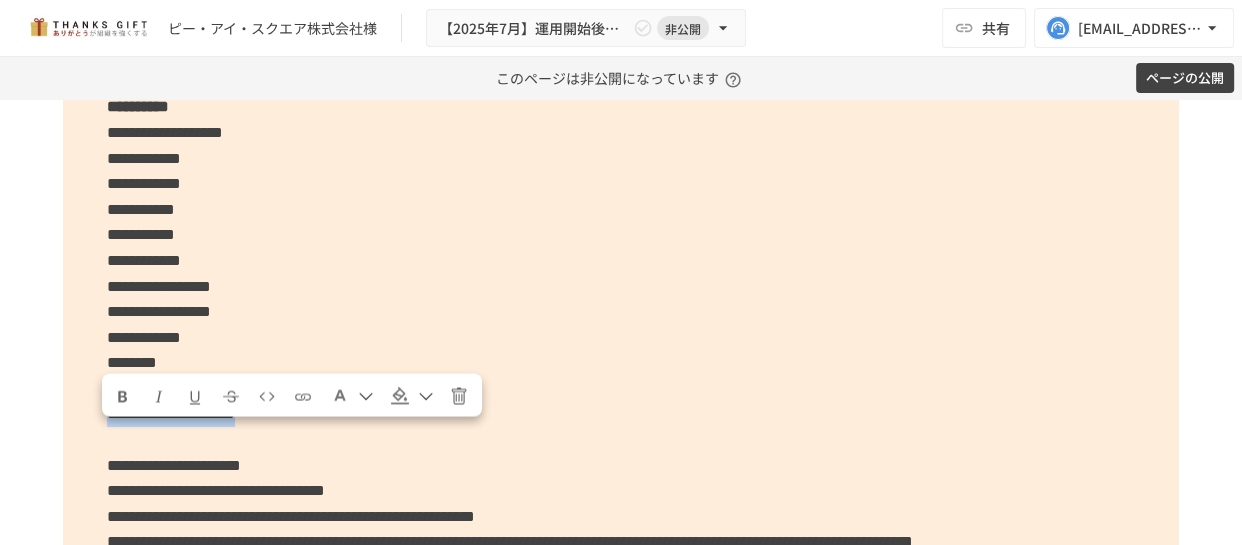 drag, startPoint x: 479, startPoint y: 434, endPoint x: 90, endPoint y: 438, distance: 389.02057 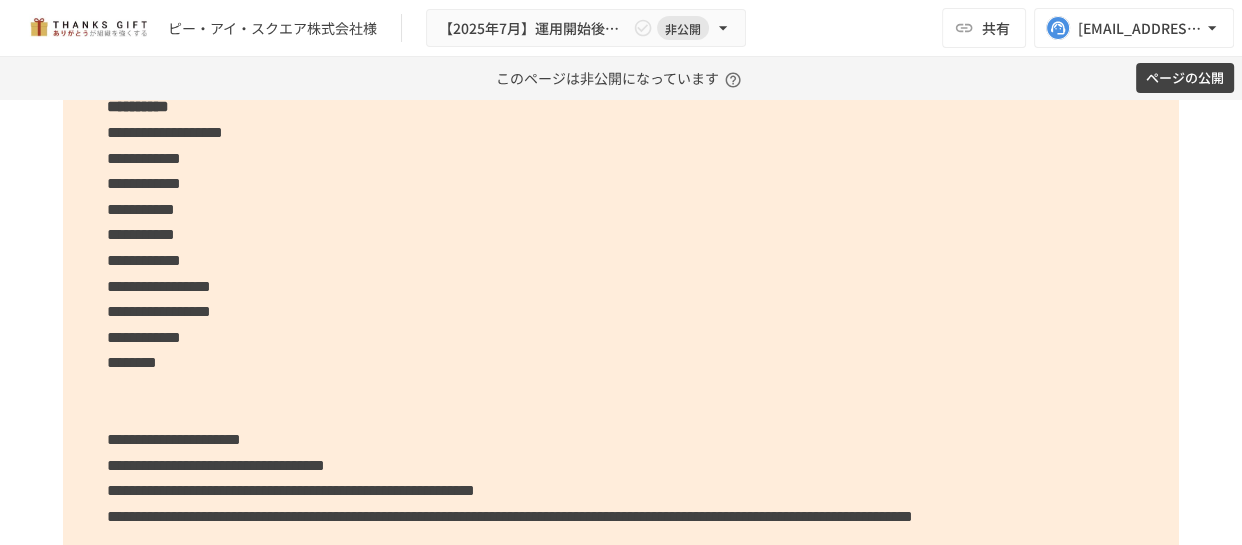 click on "**********" at bounding box center (621, 298) 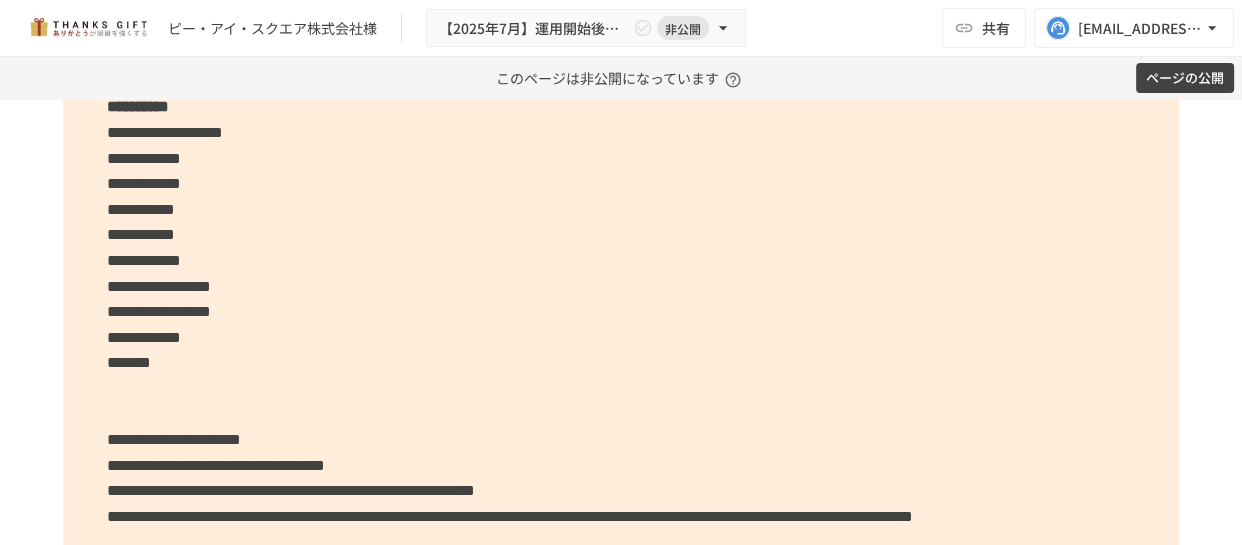 click on "**********" at bounding box center (621, 298) 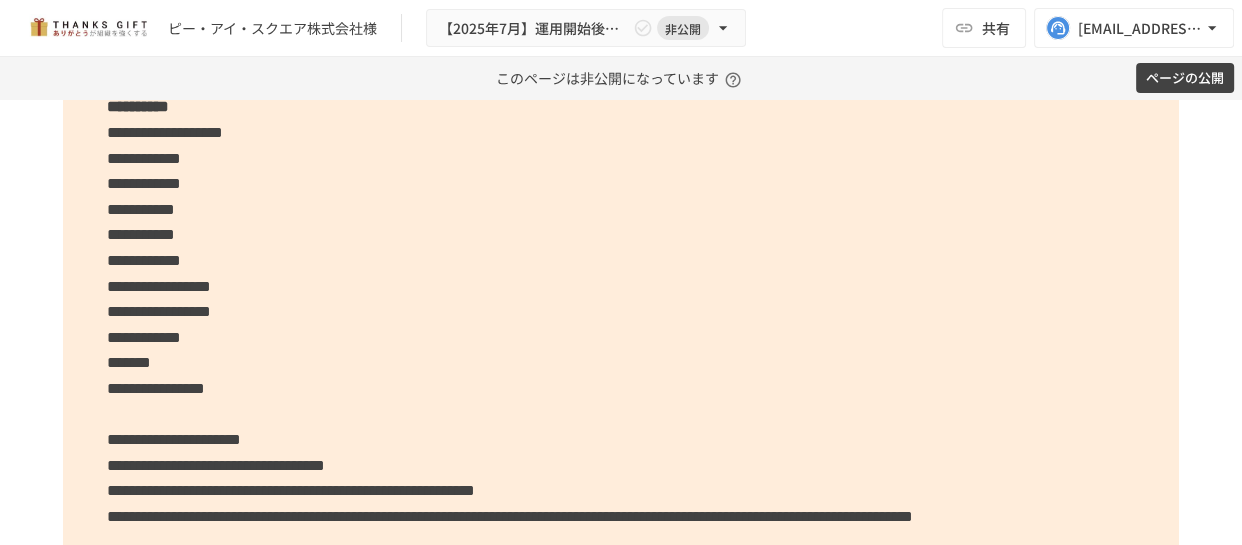 click on "**********" at bounding box center [621, 298] 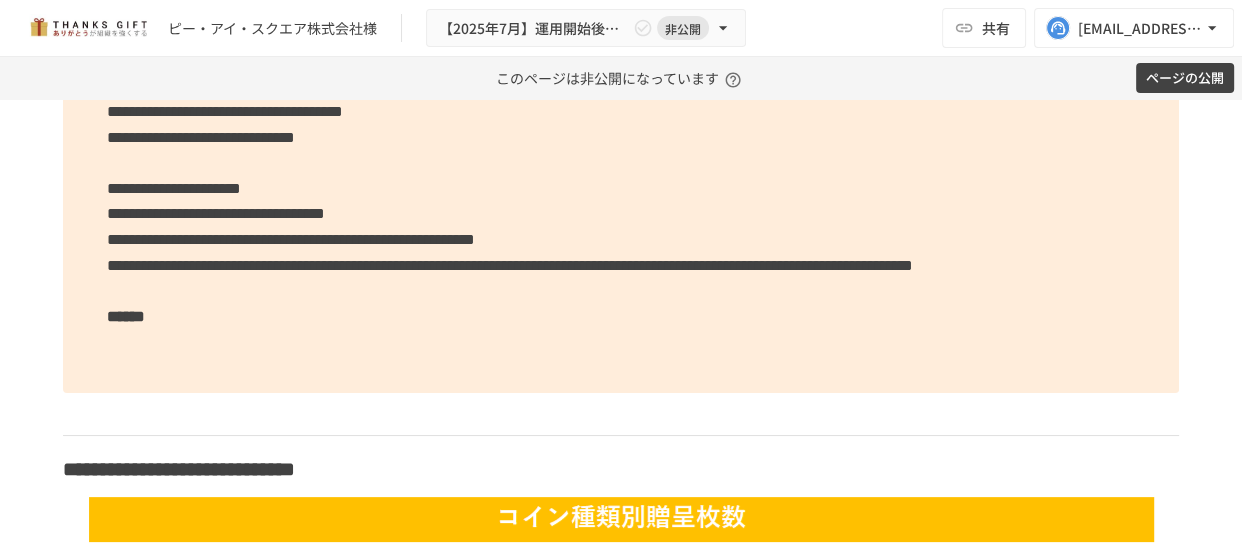scroll, scrollTop: 5323, scrollLeft: 0, axis: vertical 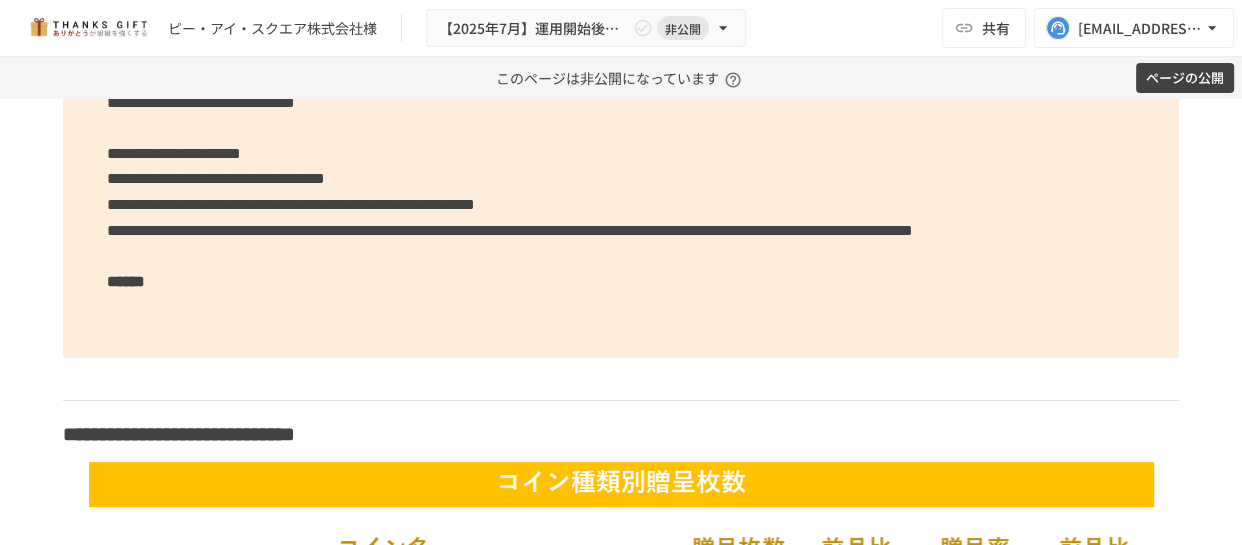click on "**********" at bounding box center (621, -26) 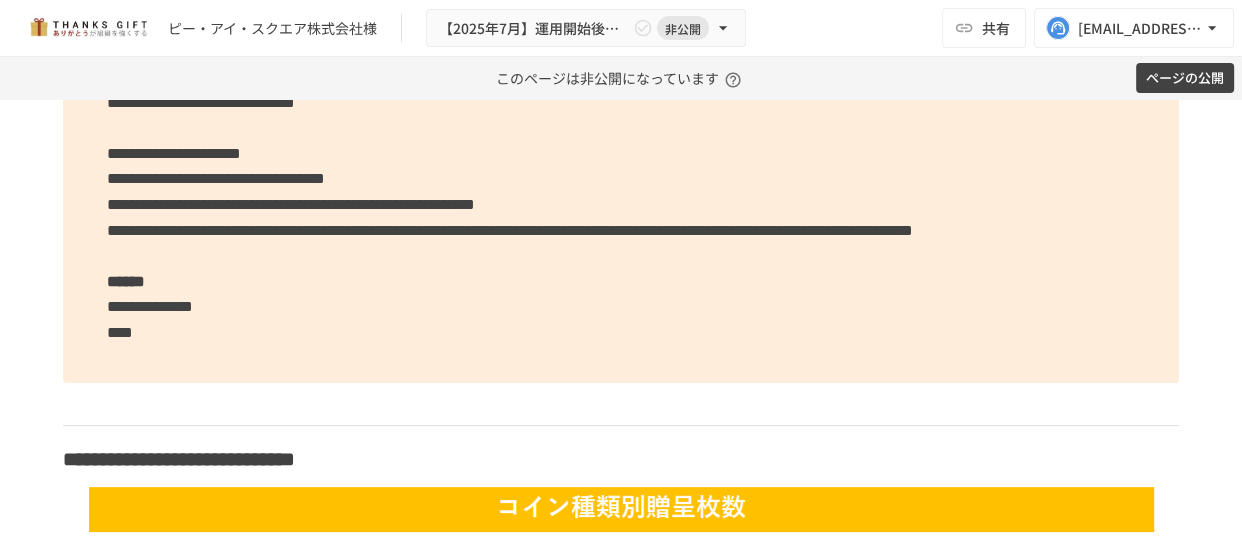 click on "**********" at bounding box center (621, -13) 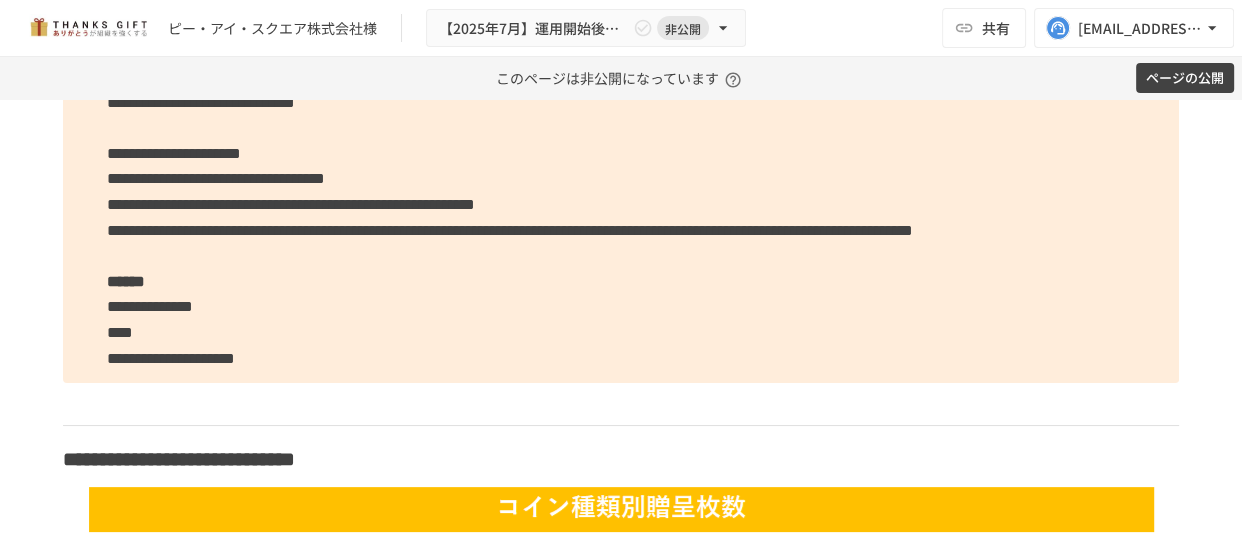 click on "**********" at bounding box center [171, 358] 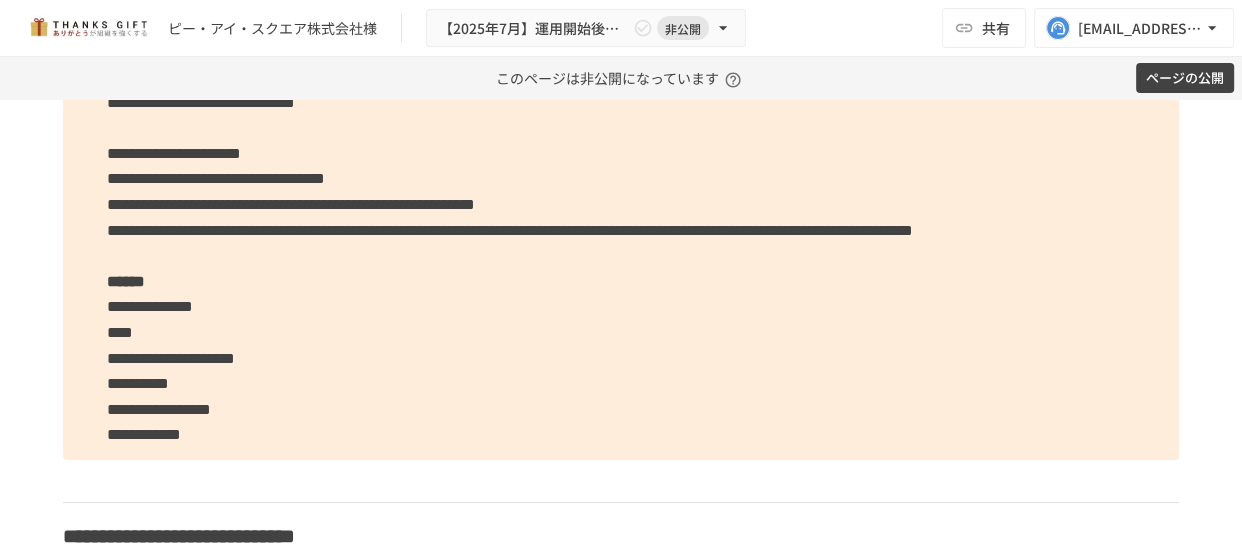 scroll, scrollTop: 5414, scrollLeft: 0, axis: vertical 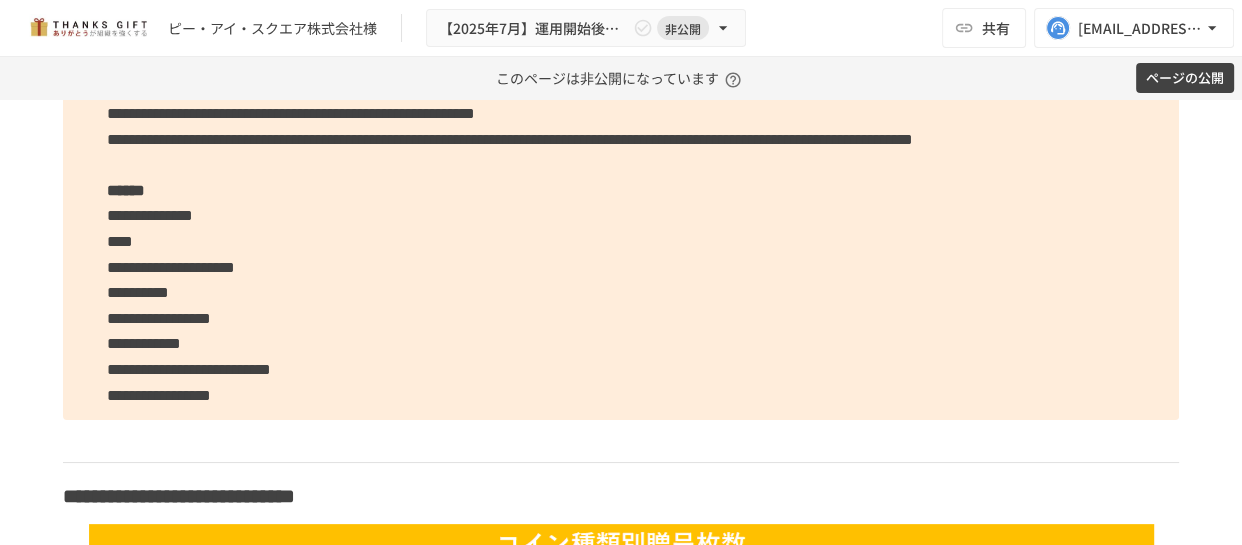 click on "**********" at bounding box center (621, -40) 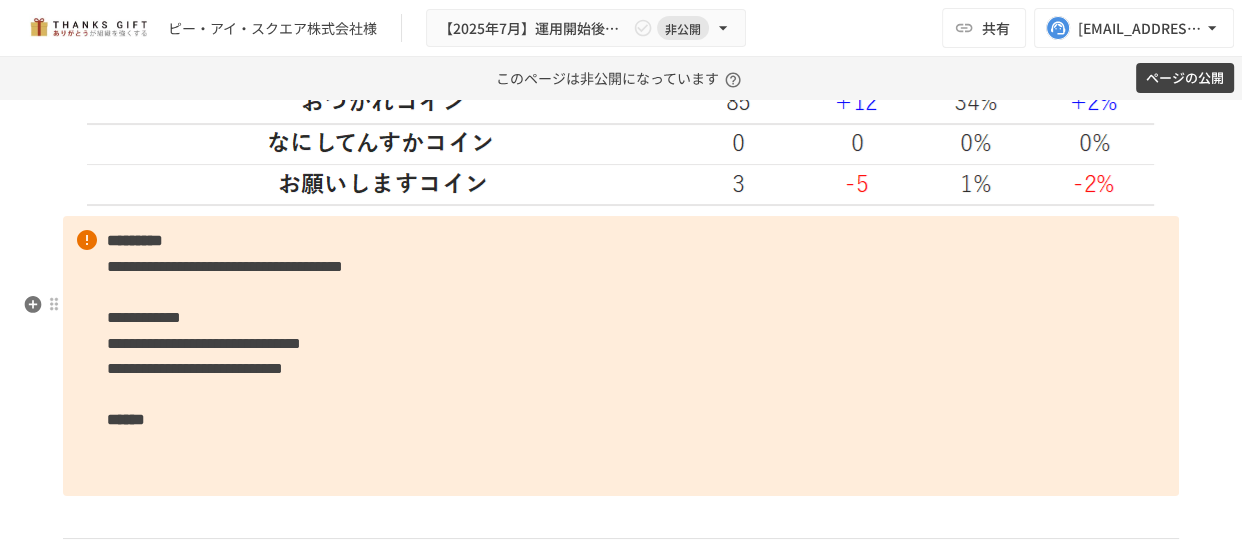 scroll, scrollTop: 6232, scrollLeft: 0, axis: vertical 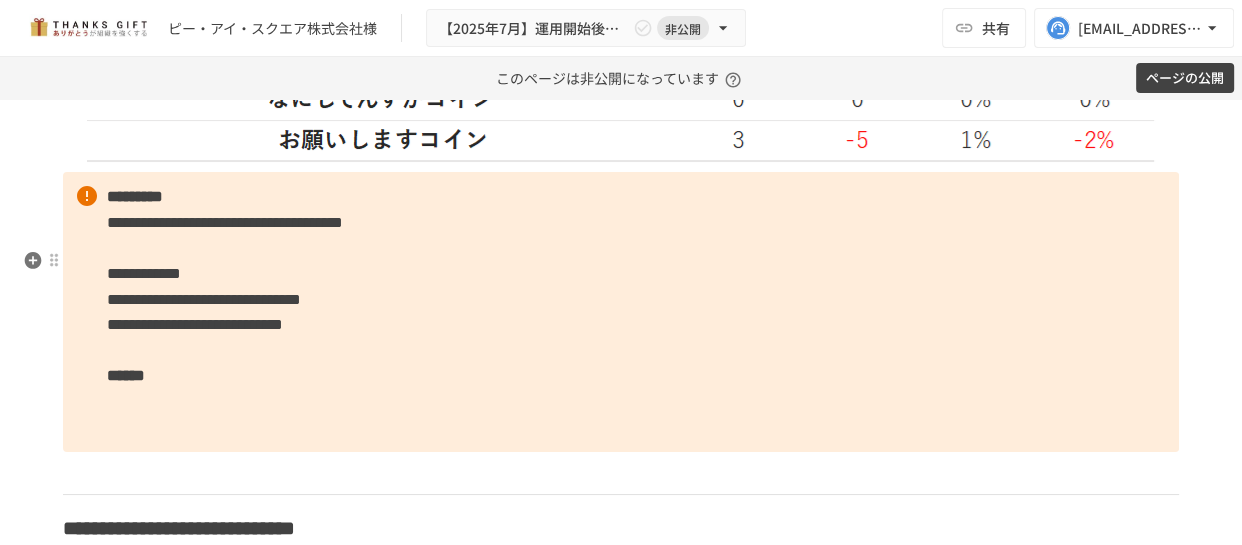 click on "**********" at bounding box center (621, 312) 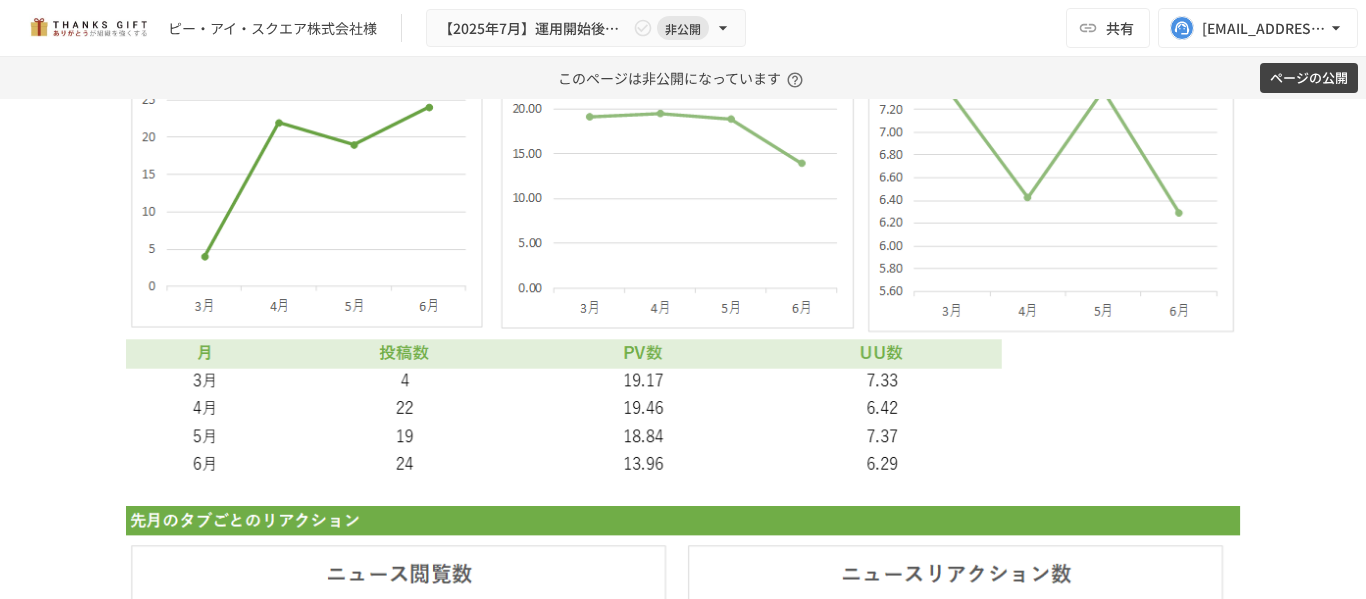 scroll, scrollTop: 6878, scrollLeft: 0, axis: vertical 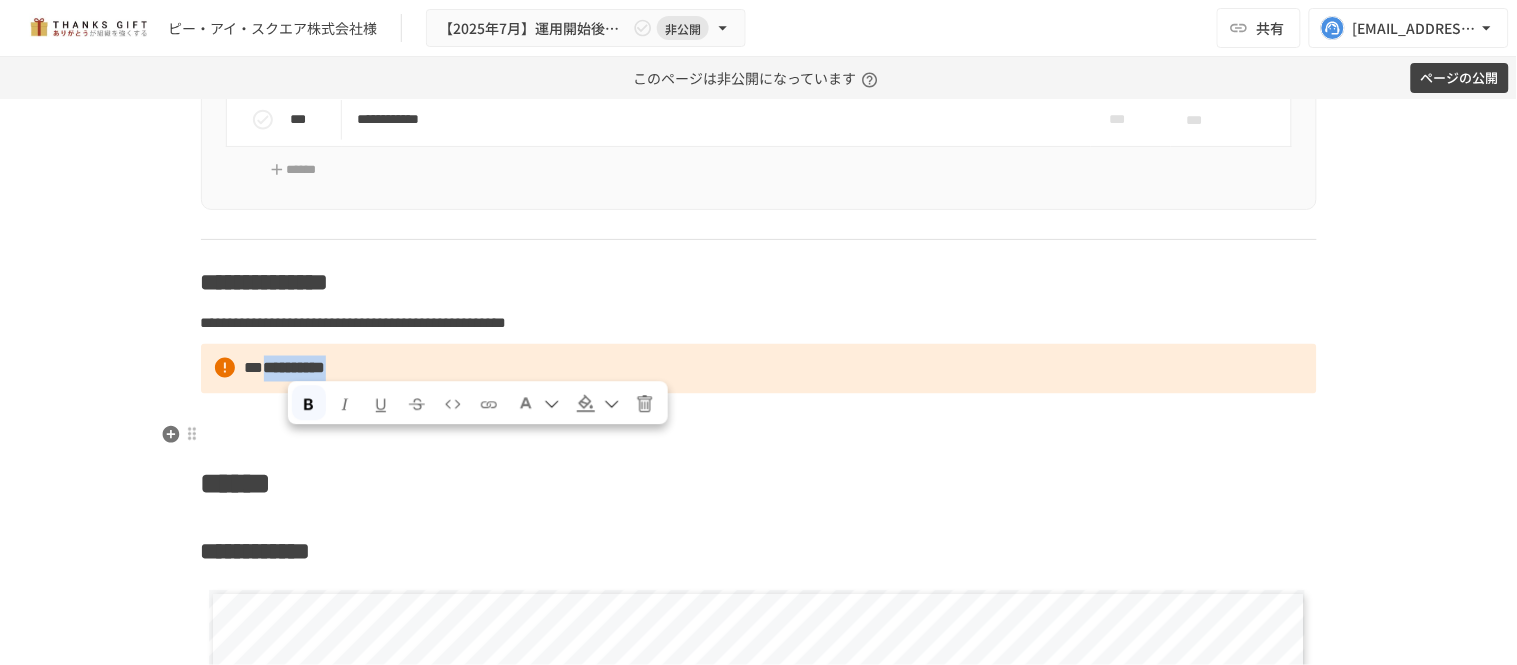 drag, startPoint x: 401, startPoint y: 453, endPoint x: 326, endPoint y: 434, distance: 77.36925 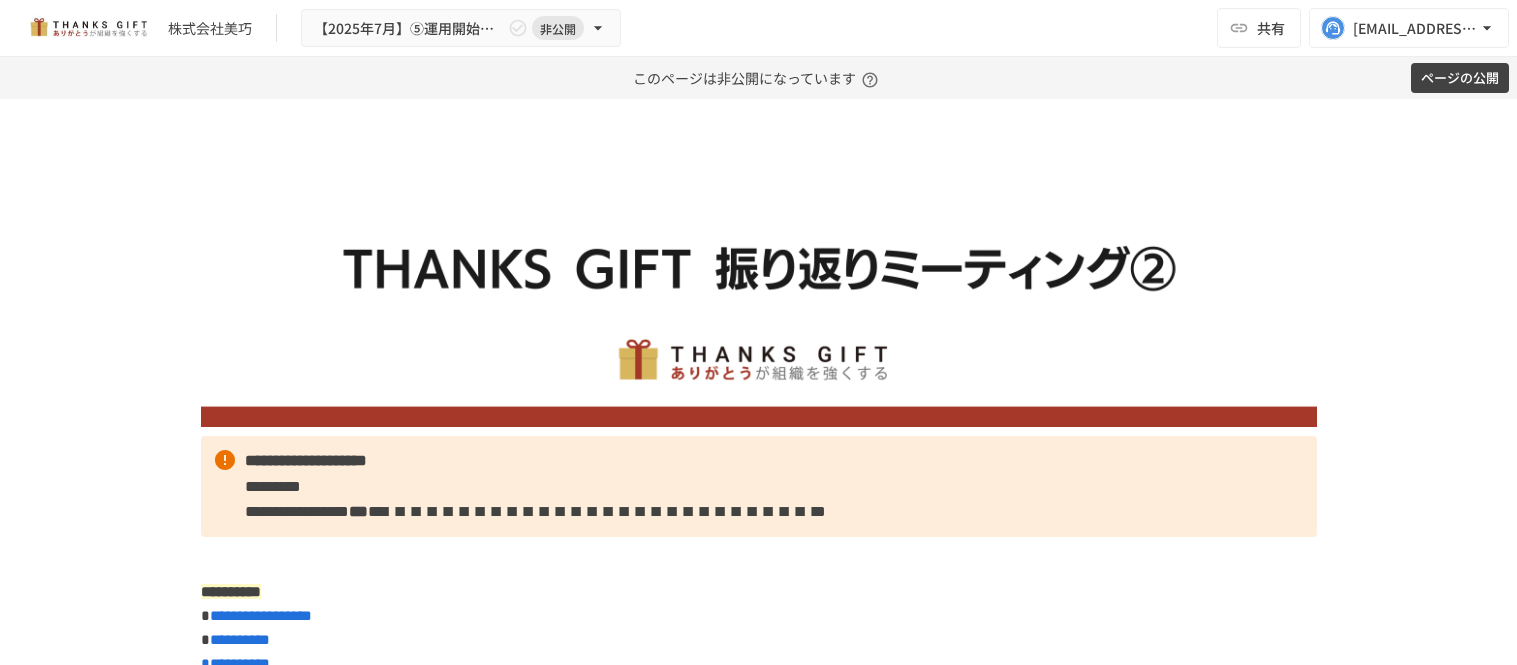 scroll, scrollTop: 0, scrollLeft: 0, axis: both 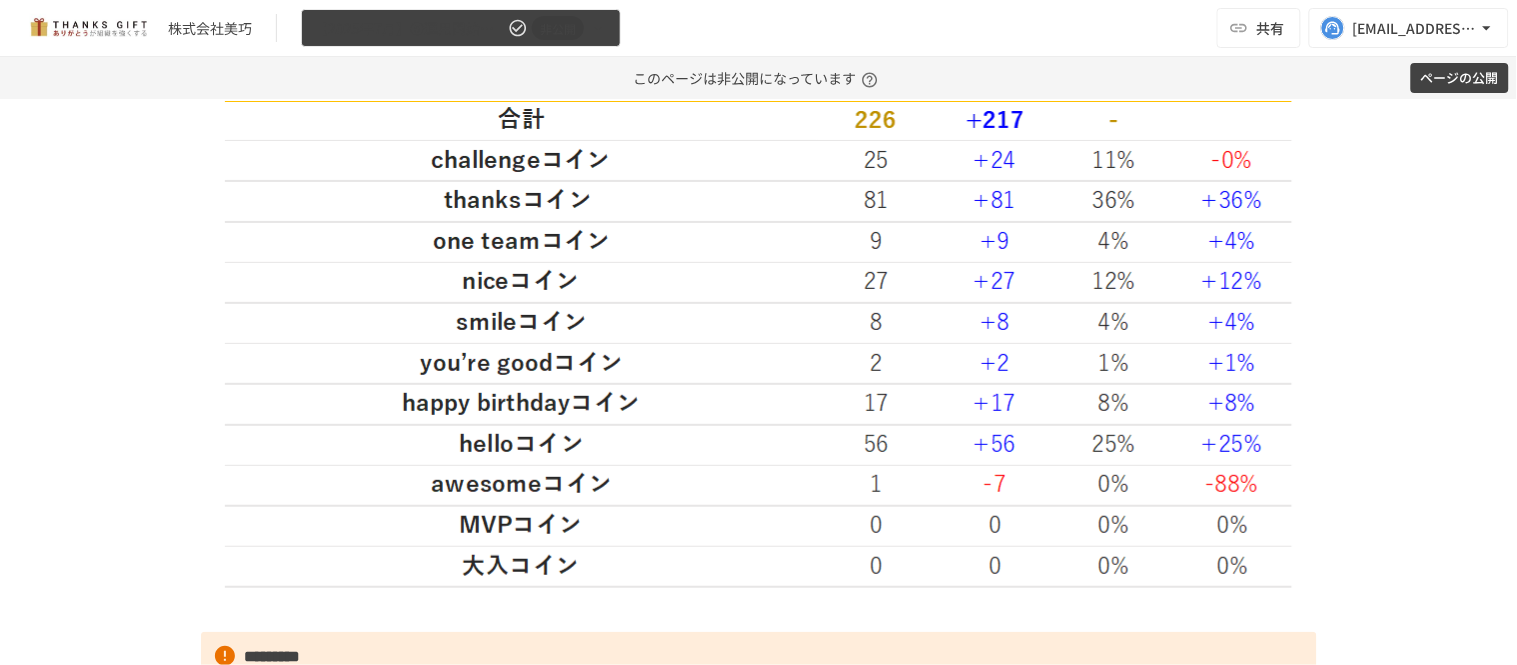 click on "【2025年7月】⑤運用開始後2回目振り返りMTG" at bounding box center [409, 28] 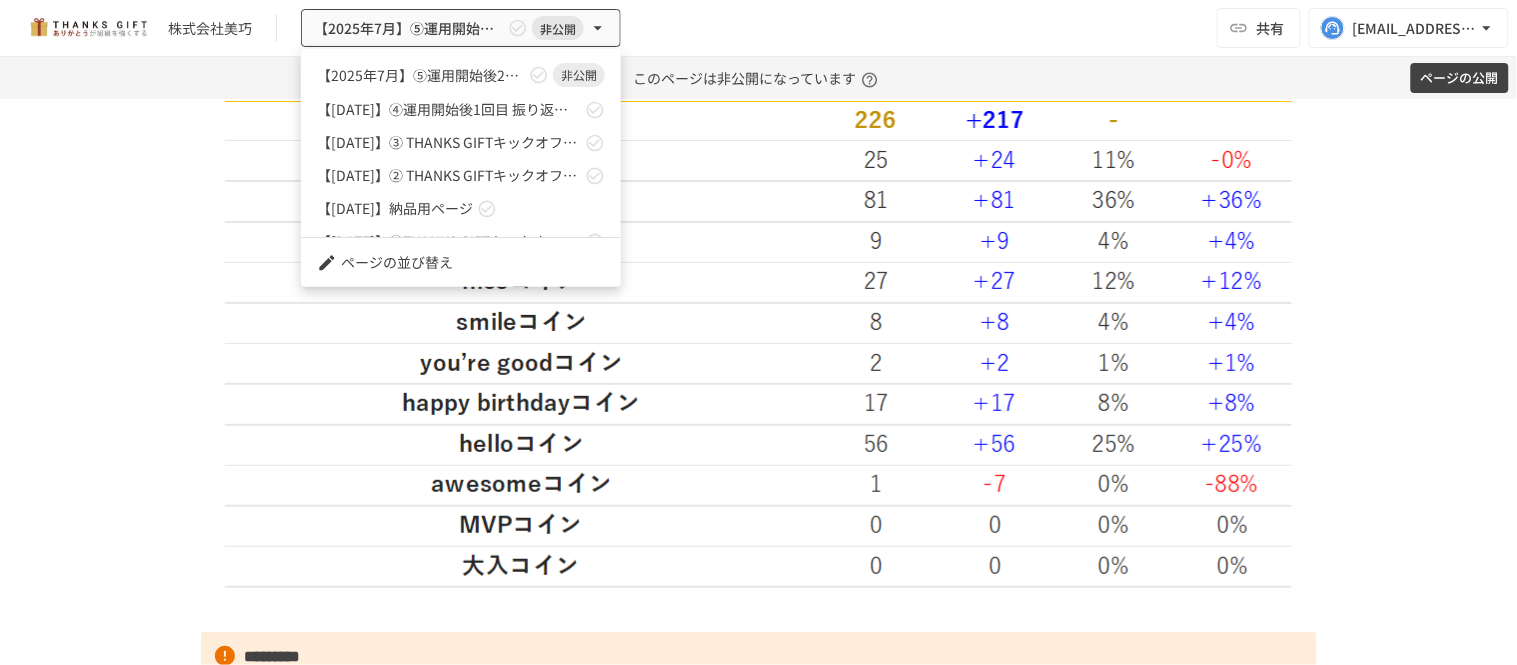 click on "【[DATE]】④運用開始後1回目 振り返りMTG" at bounding box center (461, 109) 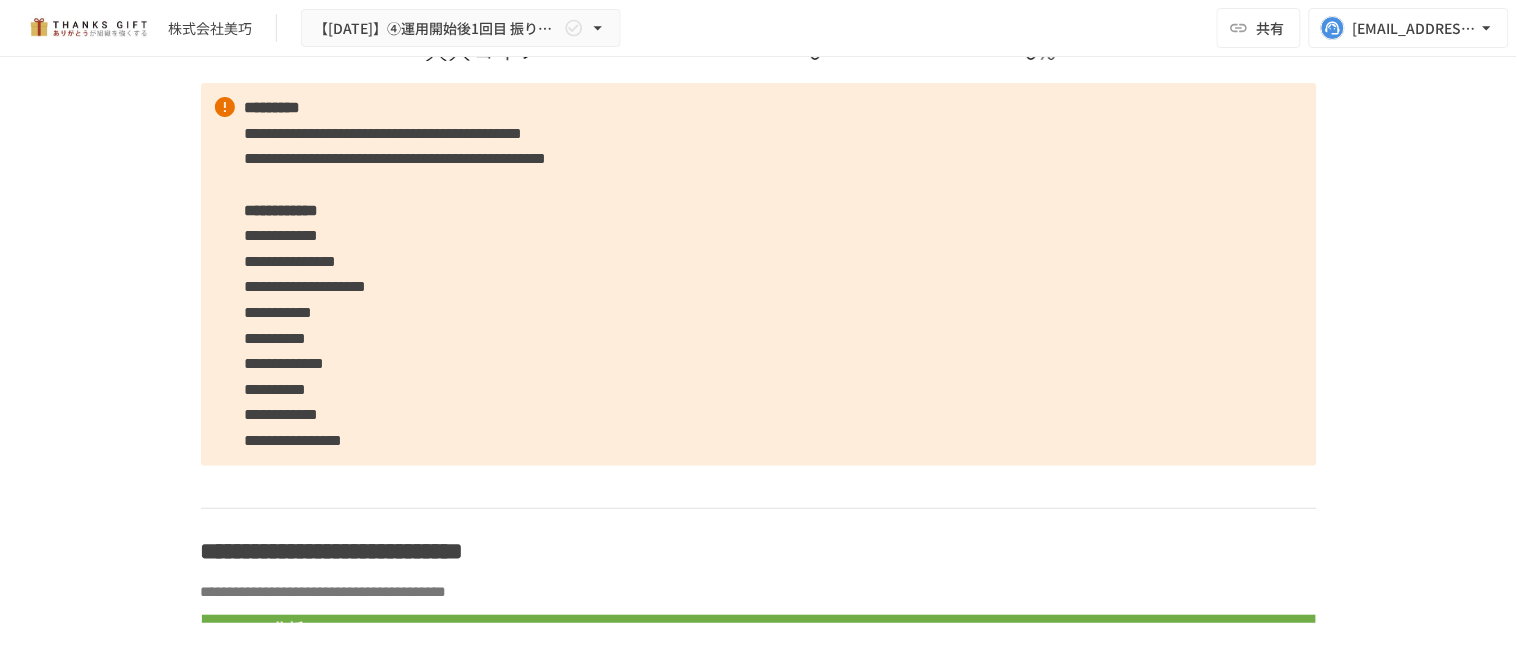 scroll, scrollTop: 5503, scrollLeft: 0, axis: vertical 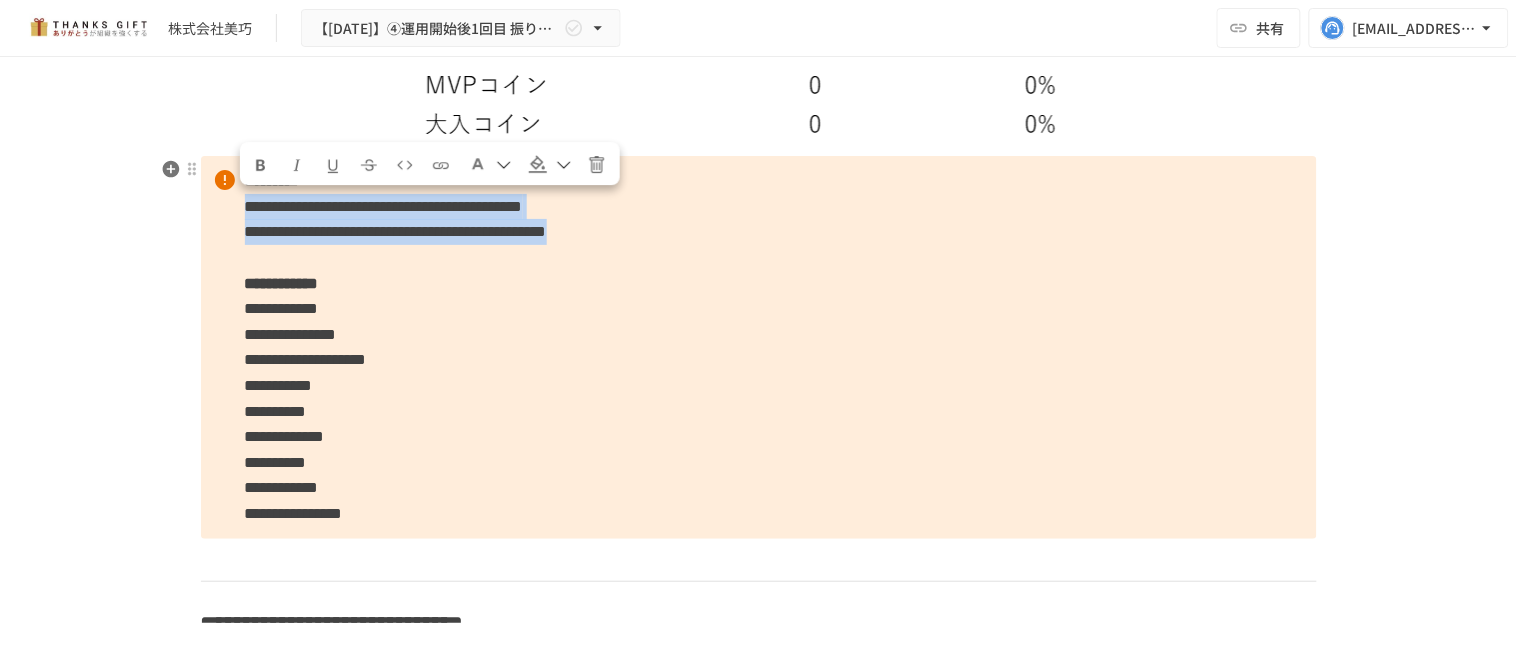 drag, startPoint x: 236, startPoint y: 201, endPoint x: 1134, endPoint y: 231, distance: 898.501 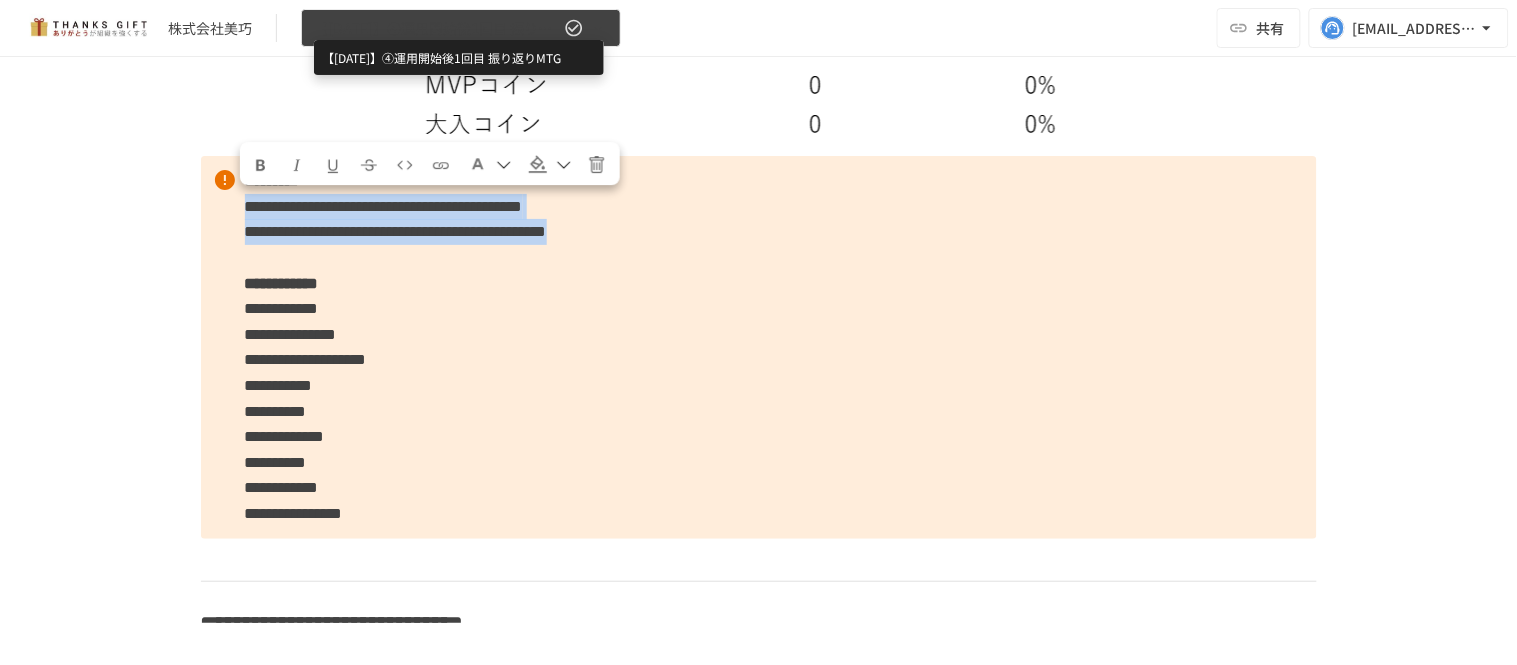 click on "【2025年6月】④運用開始後1回目 振り返りMTG" at bounding box center [437, 28] 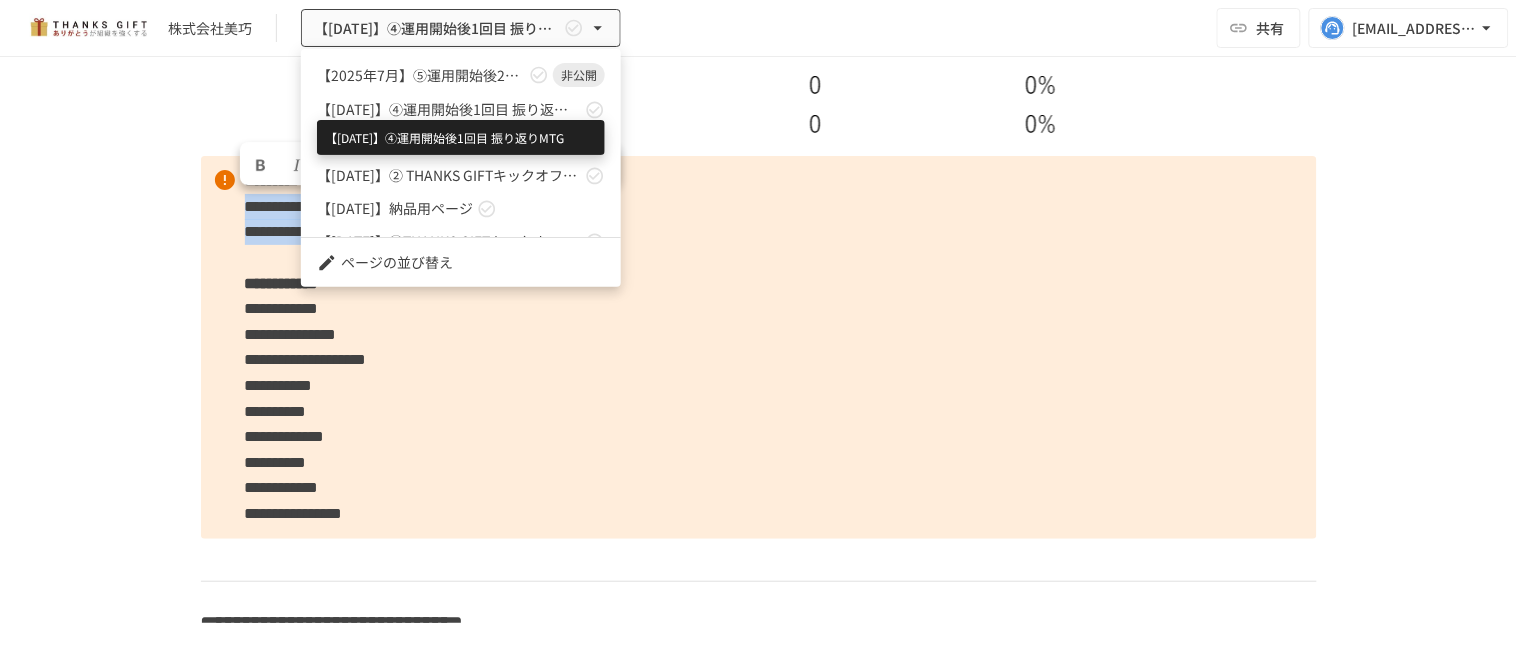 click on "【2025年7月】⑤運用開始後2回目振り返りMTG" at bounding box center (421, 75) 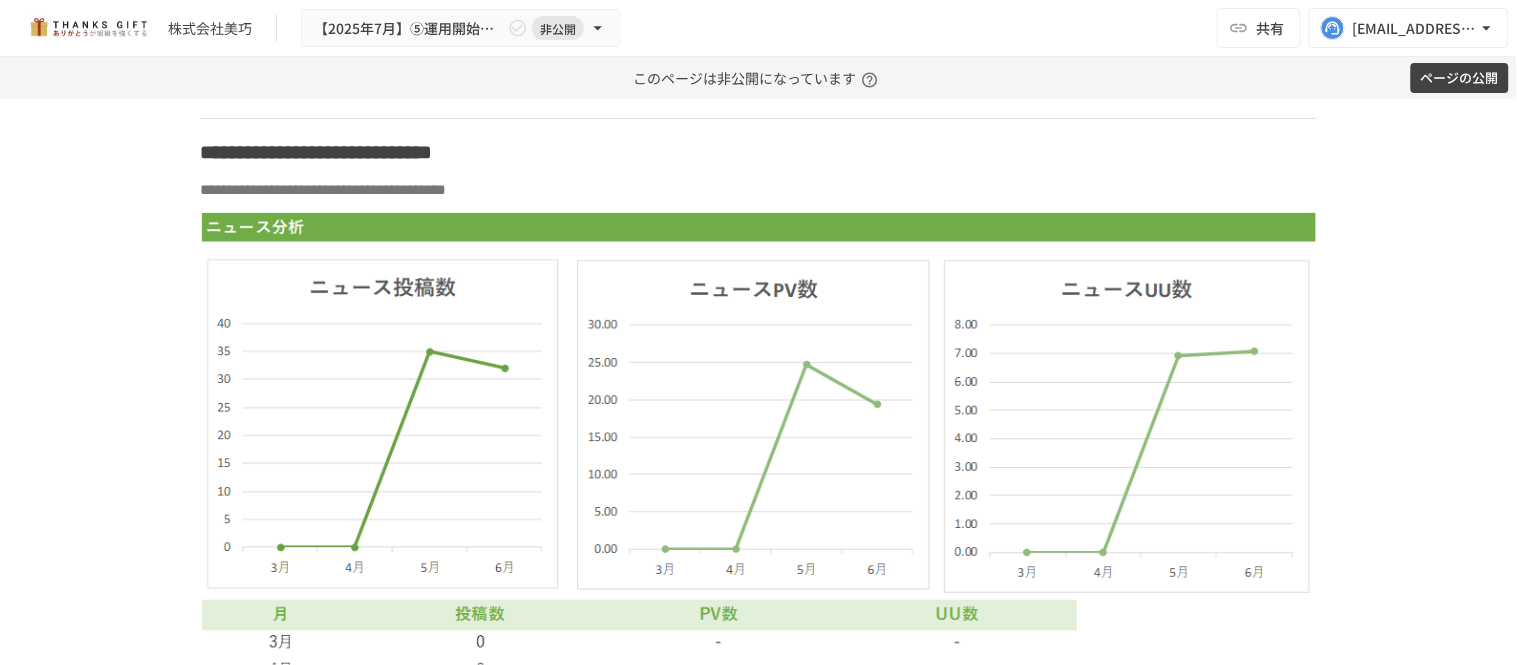 scroll, scrollTop: 4844, scrollLeft: 0, axis: vertical 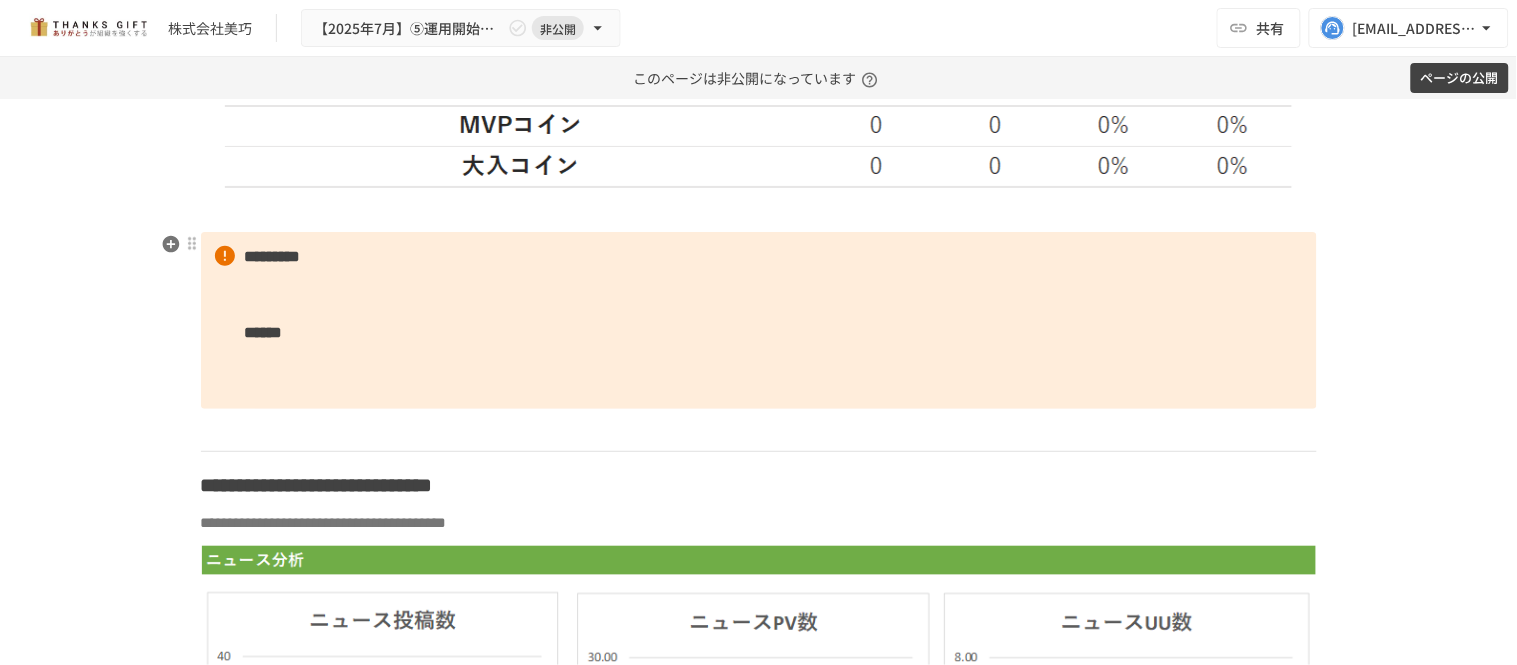 click on "********* ******" at bounding box center (759, 321) 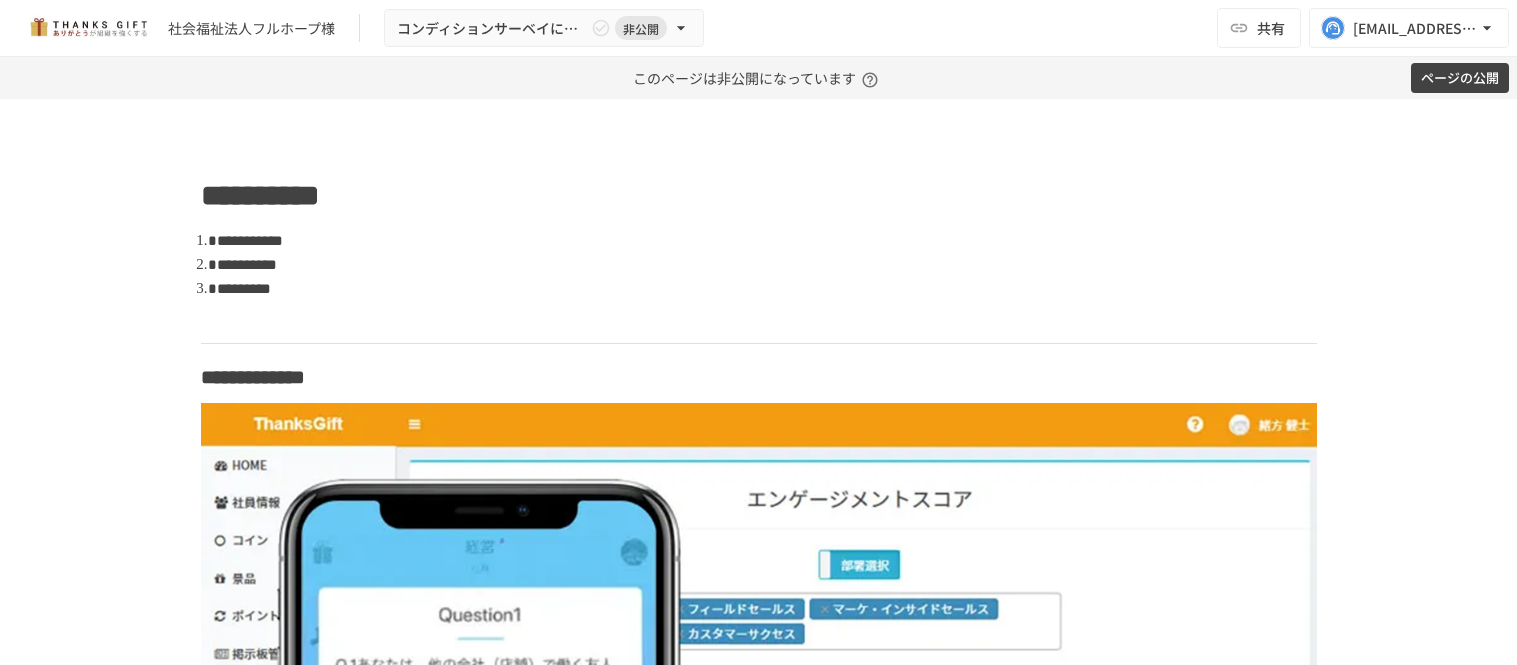 scroll, scrollTop: 0, scrollLeft: 0, axis: both 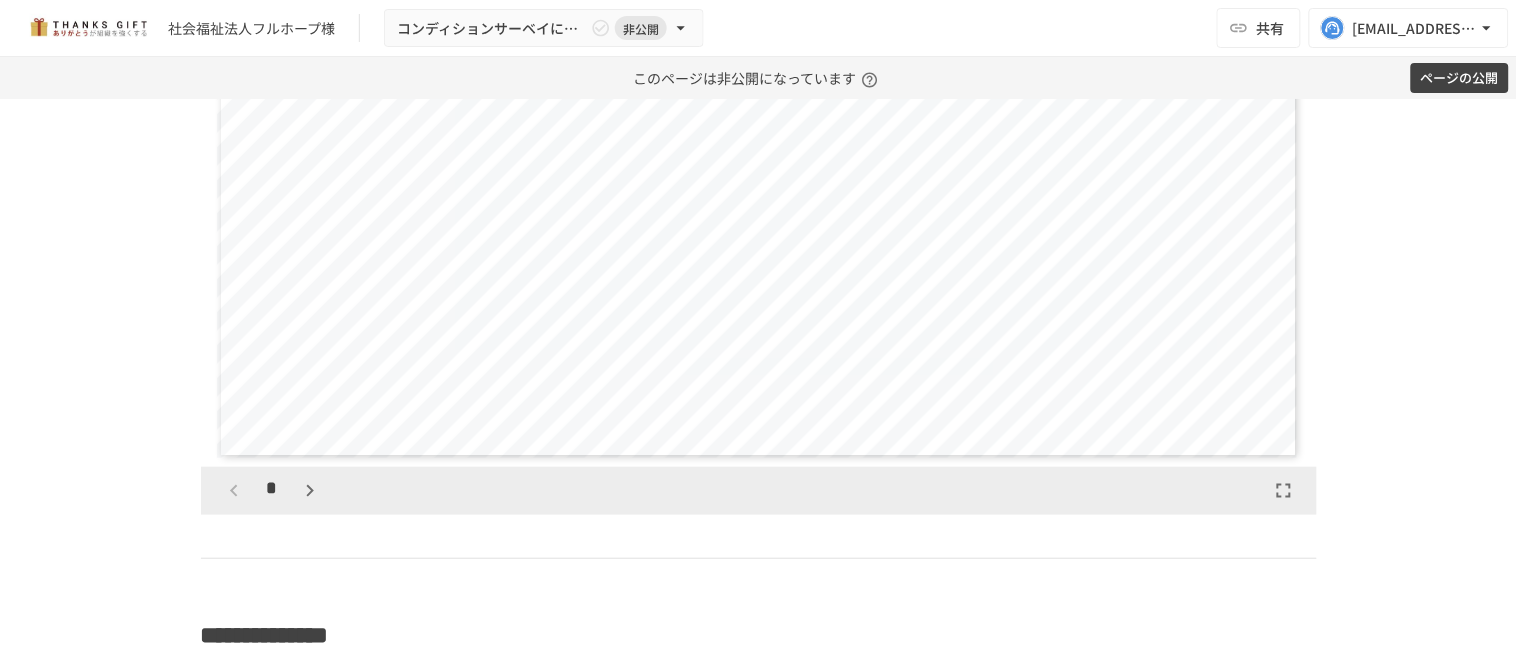 click 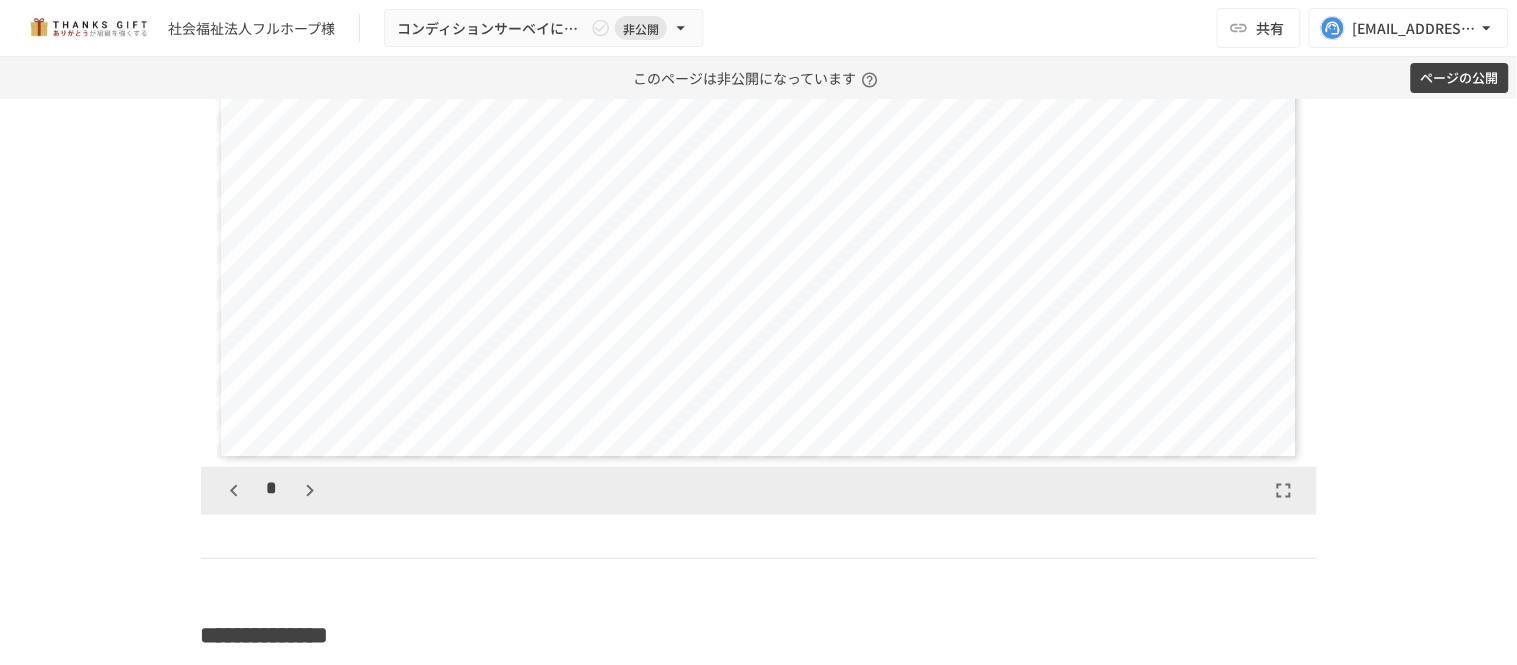 click 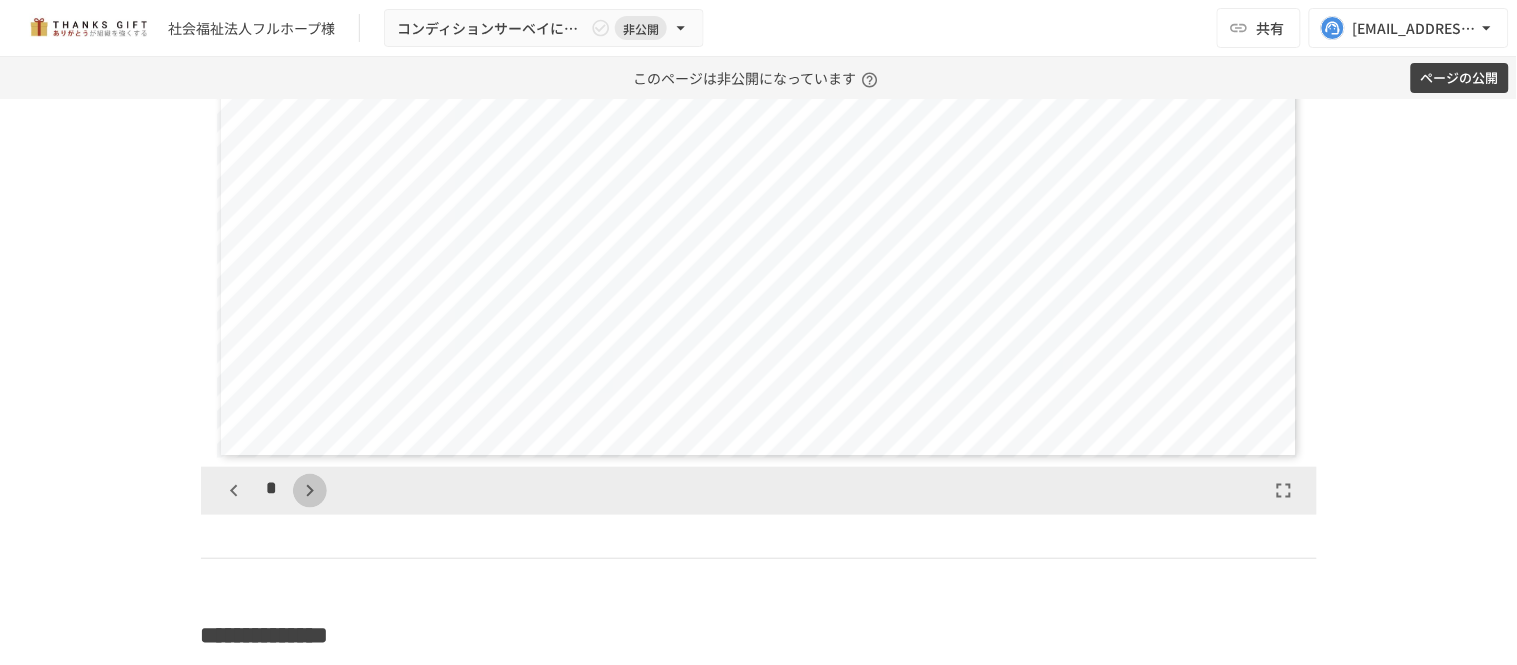 click 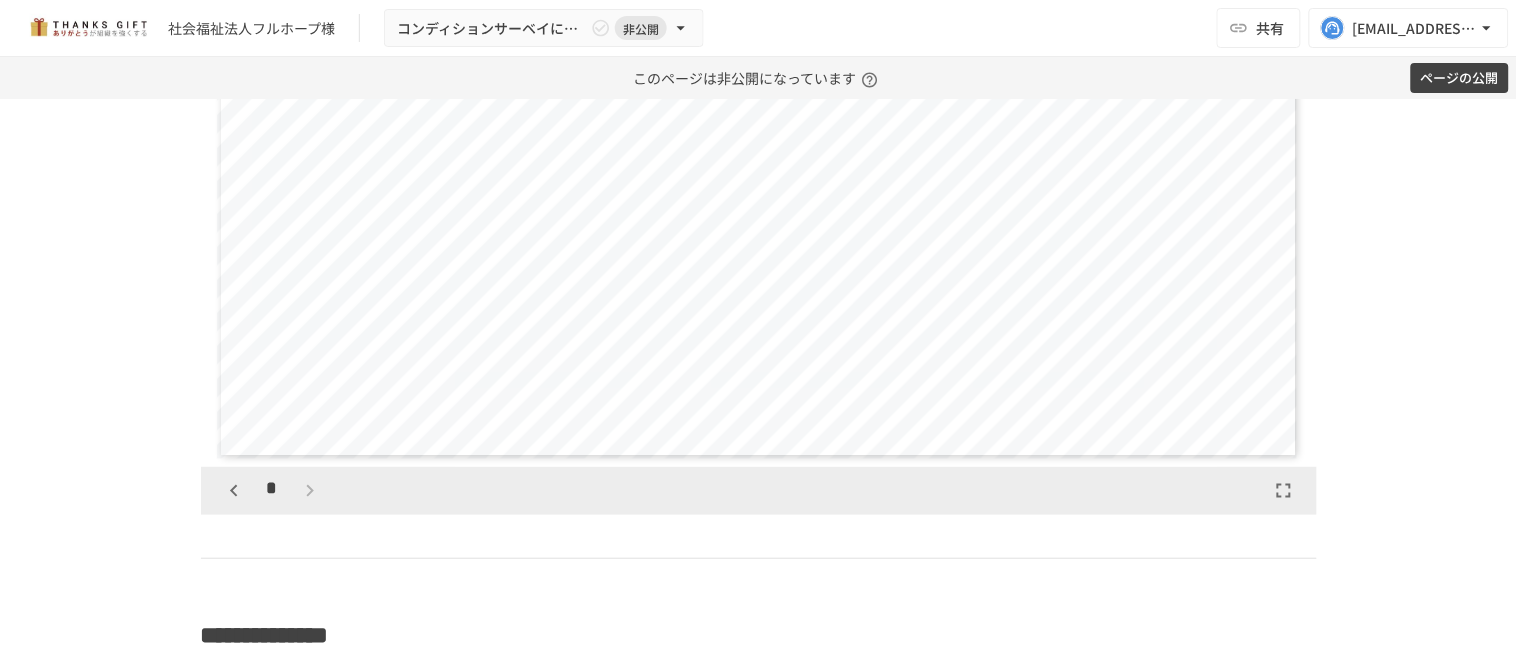 click on "*" at bounding box center [272, 491] 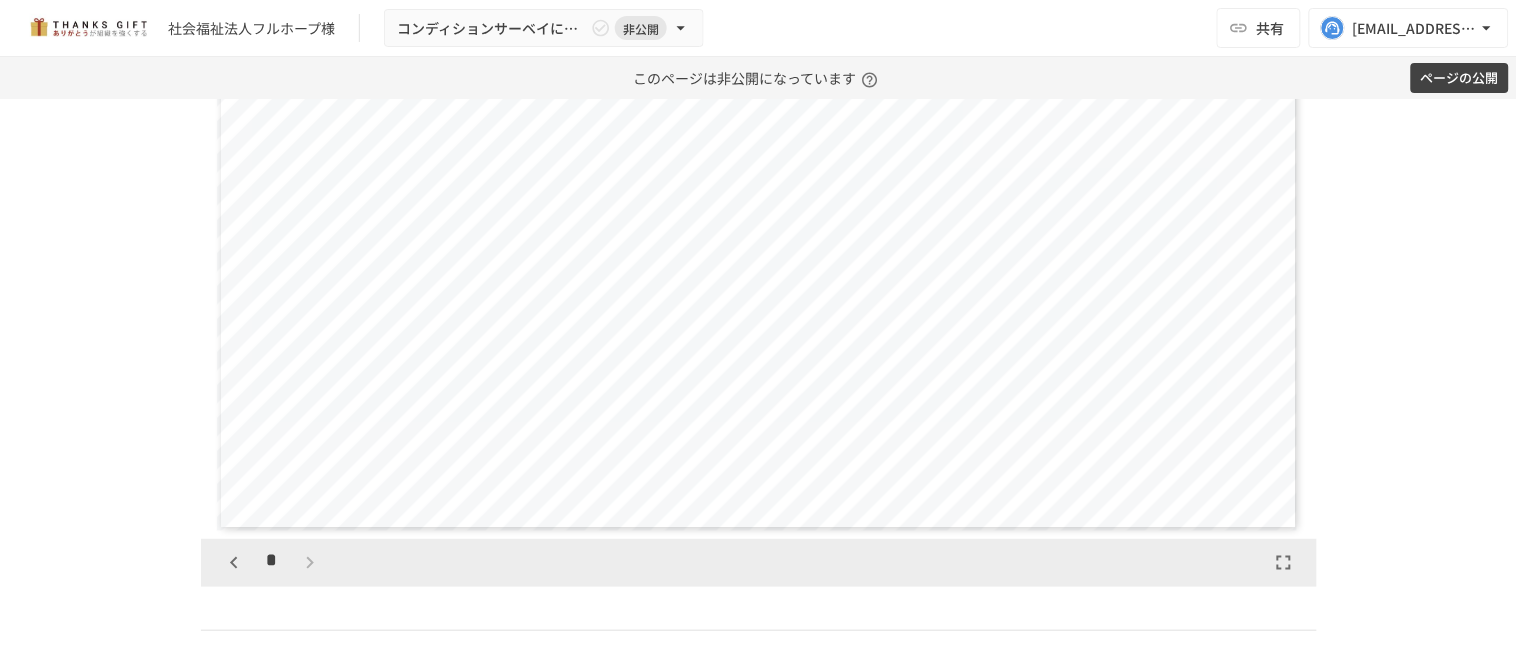 scroll, scrollTop: 2222, scrollLeft: 0, axis: vertical 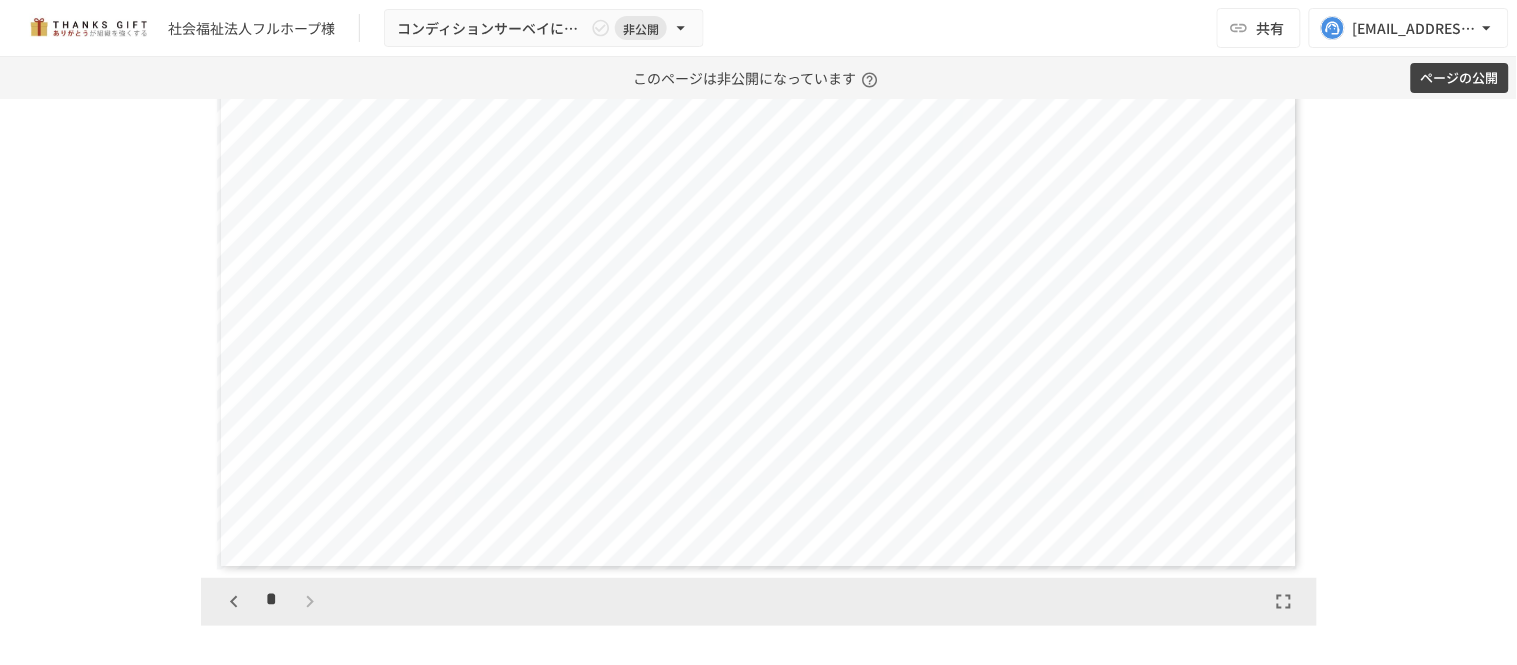 click 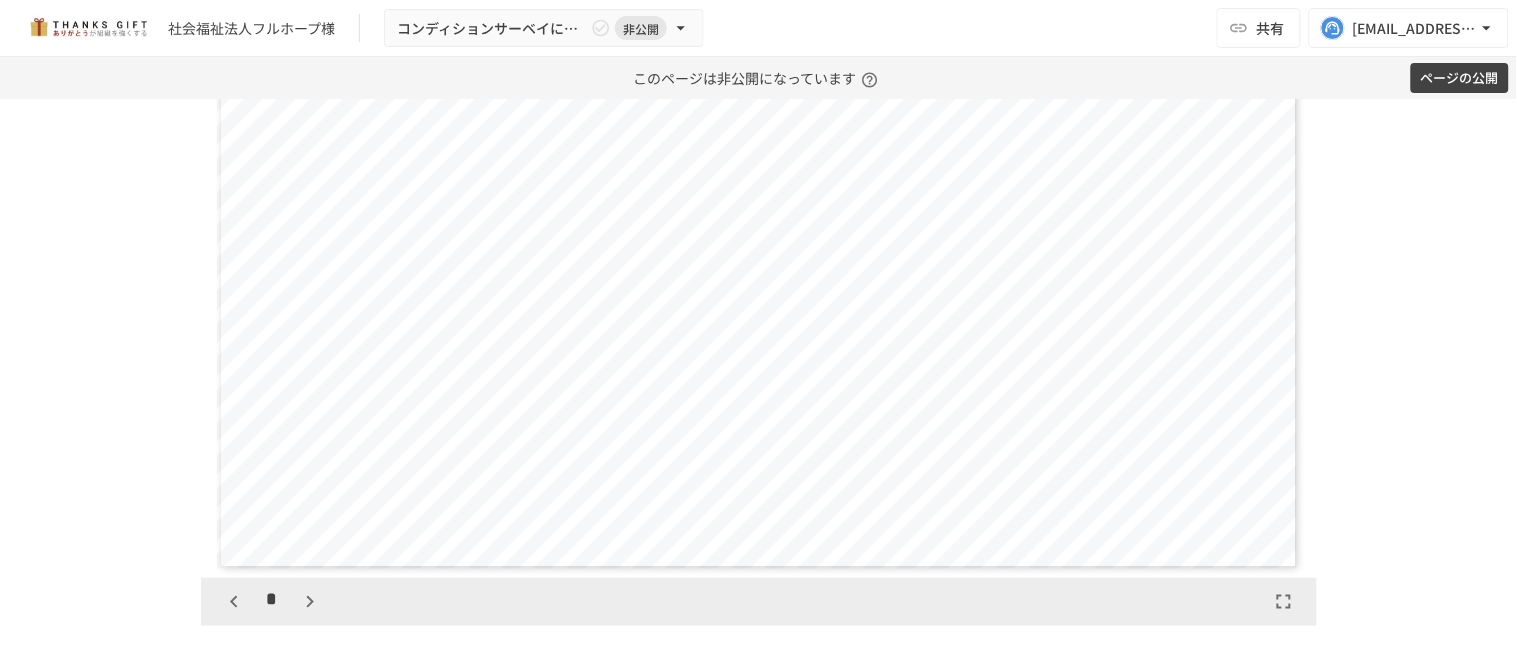 click 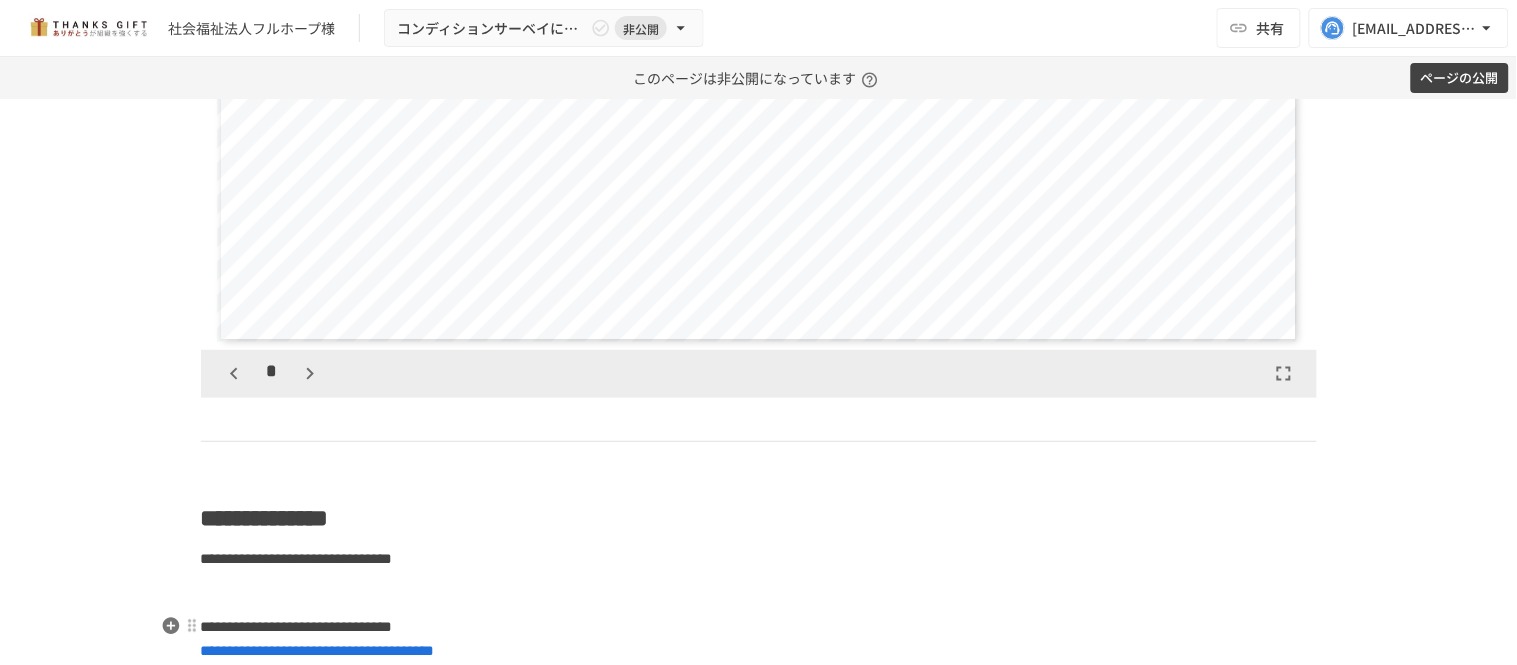 scroll, scrollTop: 2444, scrollLeft: 0, axis: vertical 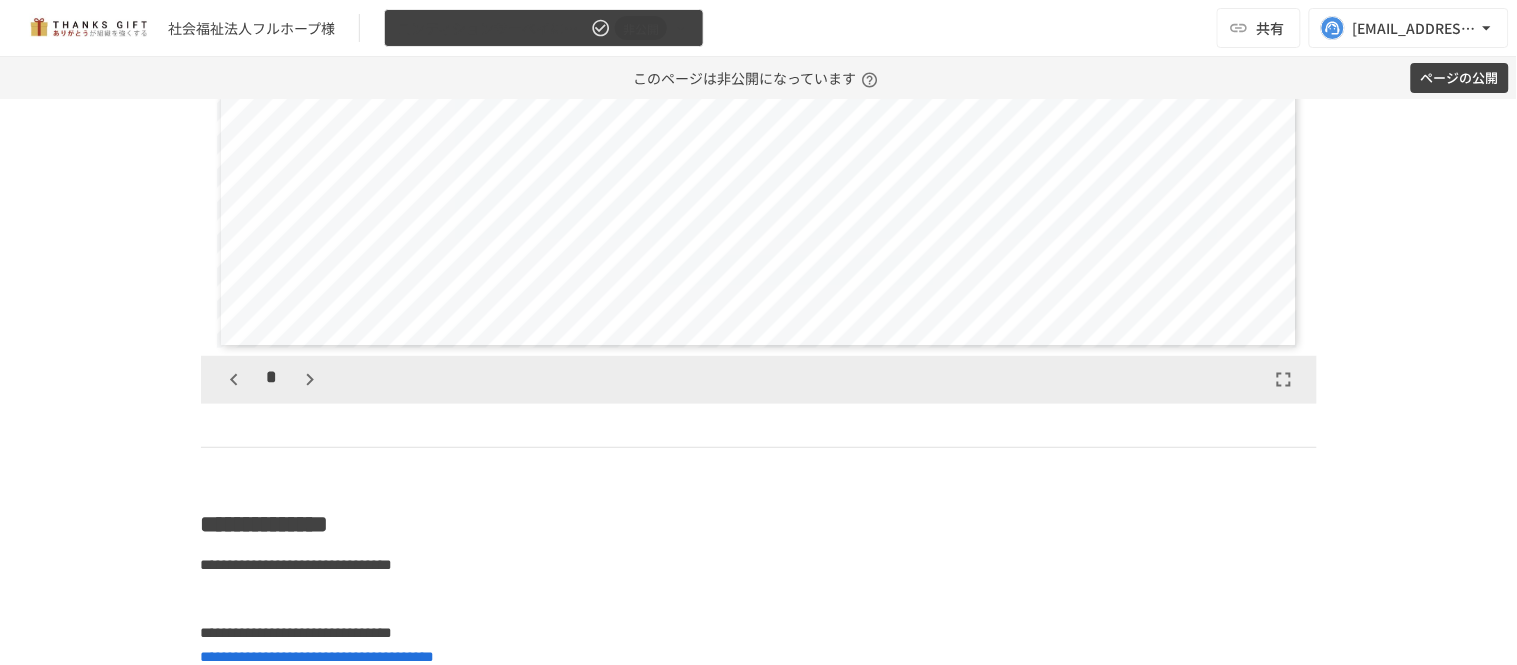 click on "コンディションサーベイについて" at bounding box center [492, 28] 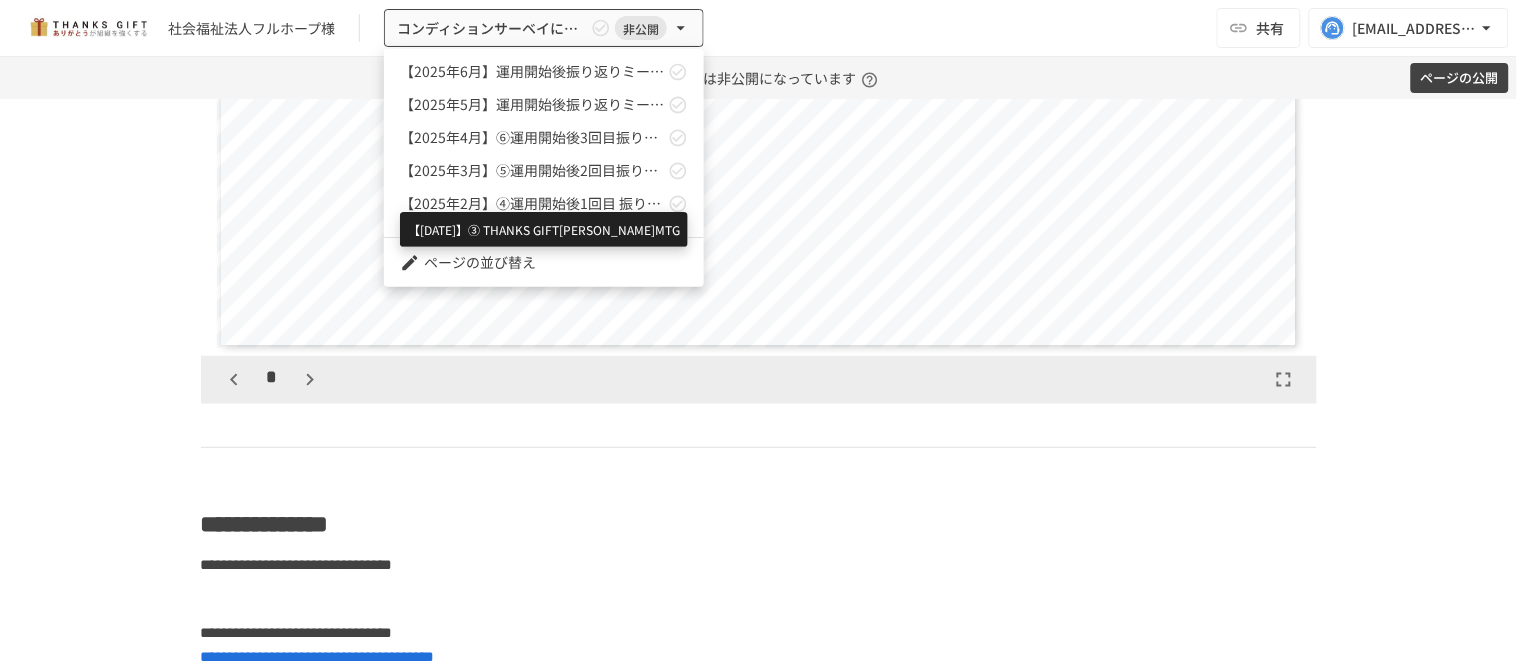 scroll, scrollTop: 111, scrollLeft: 0, axis: vertical 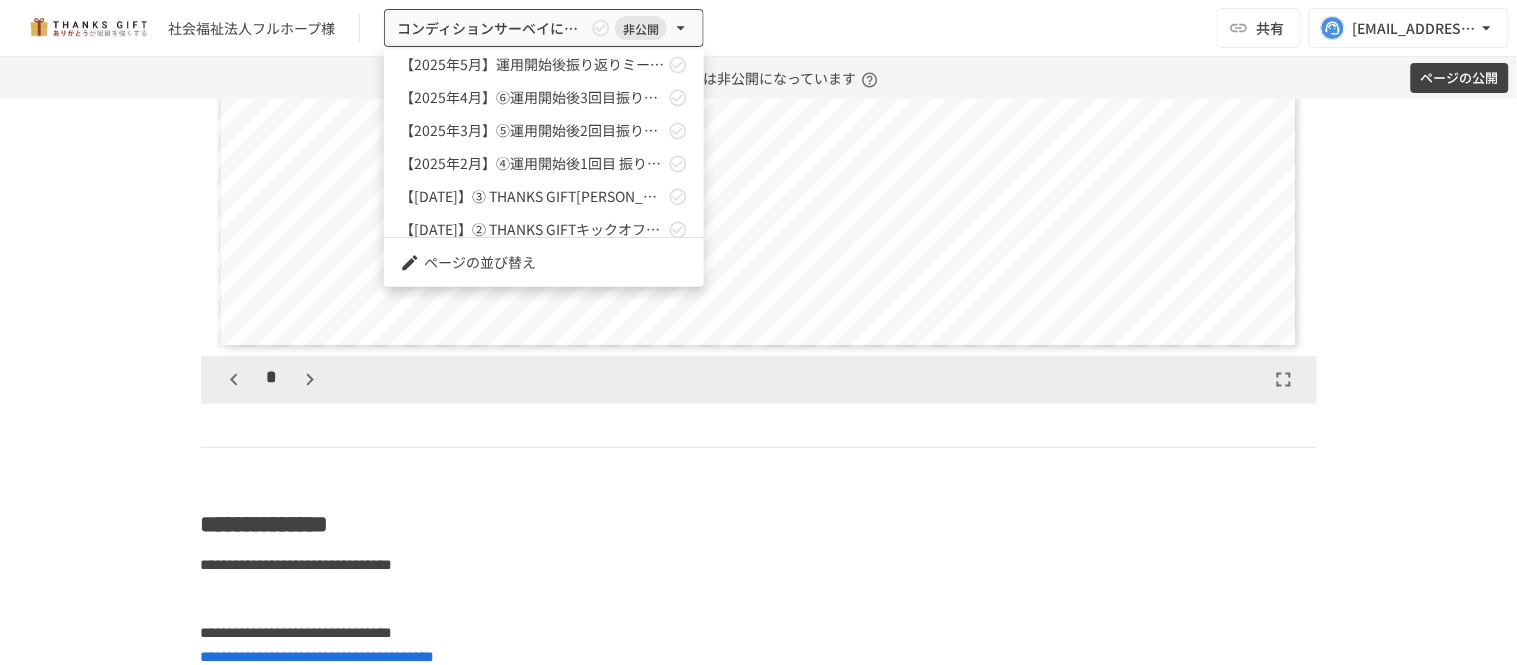 click at bounding box center [758, 332] 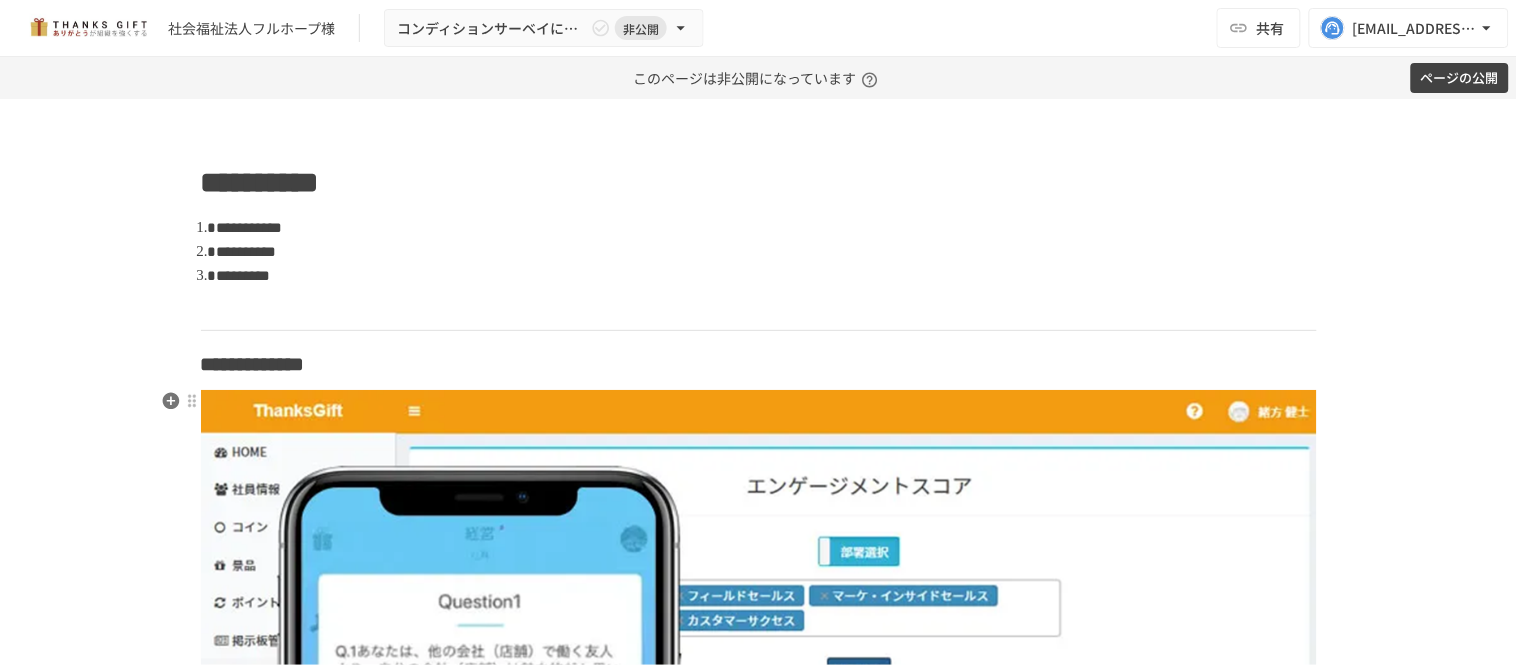 scroll, scrollTop: 0, scrollLeft: 0, axis: both 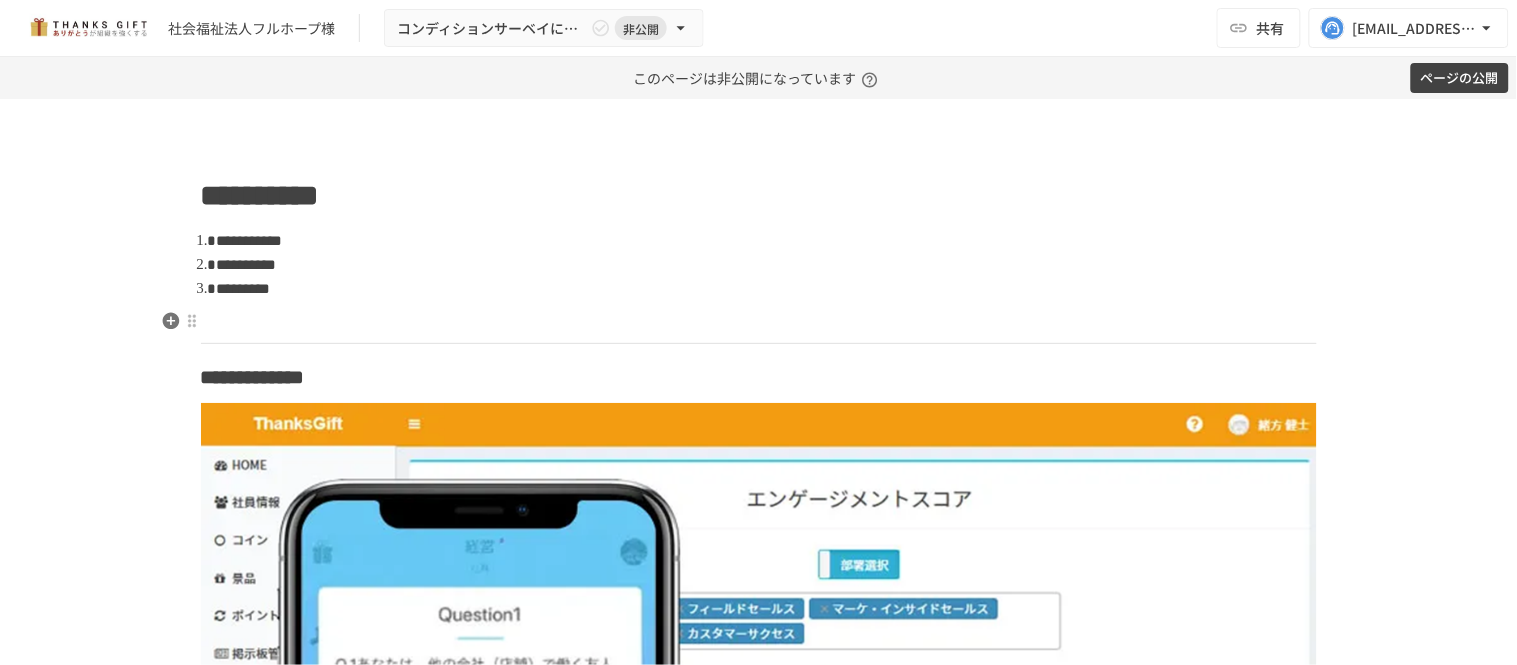 click on "**********" at bounding box center [759, 1700] 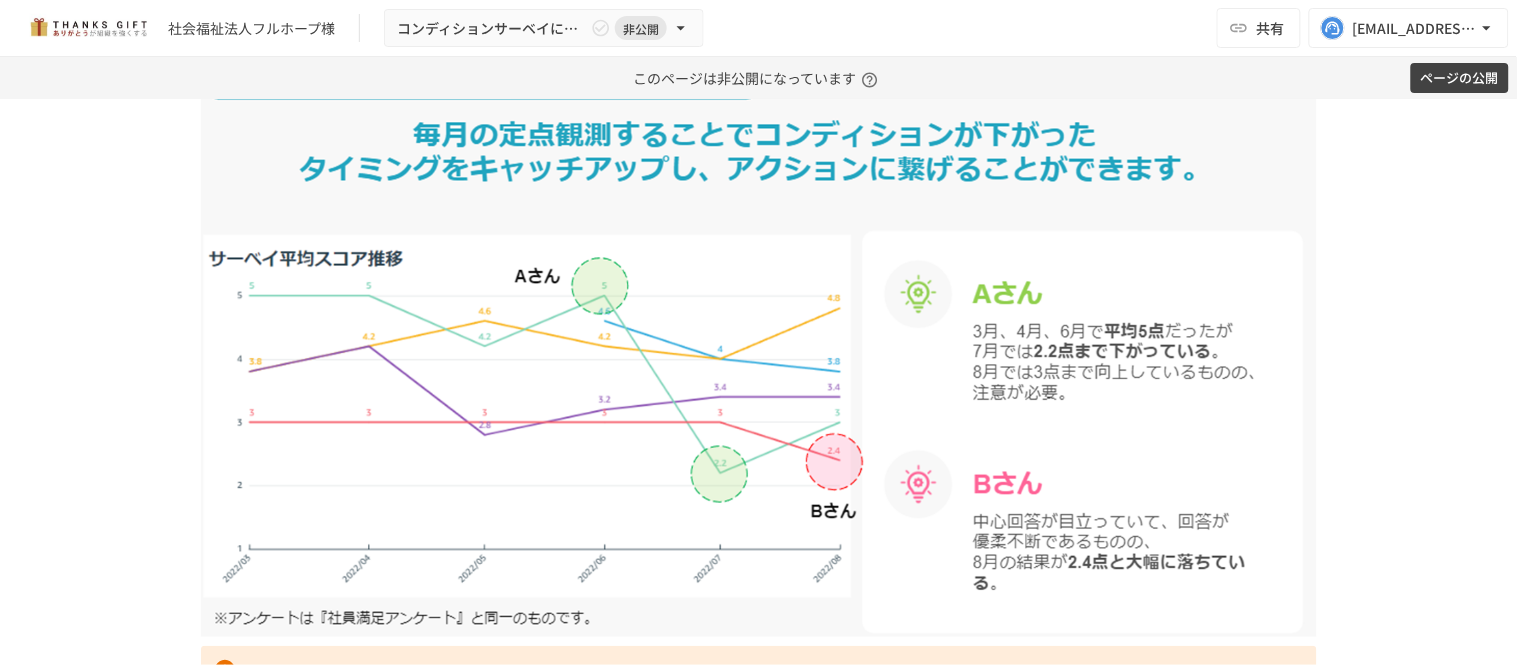 scroll, scrollTop: 1000, scrollLeft: 0, axis: vertical 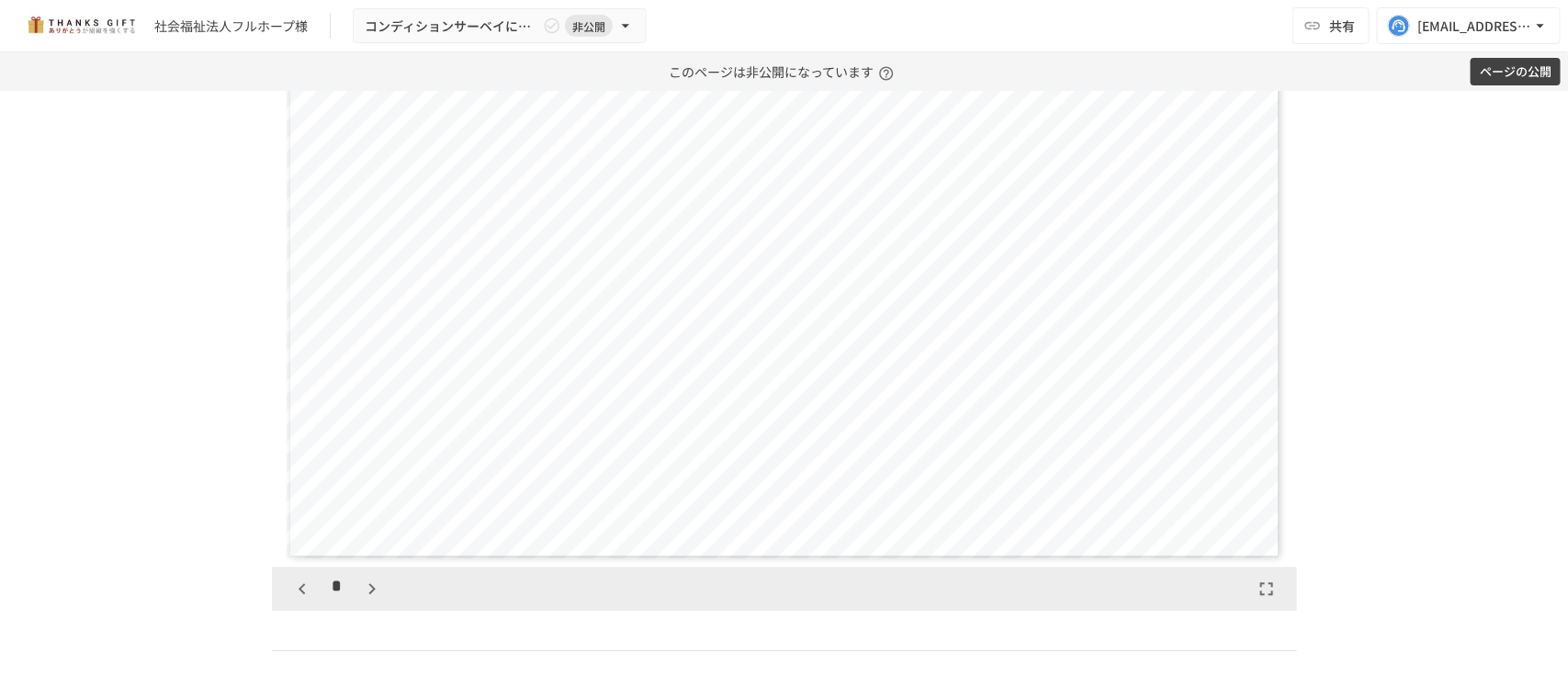 click on "*" at bounding box center (337, 589) 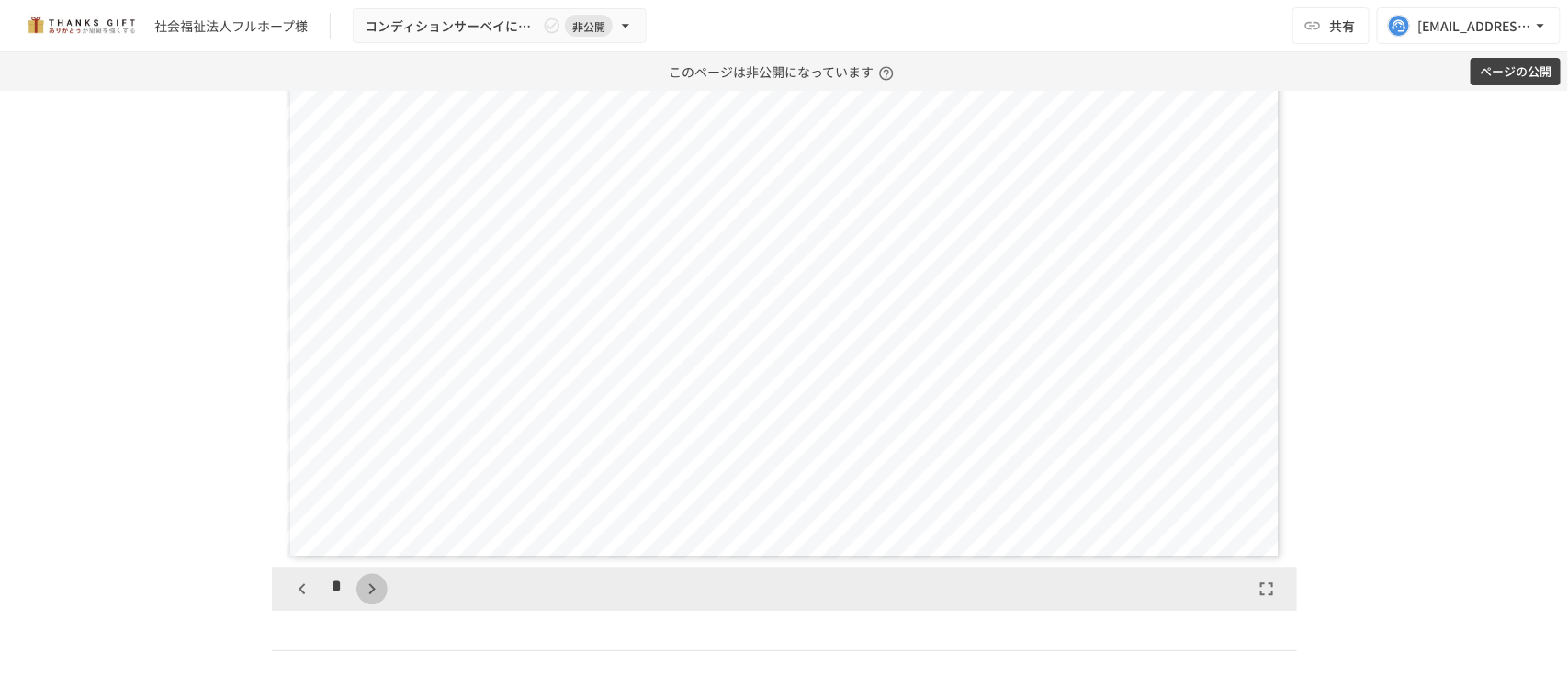 click 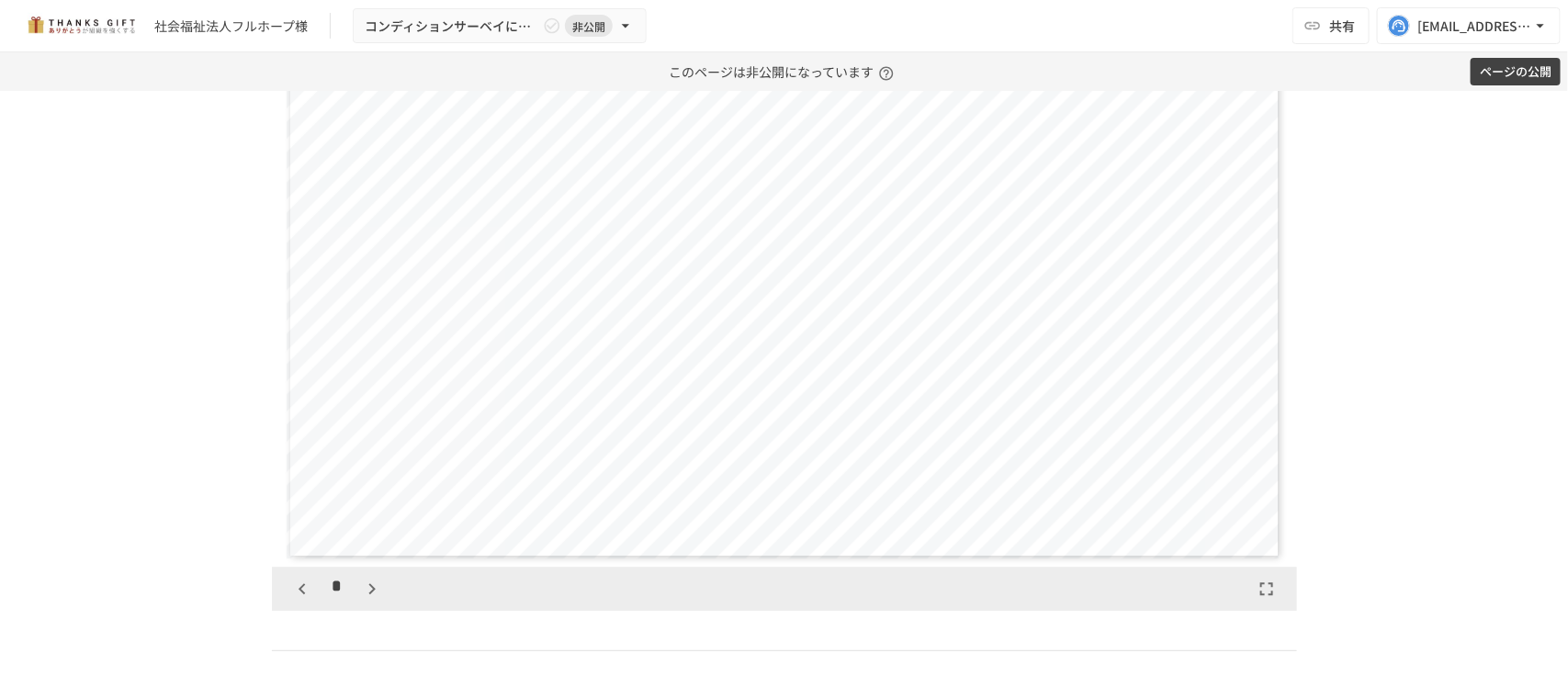 click 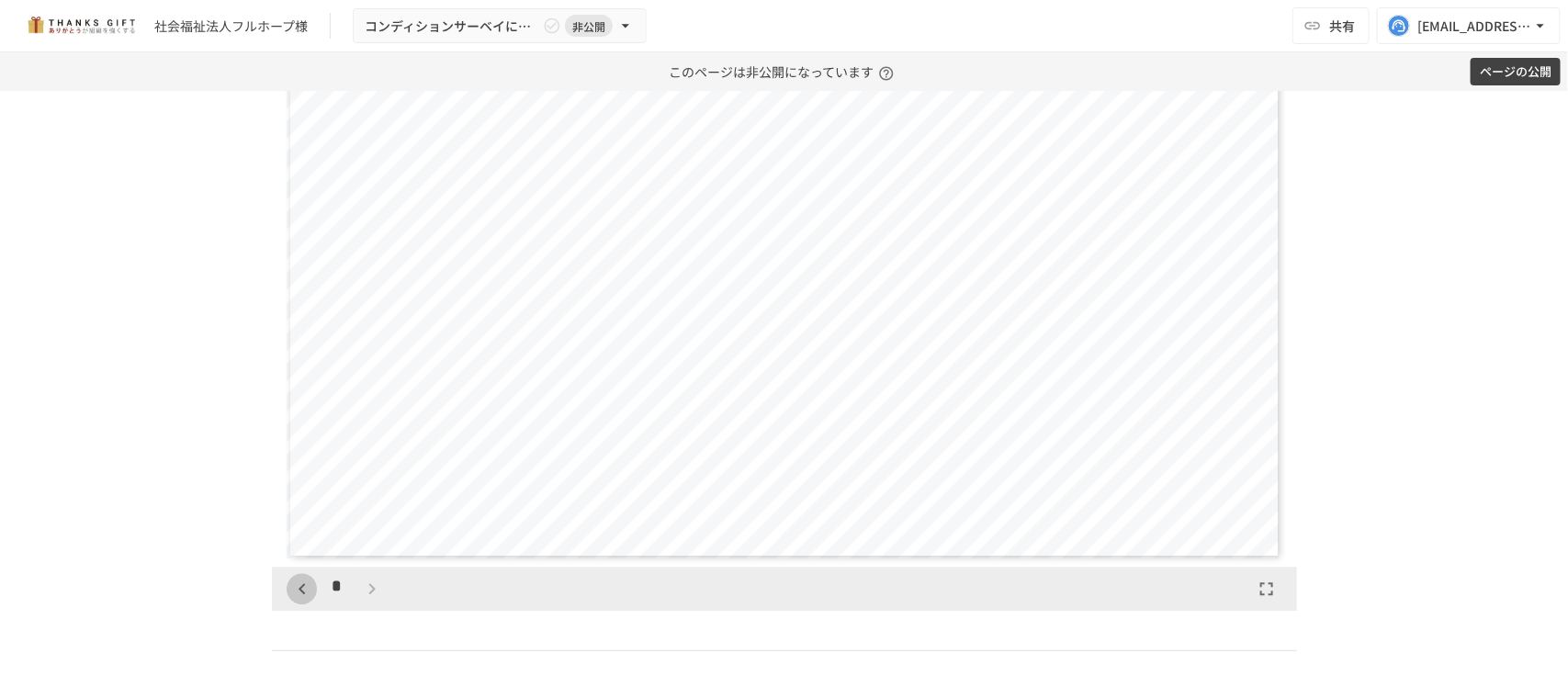 click 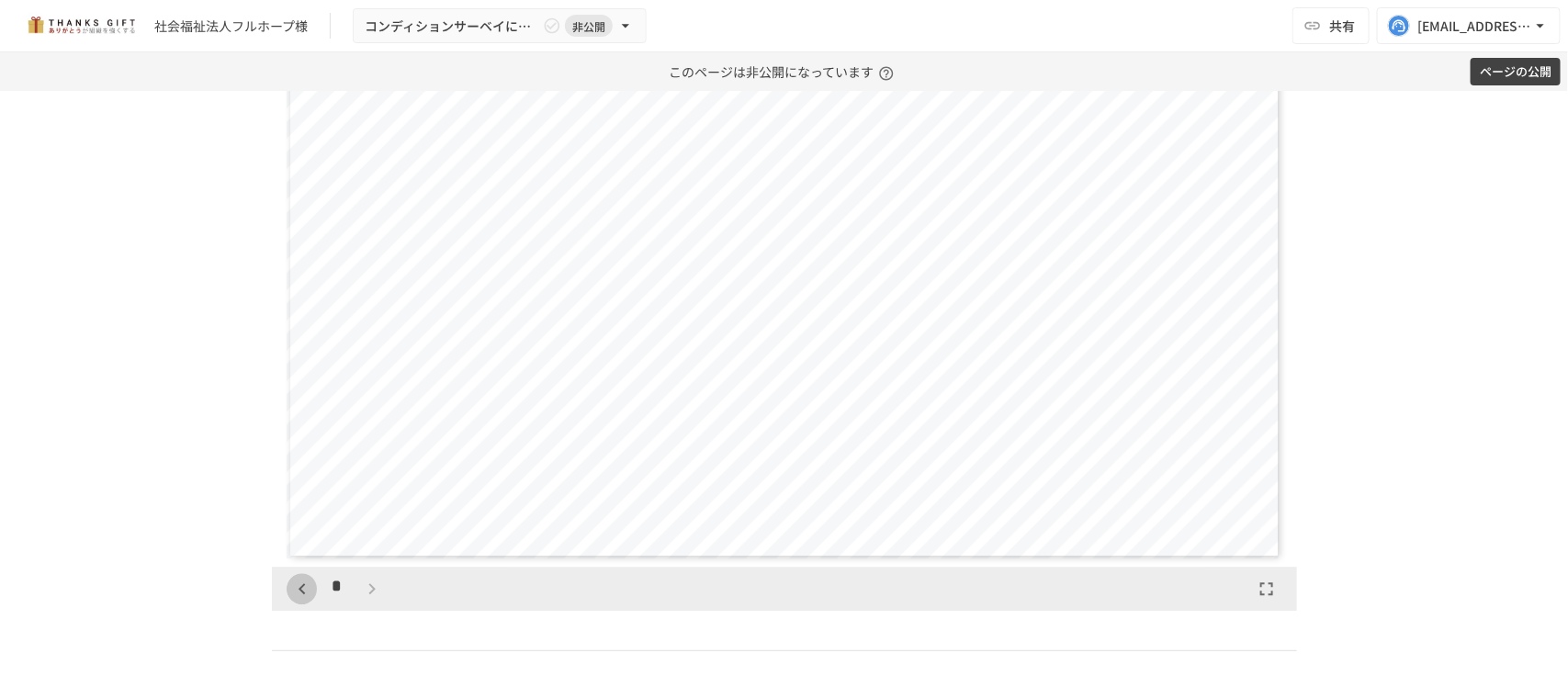 click 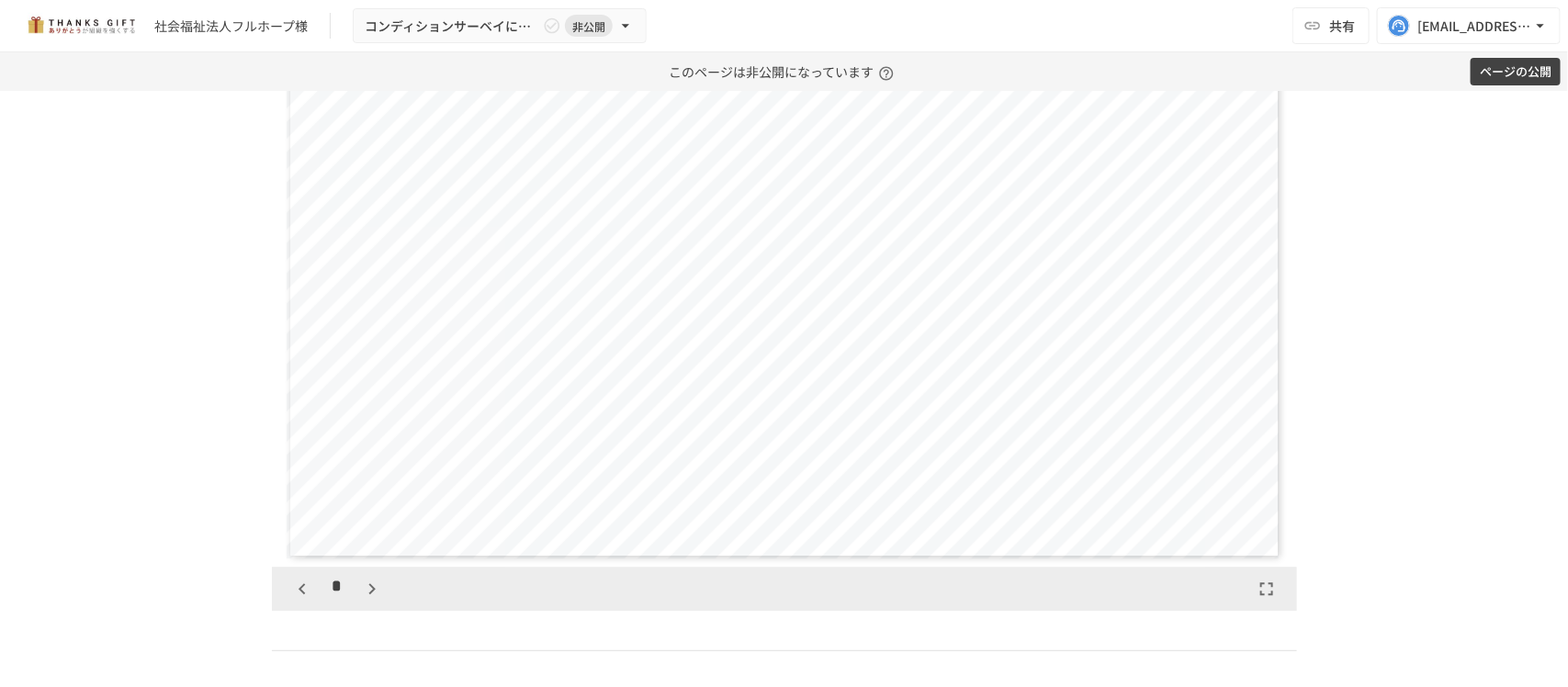 scroll, scrollTop: 574, scrollLeft: 0, axis: vertical 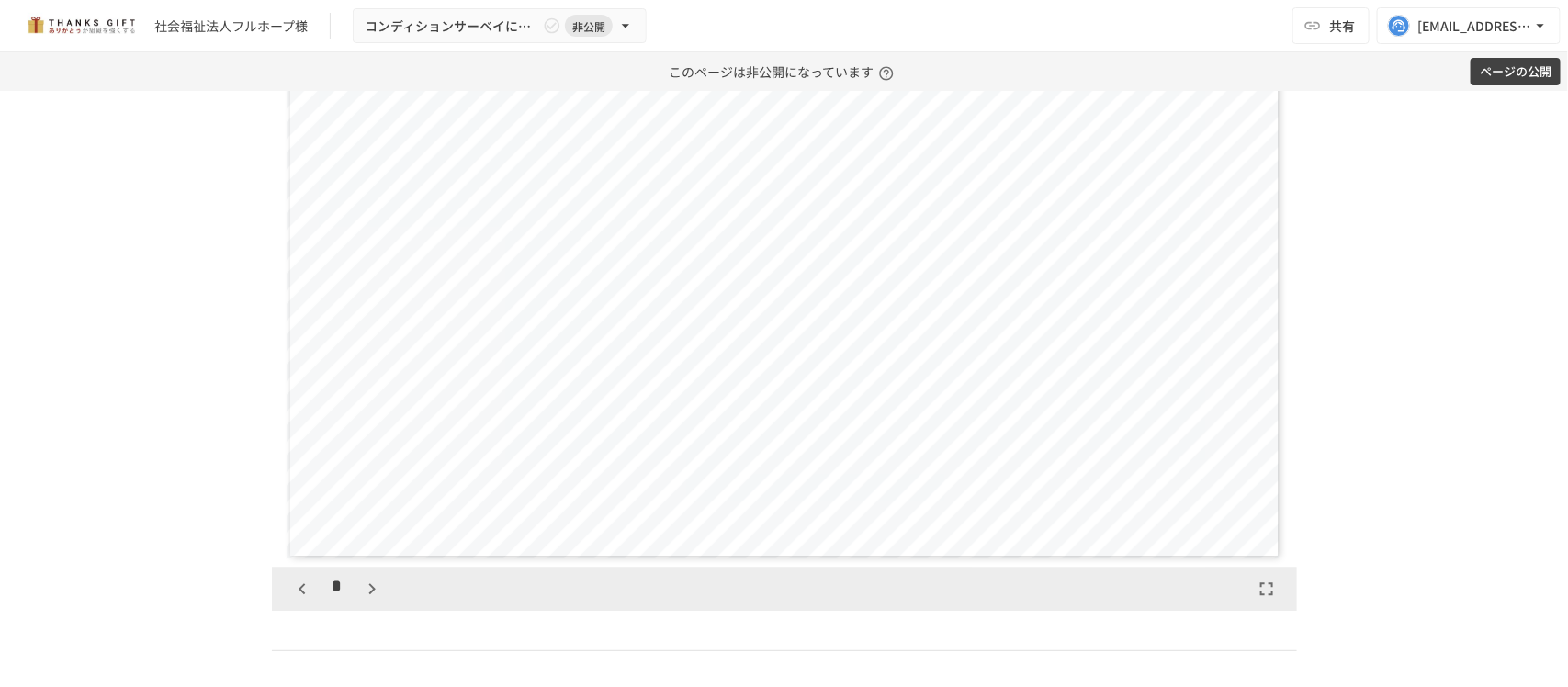 click 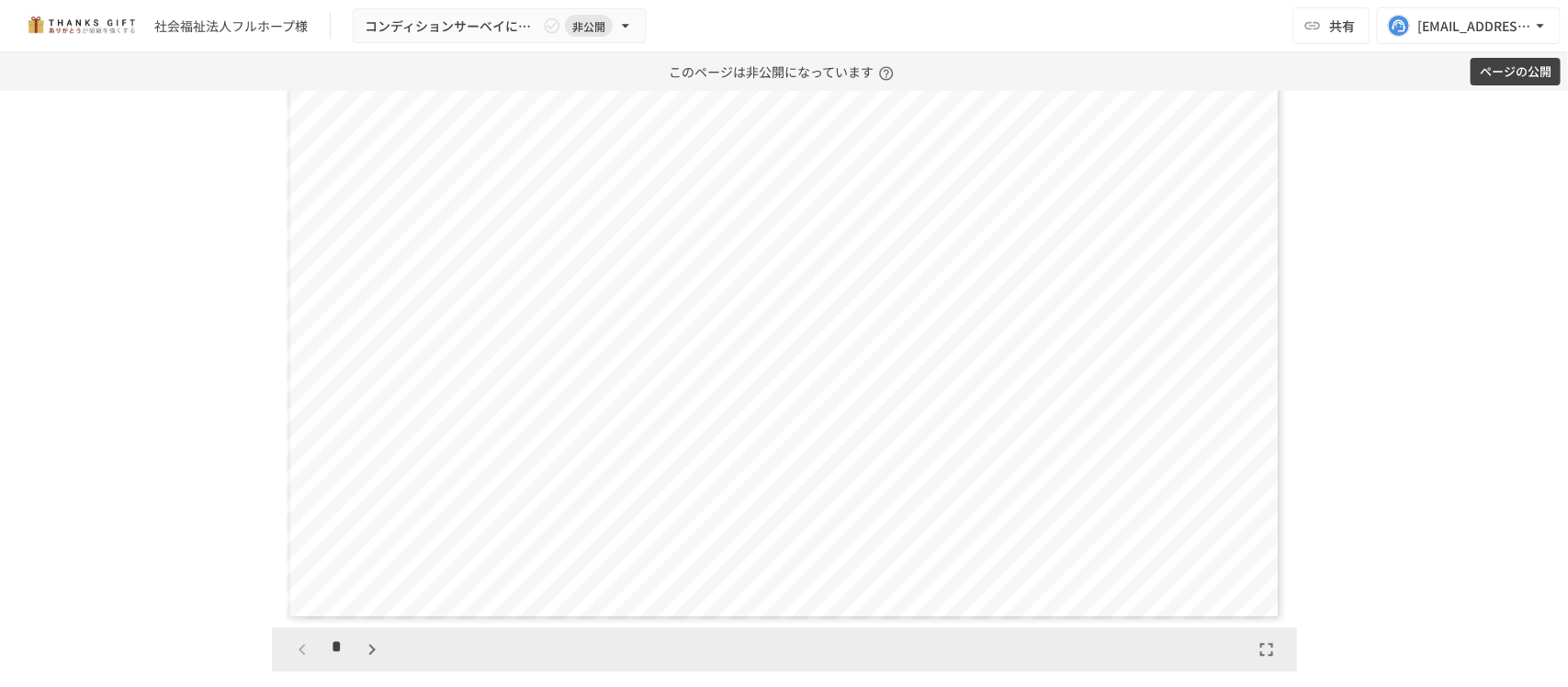 scroll, scrollTop: 1890, scrollLeft: 0, axis: vertical 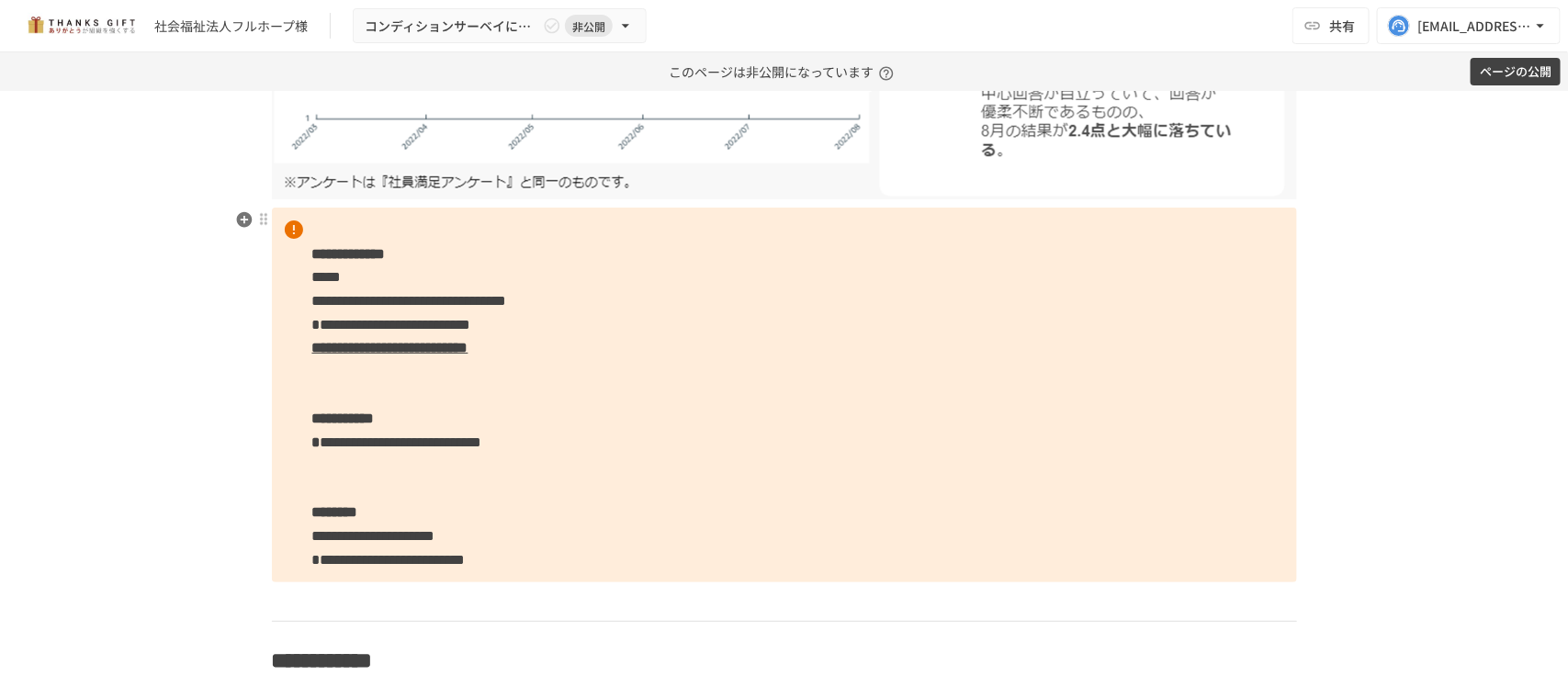 click on "**********" at bounding box center [349, 253] 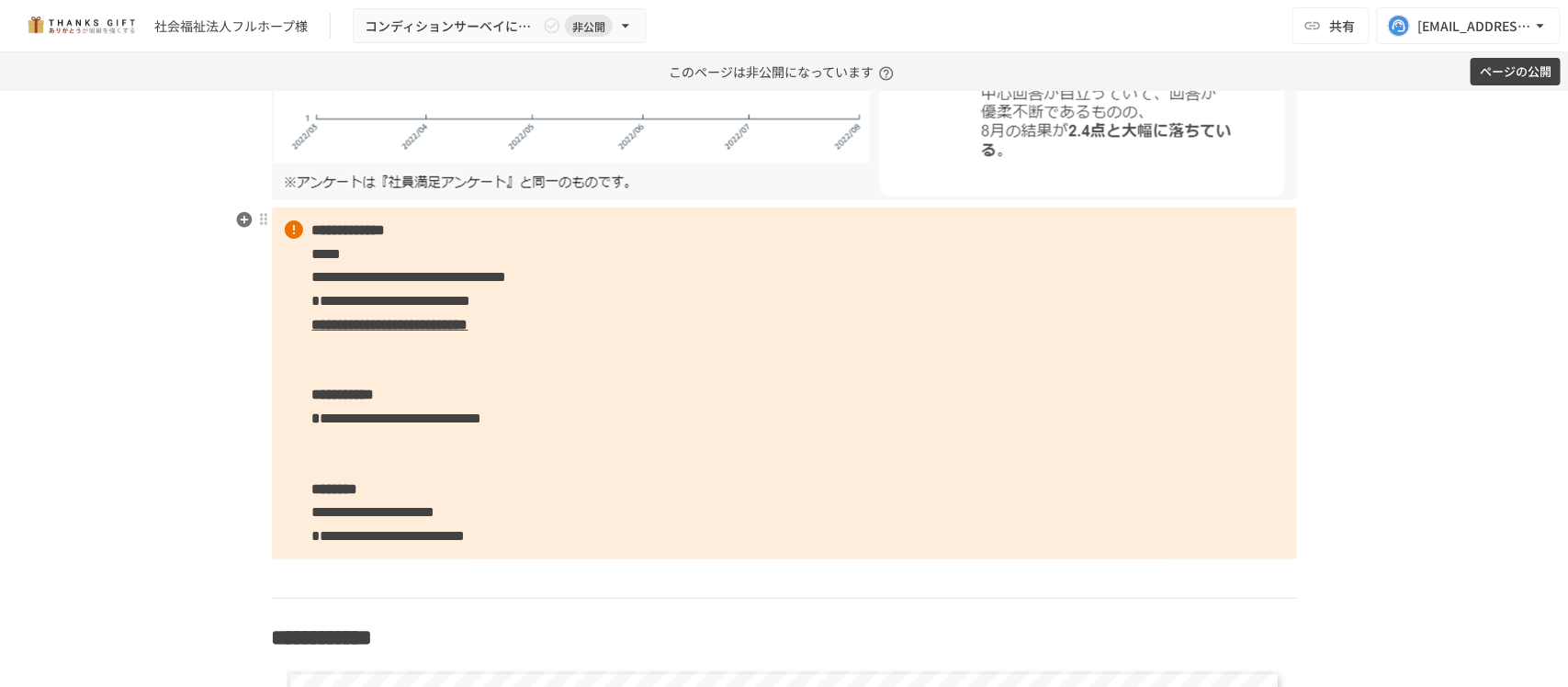 click on "**********" at bounding box center (784, 383) 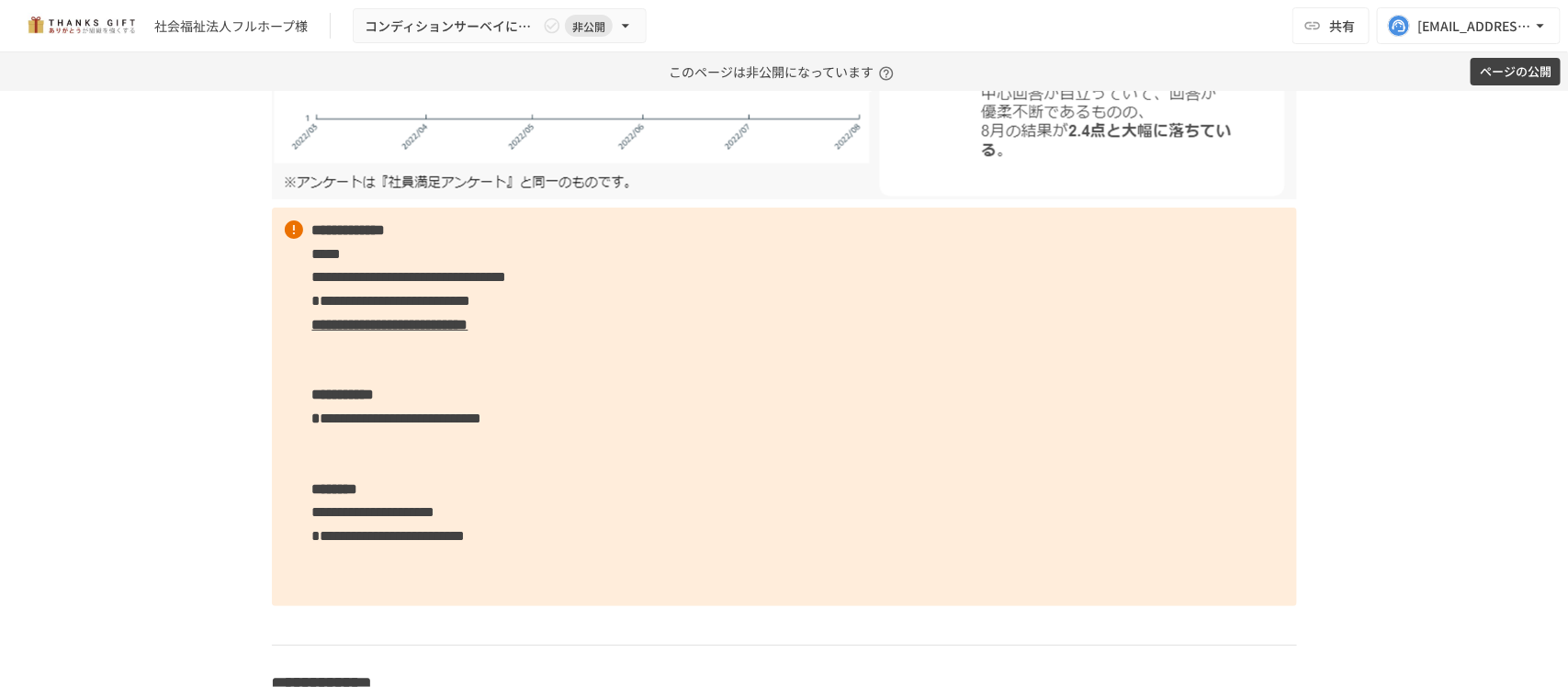 type 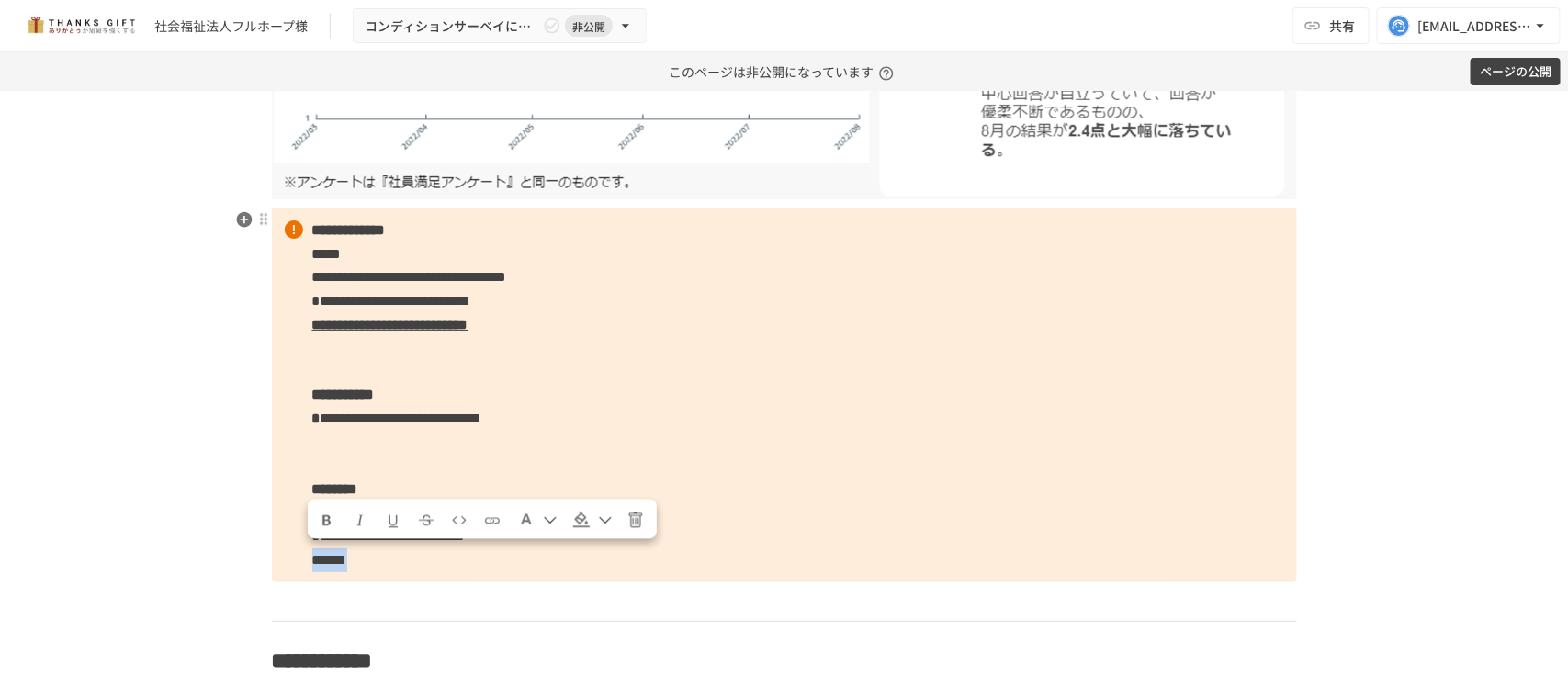 drag, startPoint x: 447, startPoint y: 557, endPoint x: 304, endPoint y: 557, distance: 143 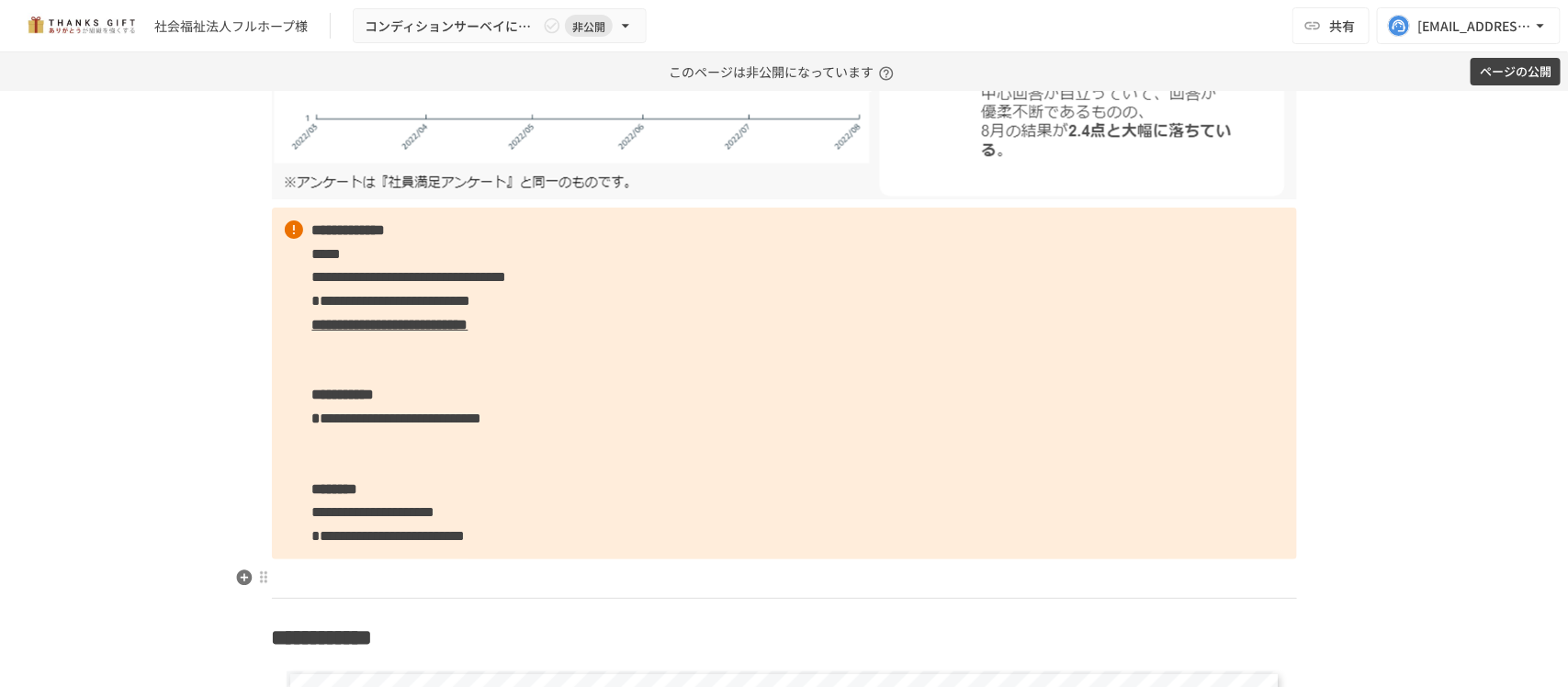 click at bounding box center [784, 579] 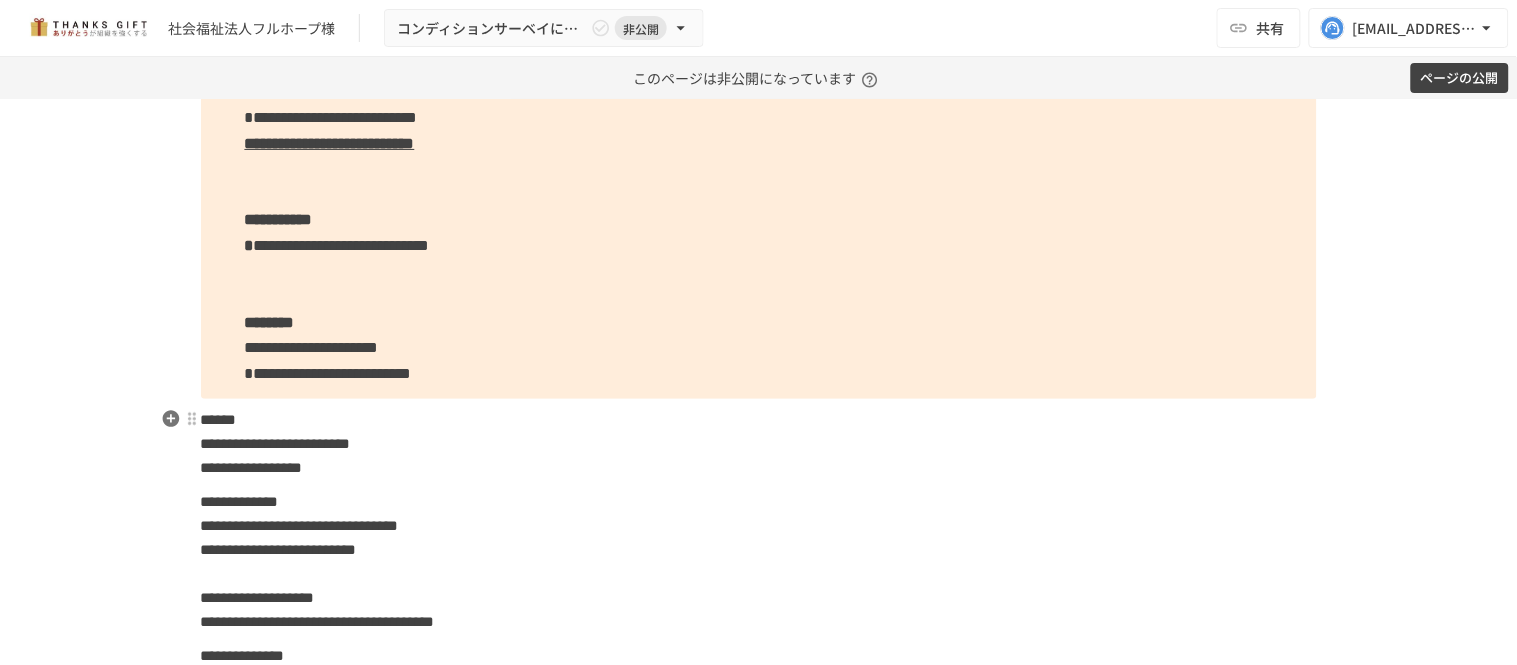 scroll, scrollTop: 1747, scrollLeft: 0, axis: vertical 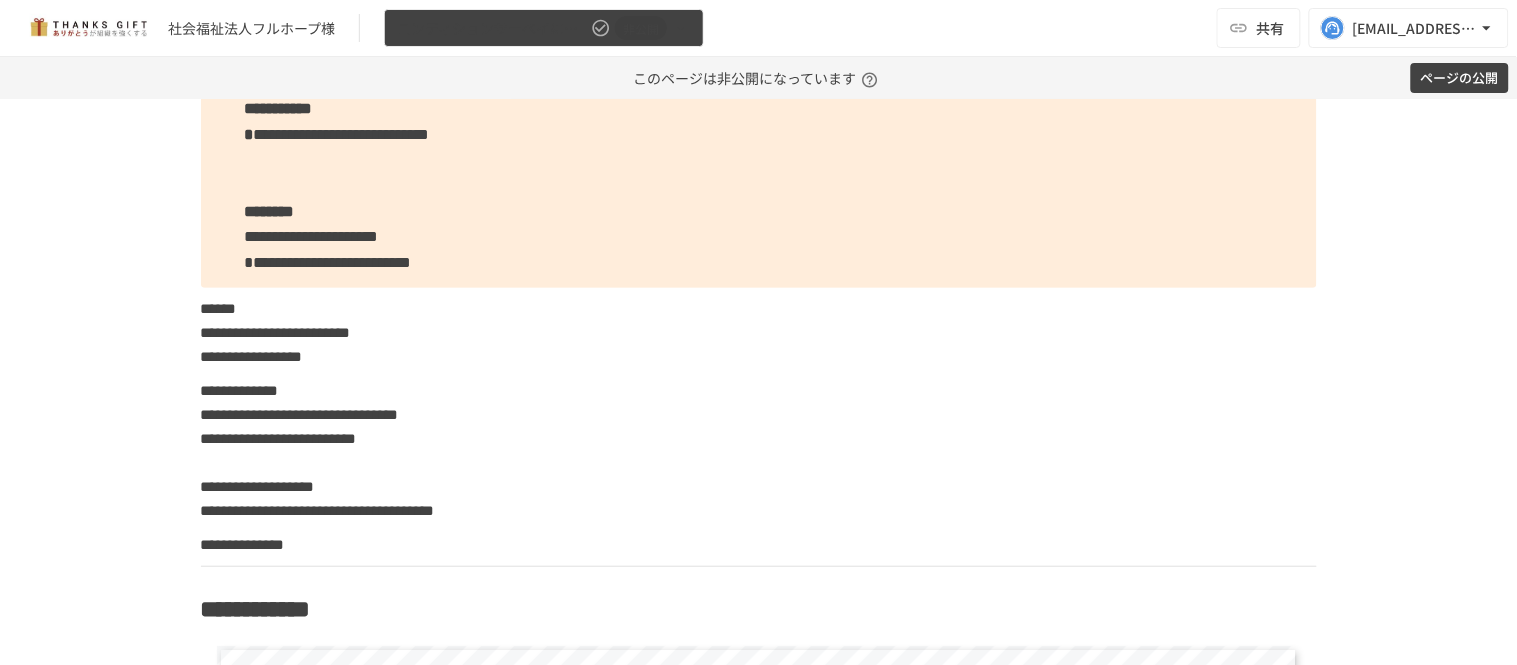 click 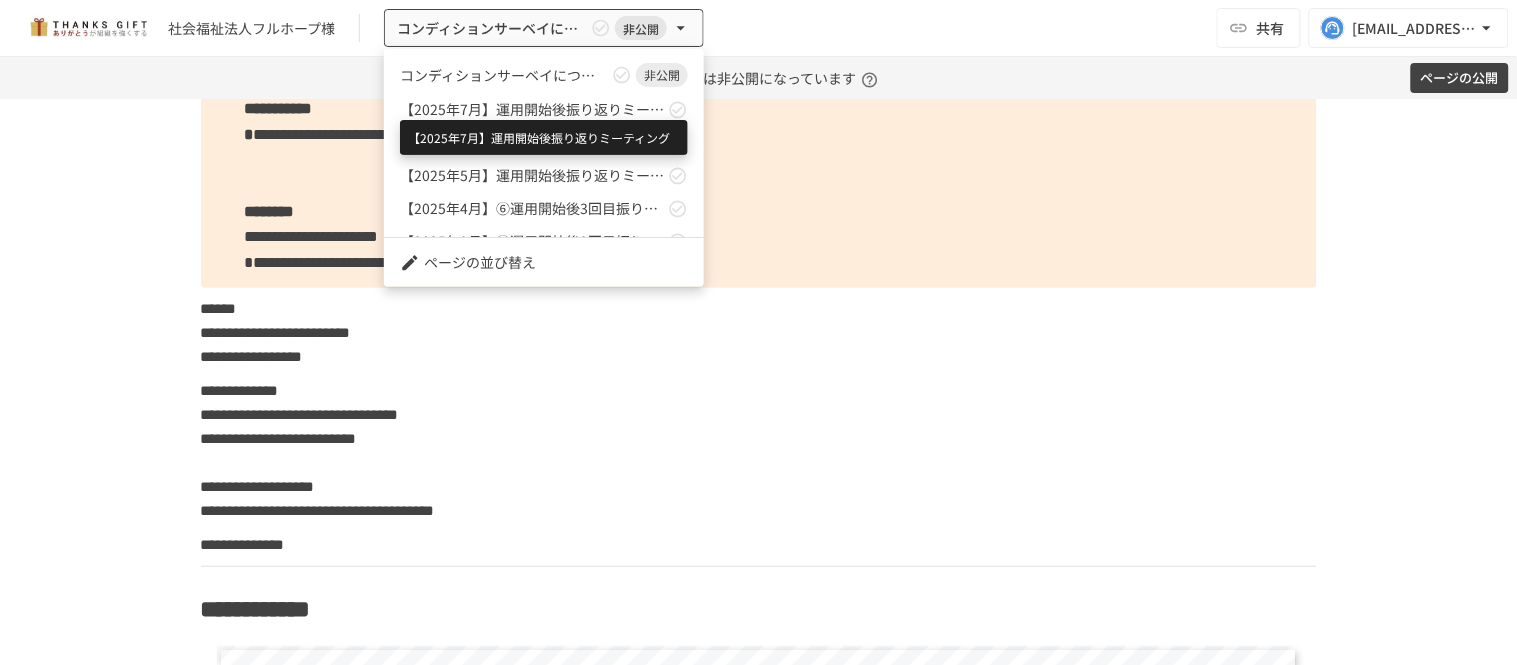 click on "【2025年7月】運用開始後振り返りミーティング" at bounding box center [532, 109] 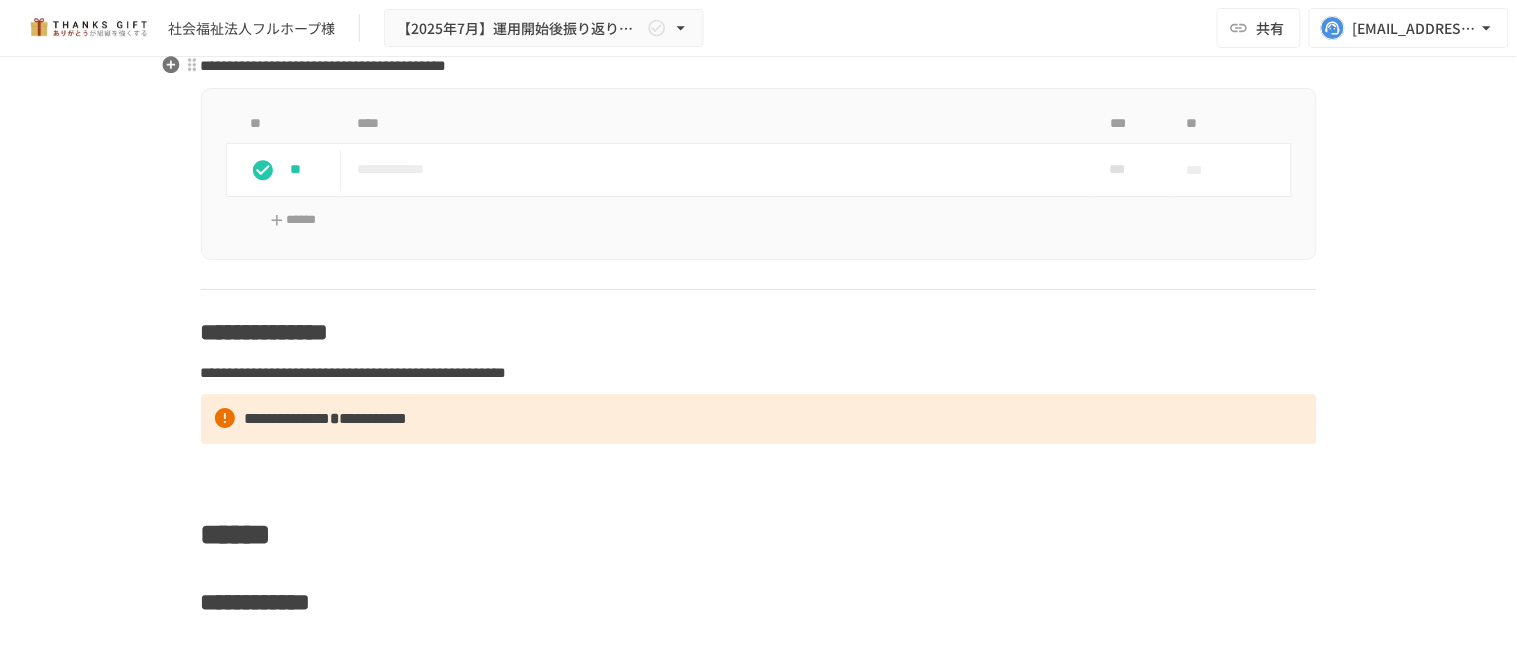 scroll, scrollTop: 3187, scrollLeft: 0, axis: vertical 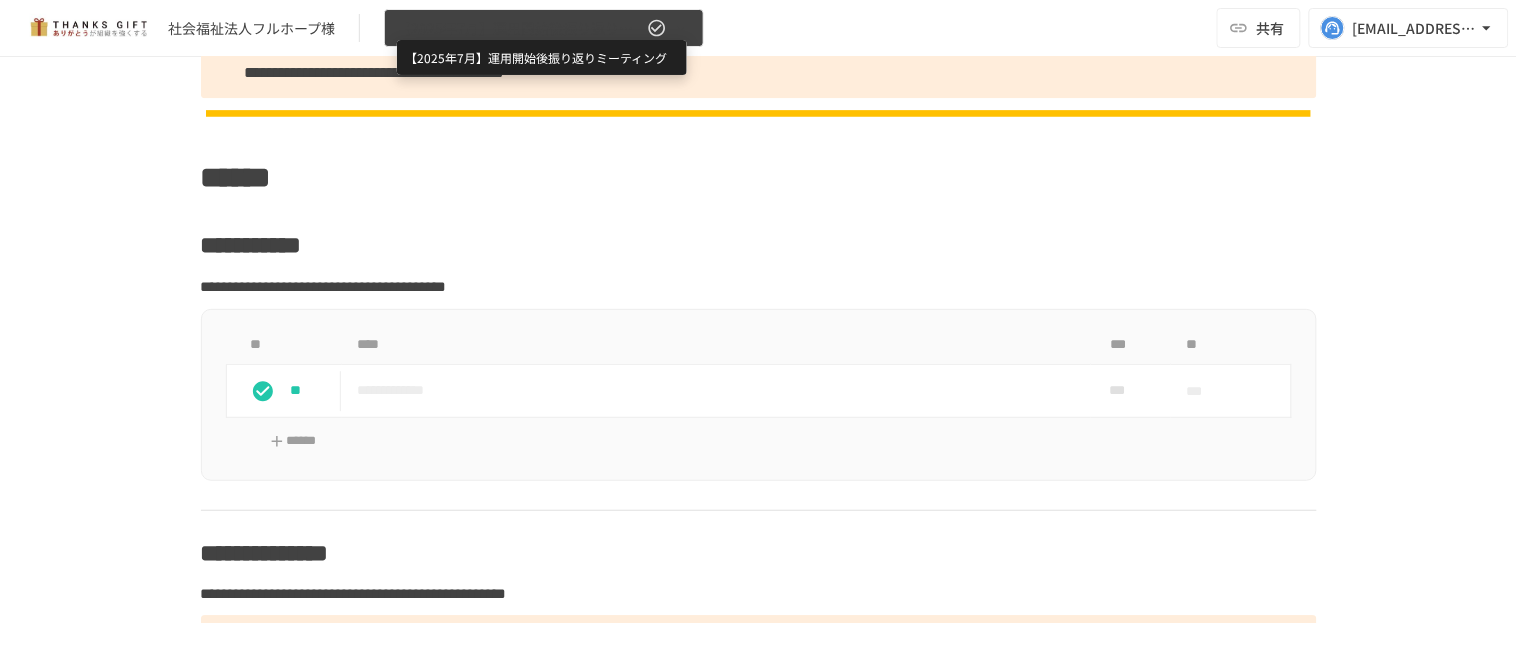 click on "【2025年7月】運用開始後振り返りミーティング" at bounding box center (520, 28) 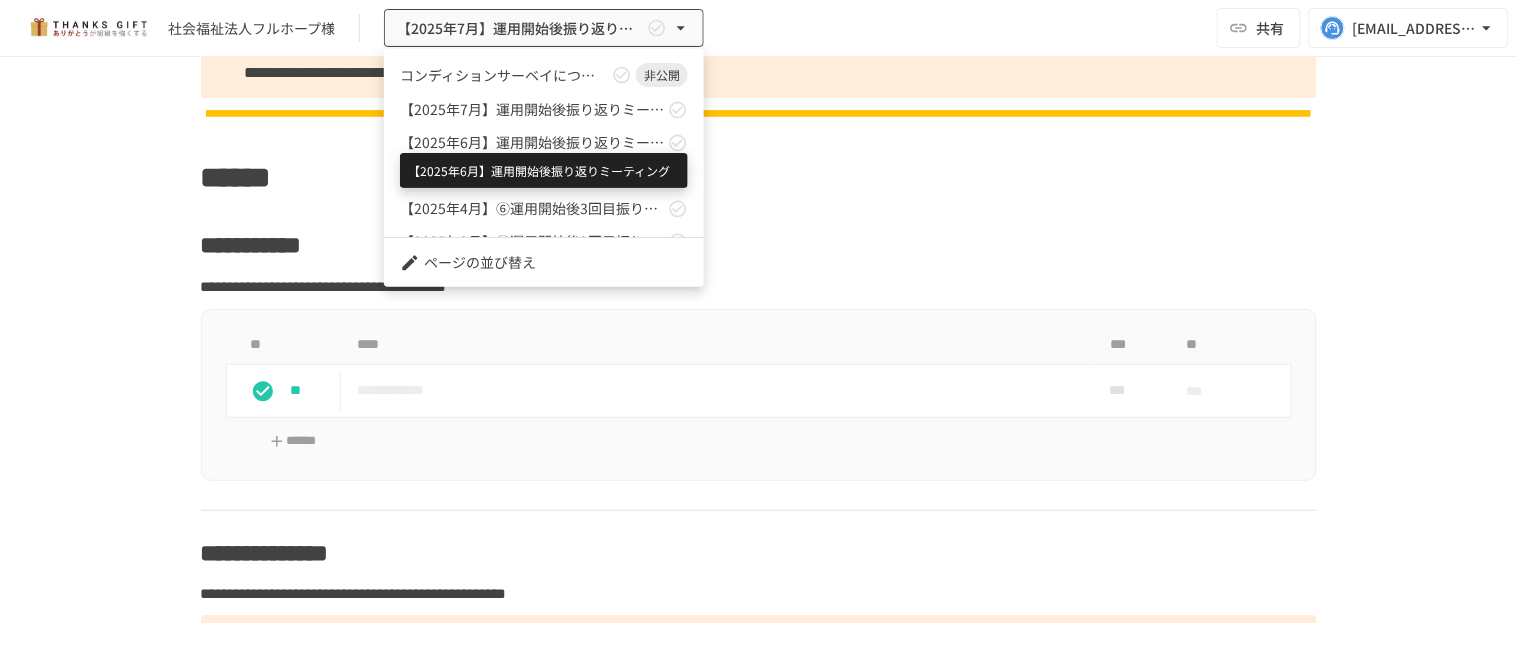 click on "【2025年6月】運用開始後振り返りミーティング" at bounding box center (532, 142) 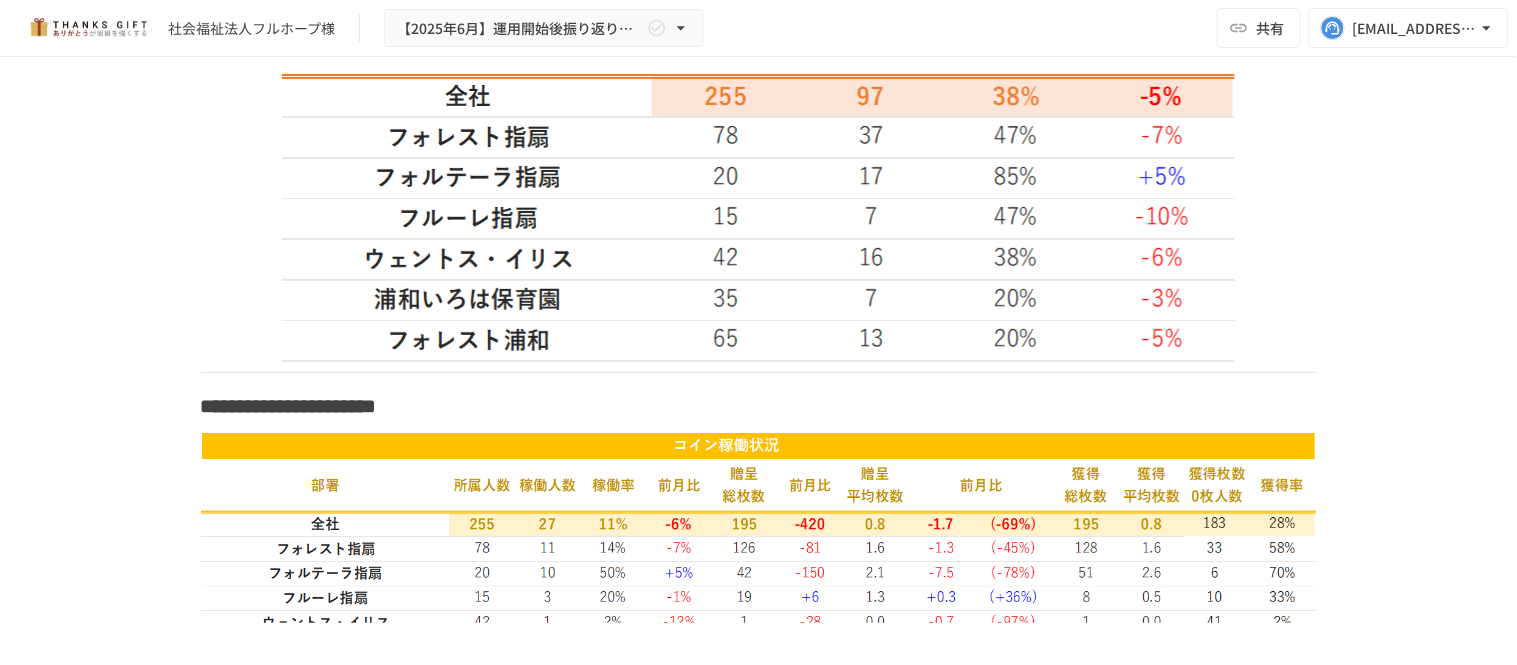 scroll, scrollTop: 3656, scrollLeft: 0, axis: vertical 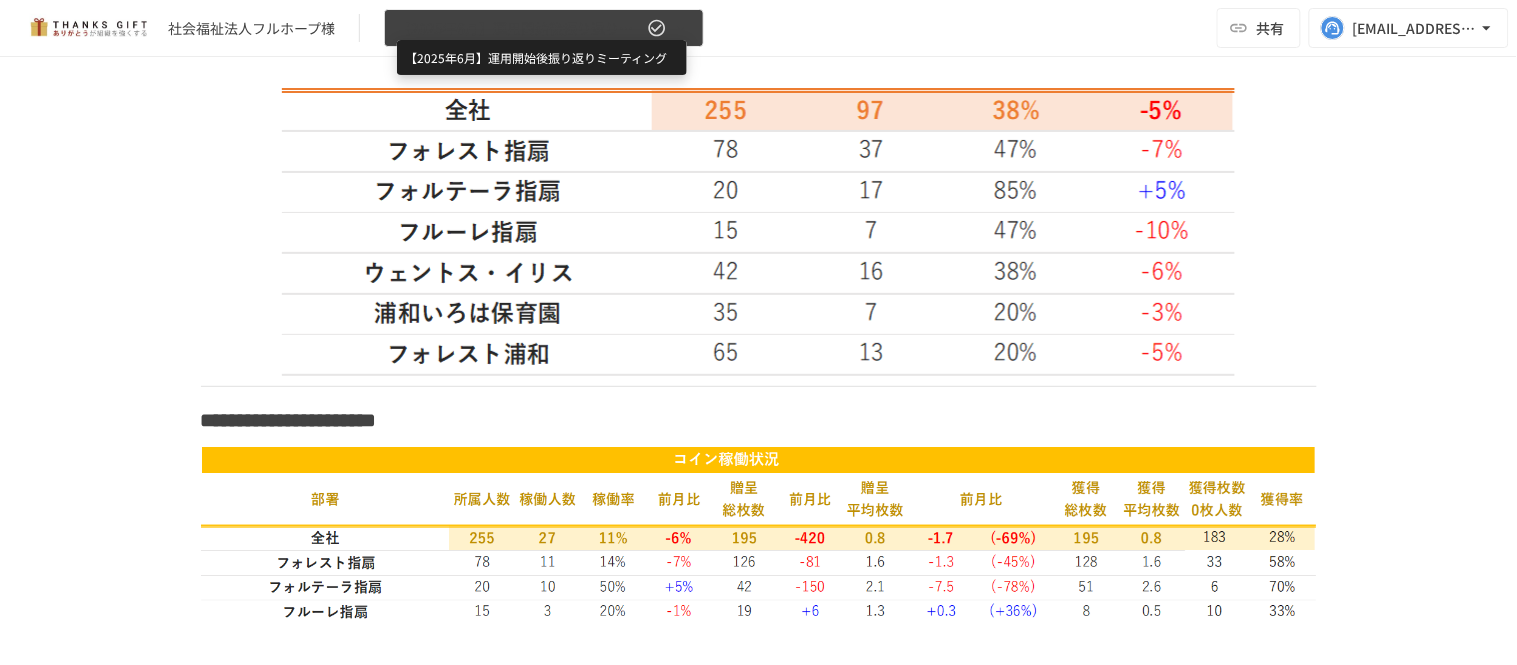 click on "【2025年6月】運用開始後振り返りミーティング" at bounding box center [520, 28] 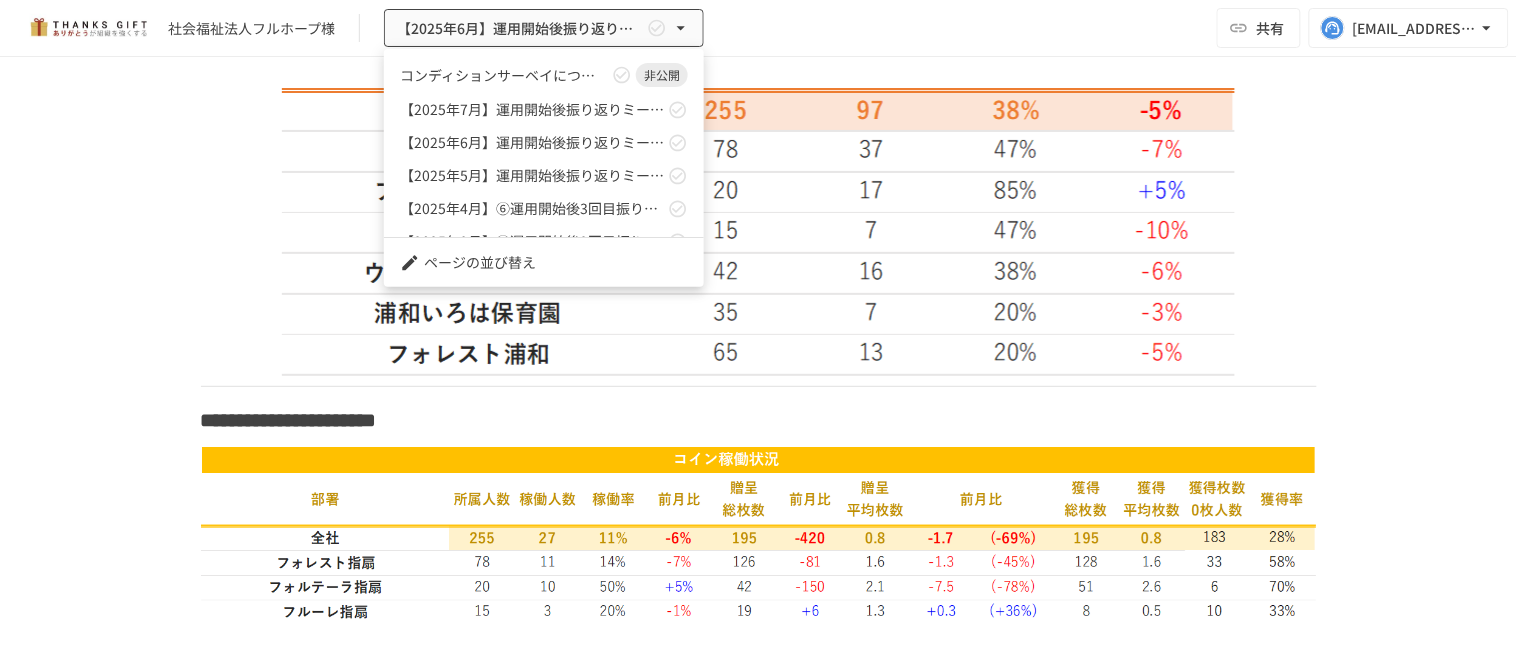 click at bounding box center [758, 332] 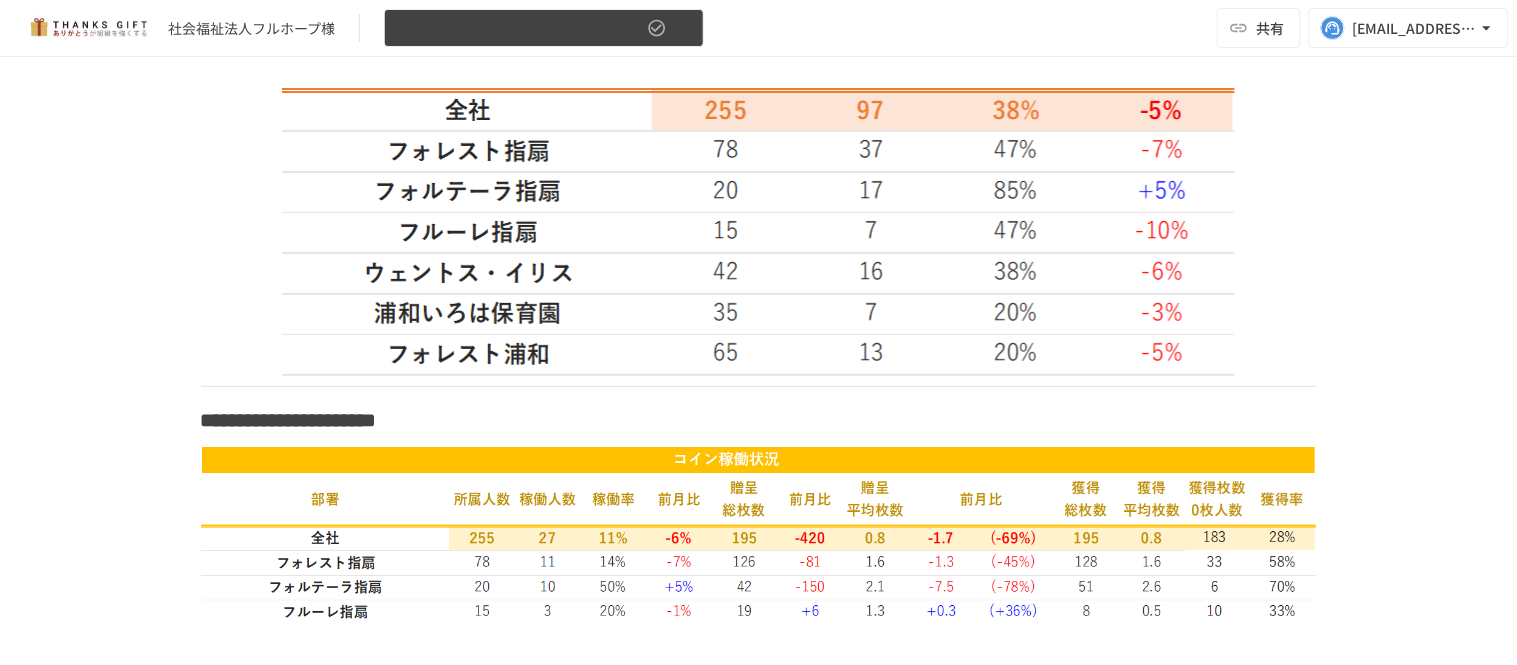 click on "【2025年6月】運用開始後振り返りミーティング" at bounding box center [544, 28] 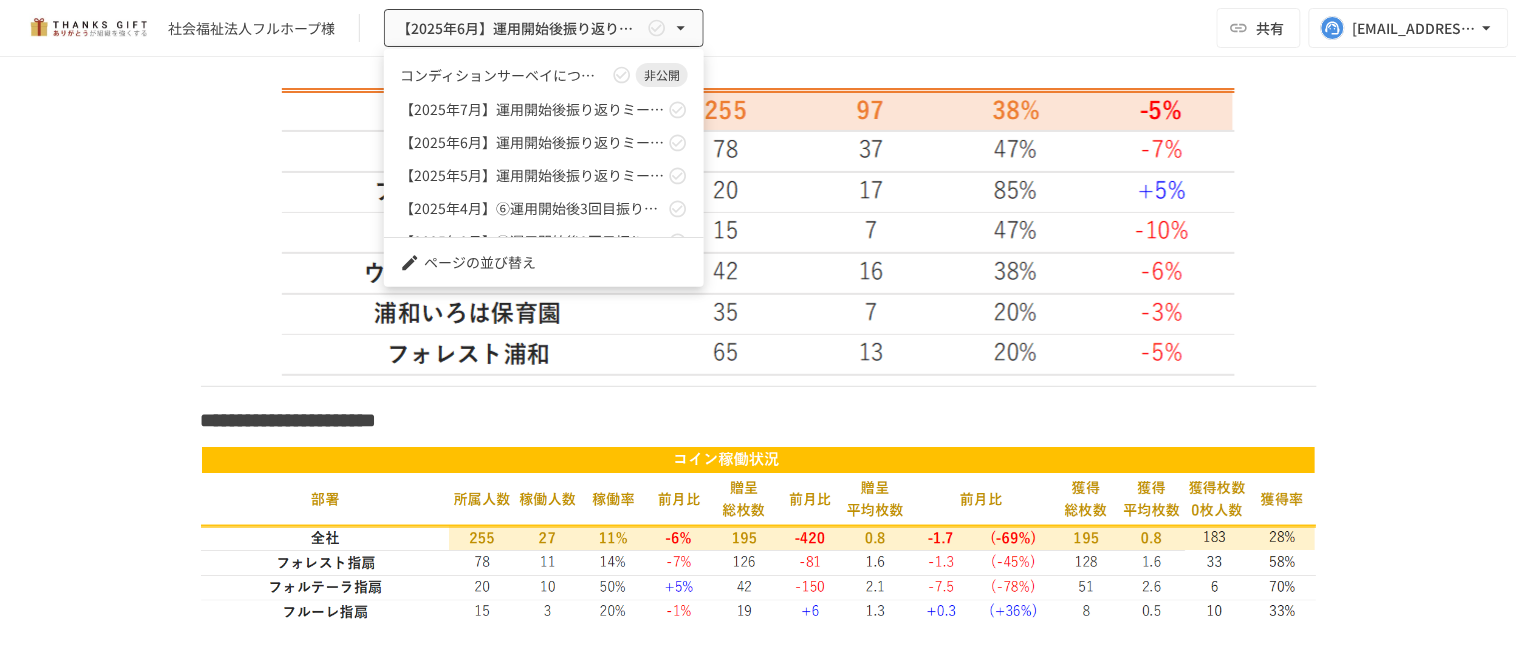 click on "コンディションサーベイについて" at bounding box center (504, 75) 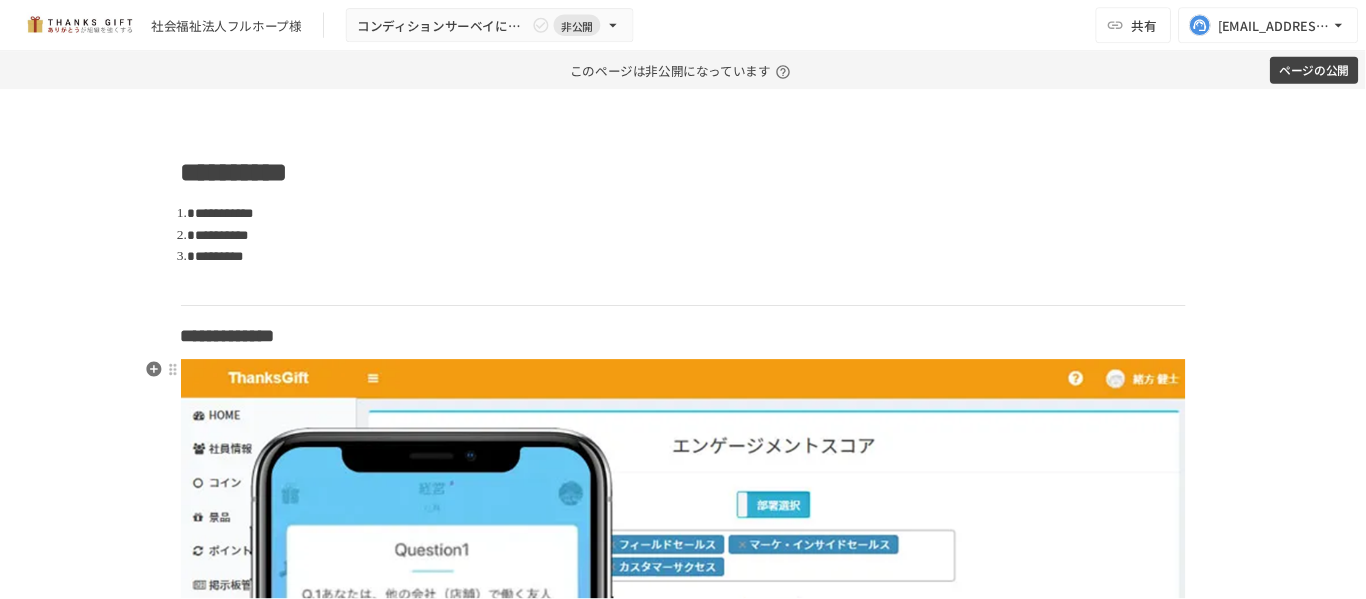 scroll, scrollTop: 0, scrollLeft: 0, axis: both 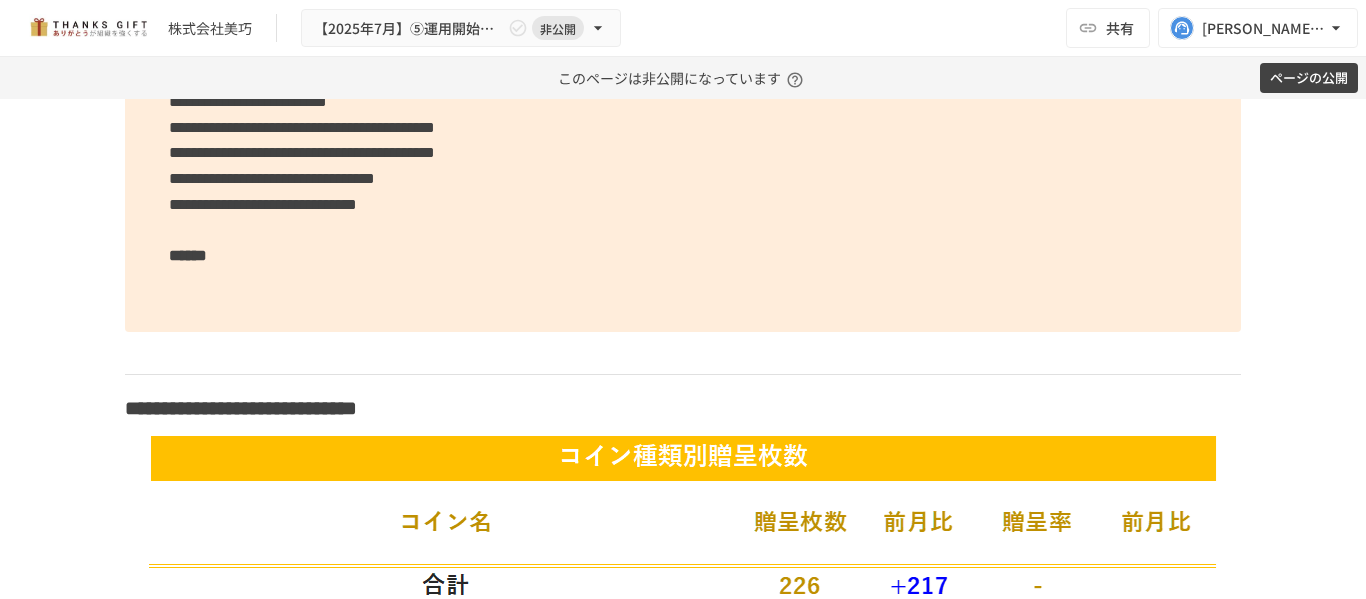 drag, startPoint x: 604, startPoint y: 235, endPoint x: 605, endPoint y: 268, distance: 33.01515 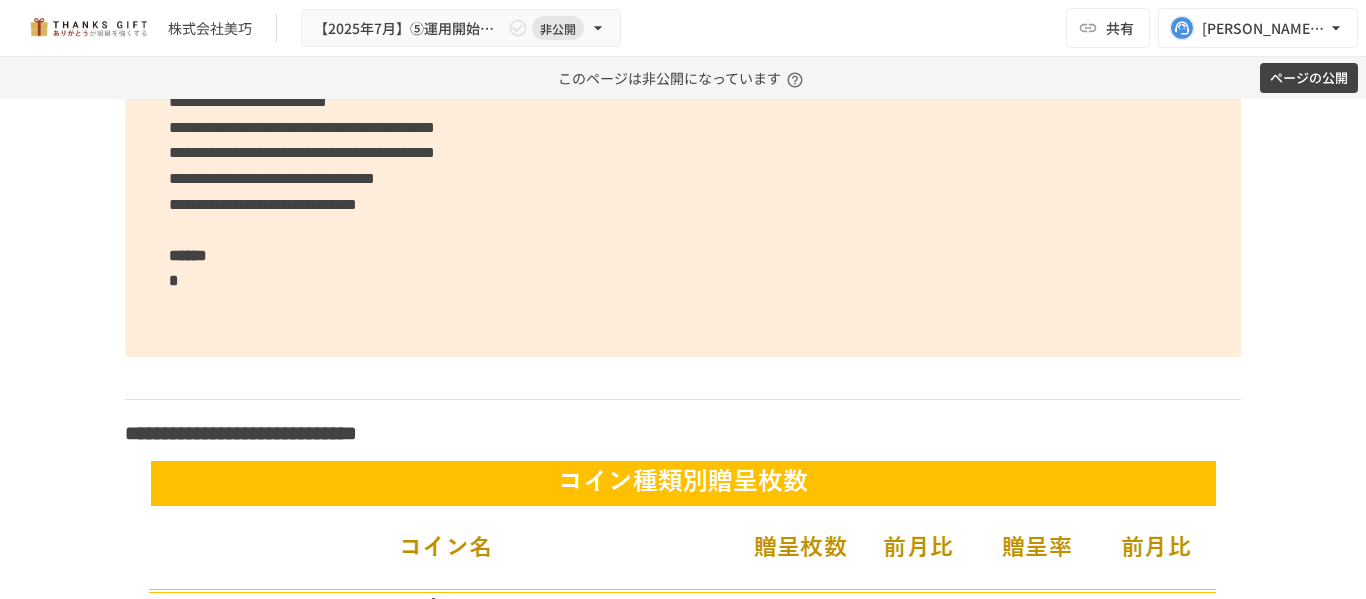 type 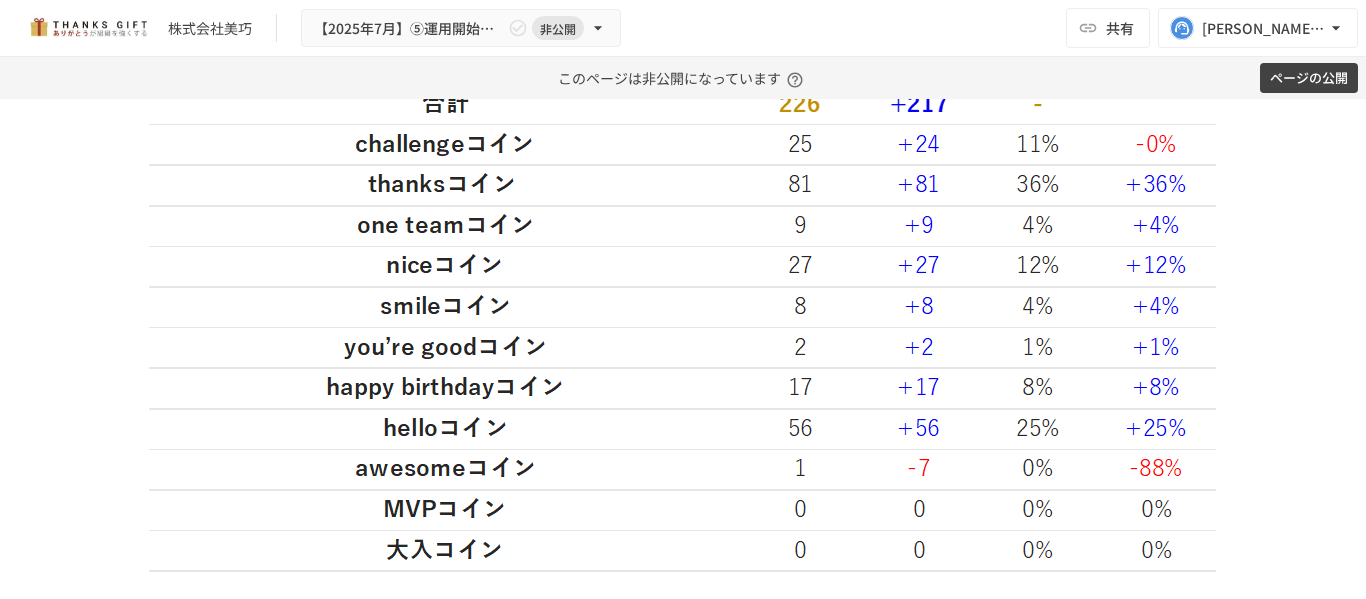 scroll, scrollTop: 4424, scrollLeft: 0, axis: vertical 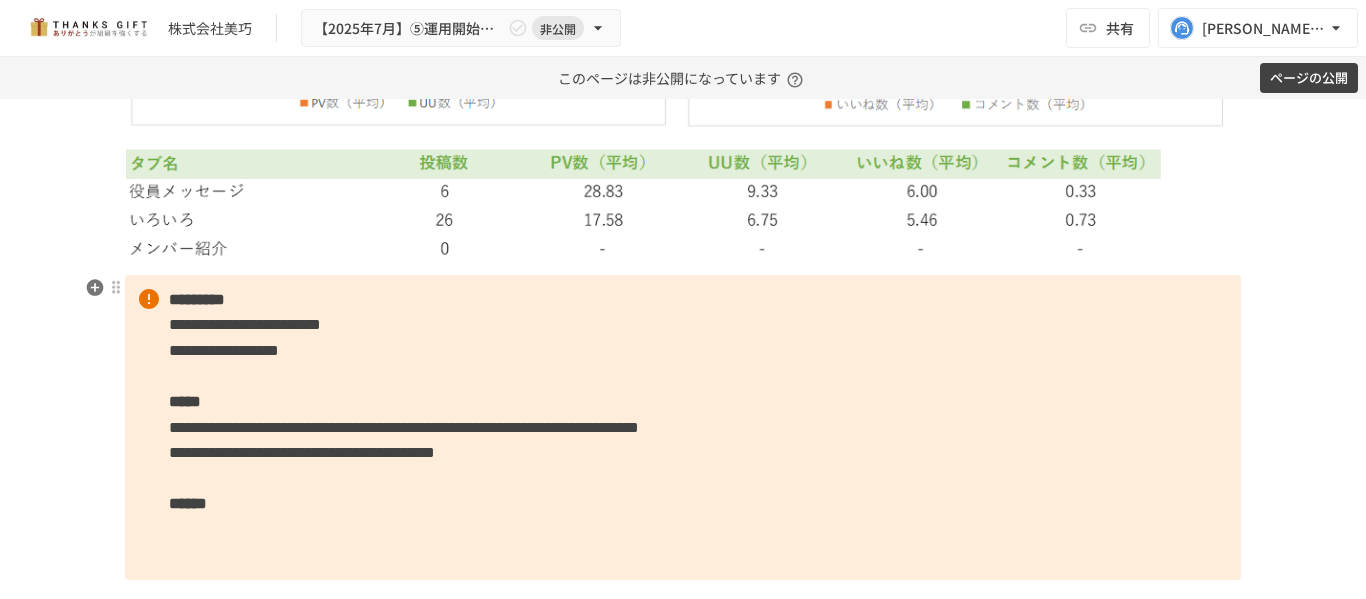click on "**********" at bounding box center (683, 428) 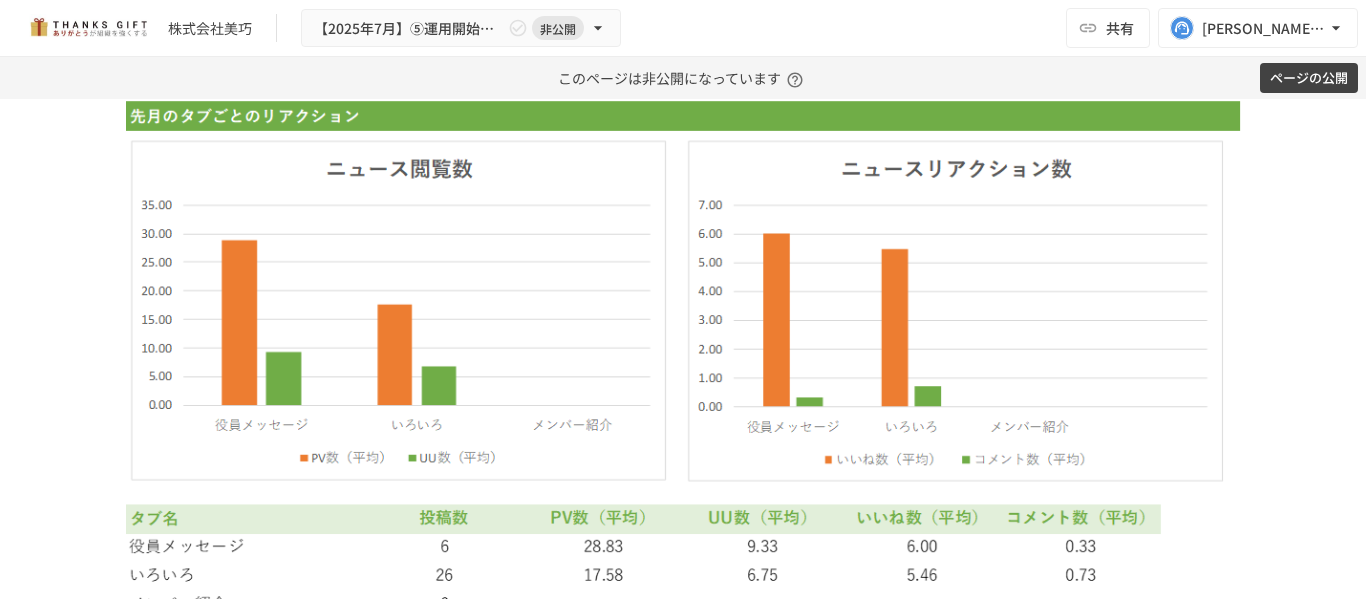 scroll, scrollTop: 5924, scrollLeft: 0, axis: vertical 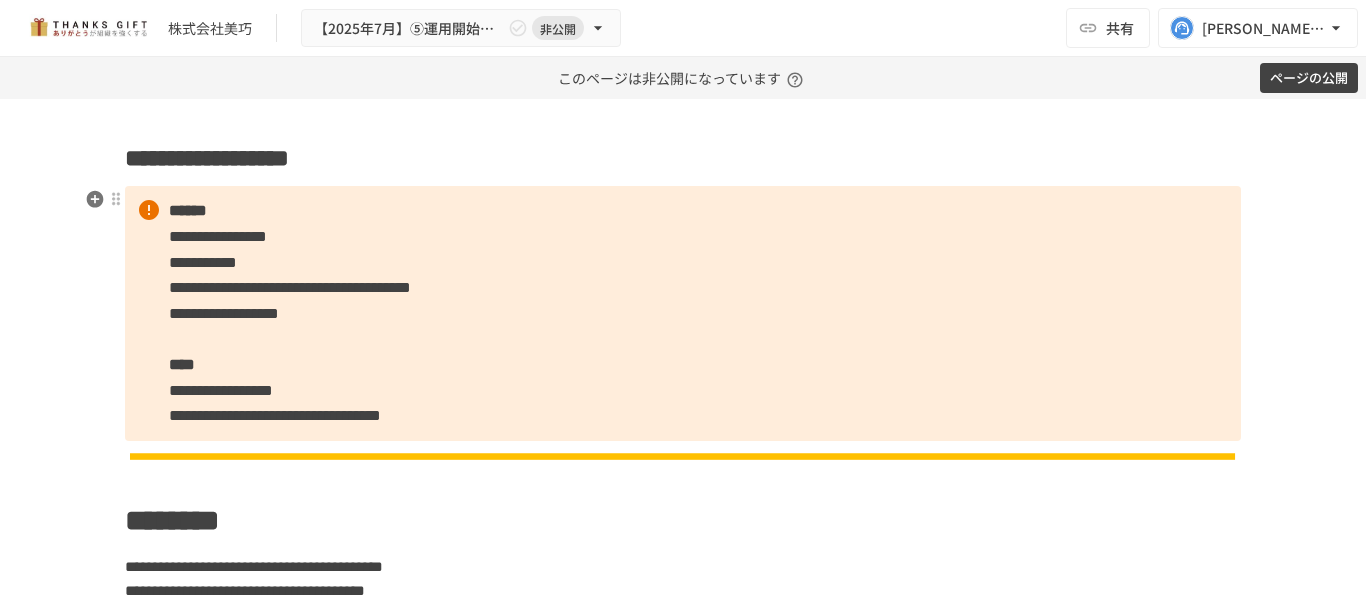 click on "**********" at bounding box center [683, 313] 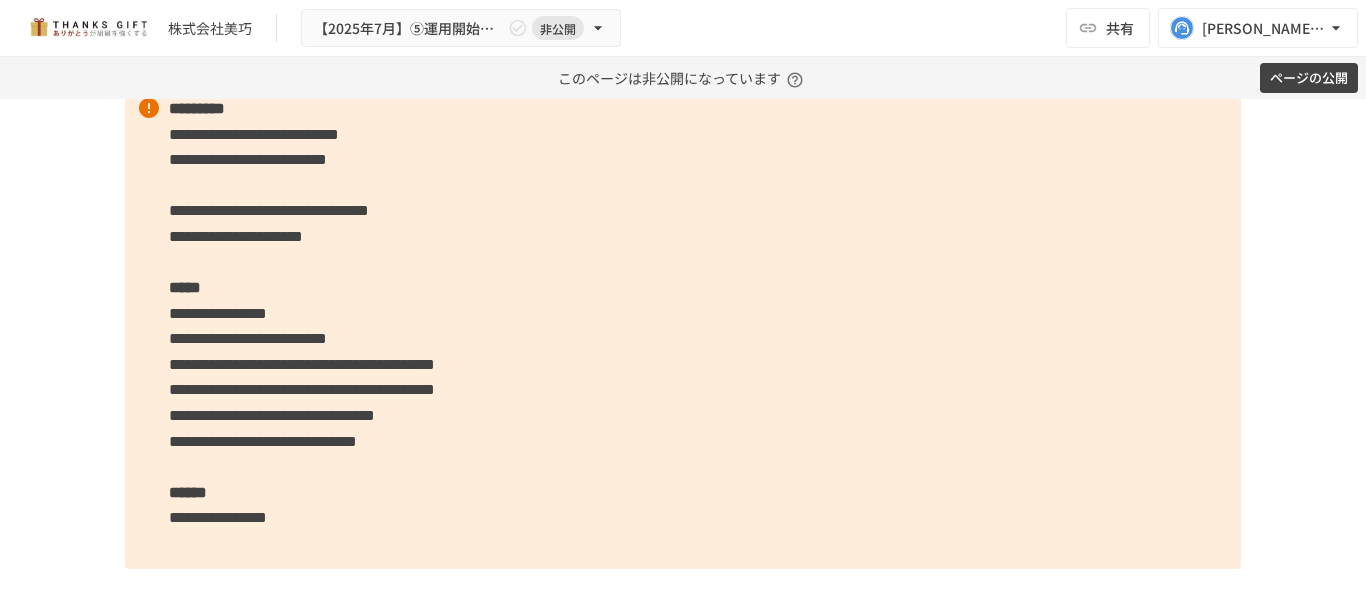 scroll, scrollTop: 3841, scrollLeft: 0, axis: vertical 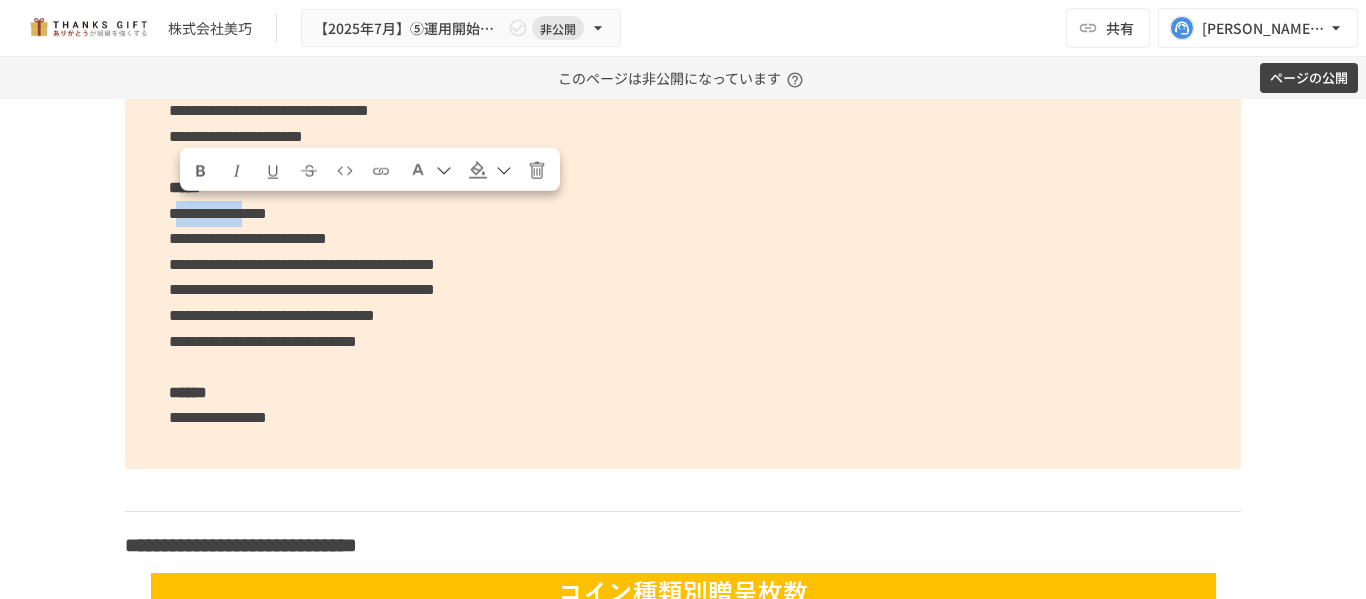 drag, startPoint x: 179, startPoint y: 210, endPoint x: 349, endPoint y: 218, distance: 170.18813 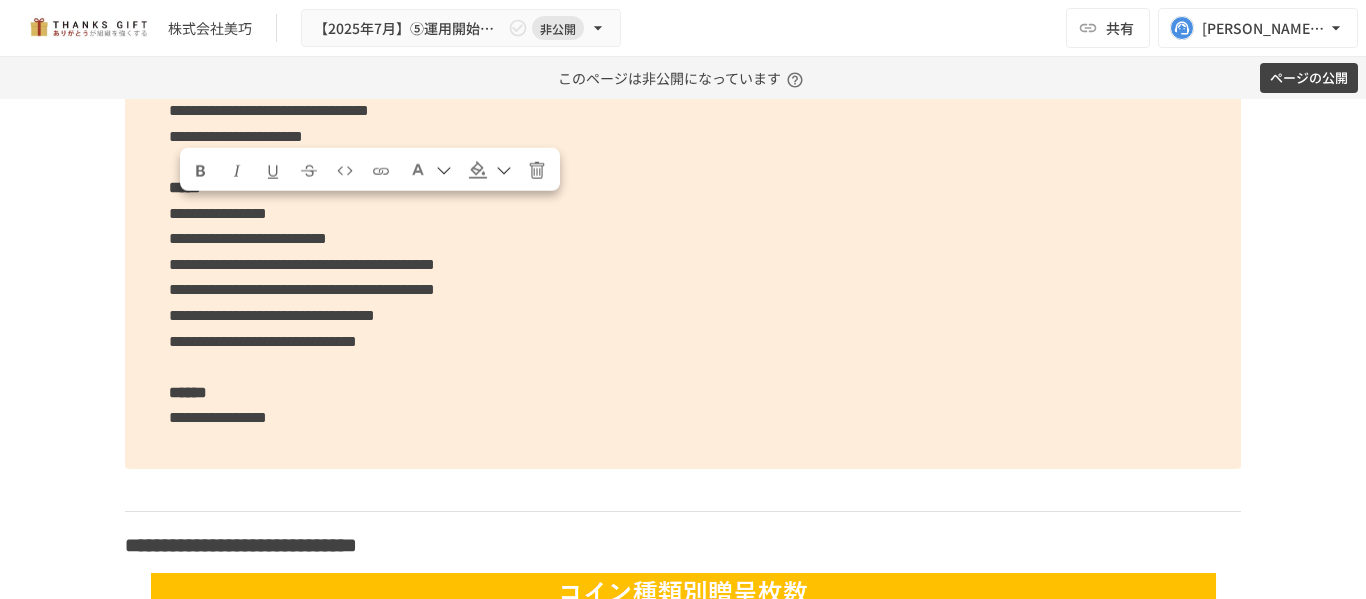 click on "**********" at bounding box center [218, 213] 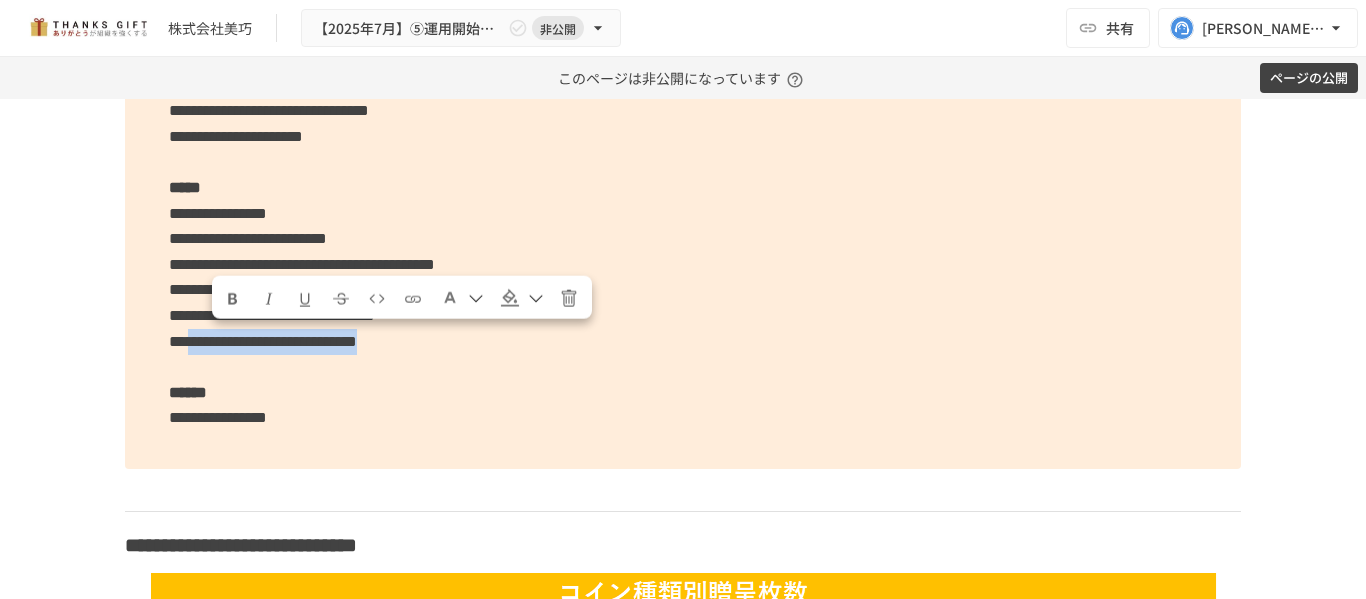 drag, startPoint x: 443, startPoint y: 340, endPoint x: 208, endPoint y: 331, distance: 235.17227 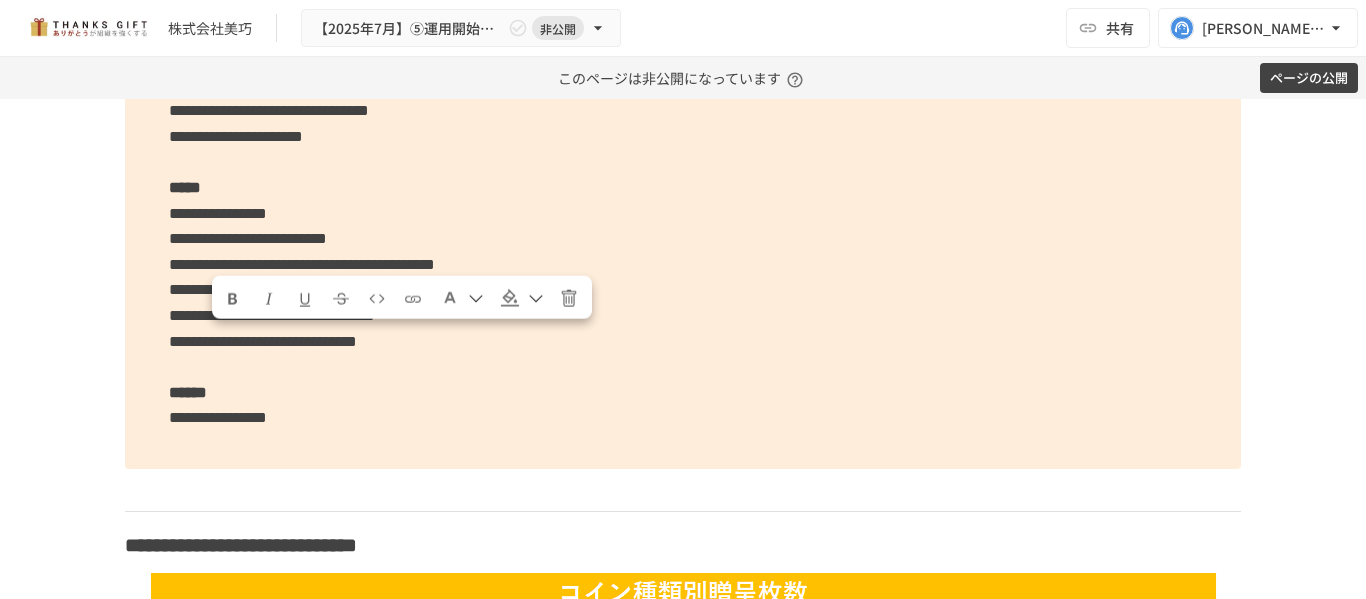 click on "**********" at bounding box center (683, 226) 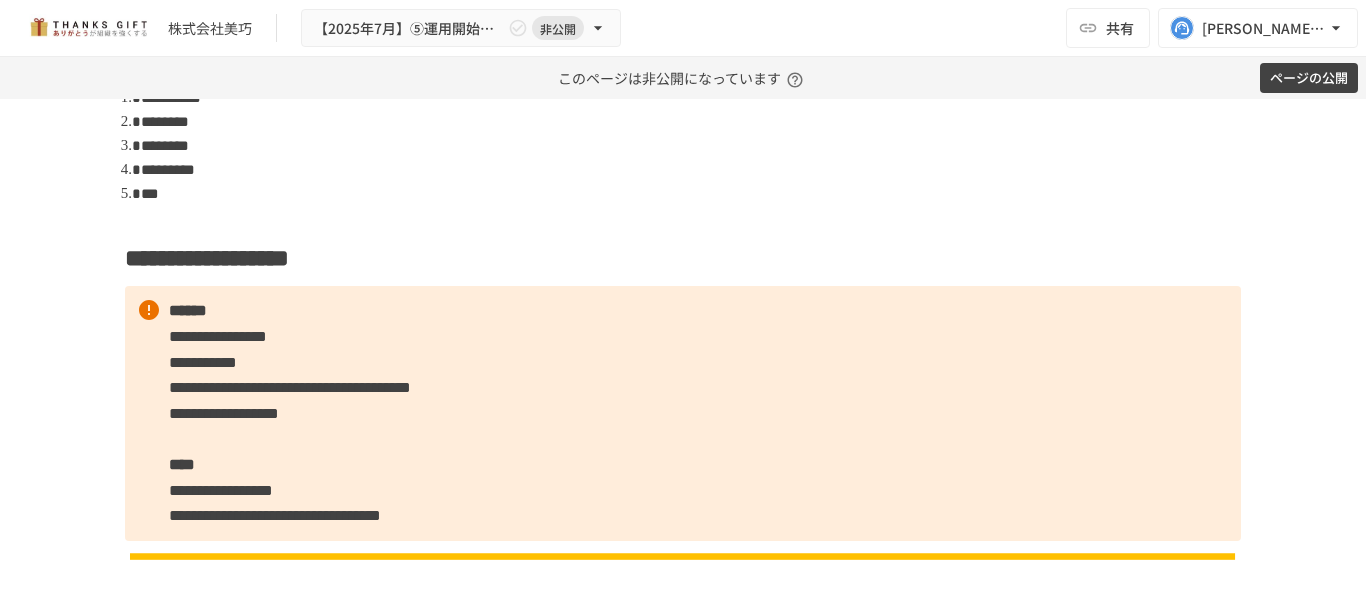 scroll, scrollTop: 1541, scrollLeft: 0, axis: vertical 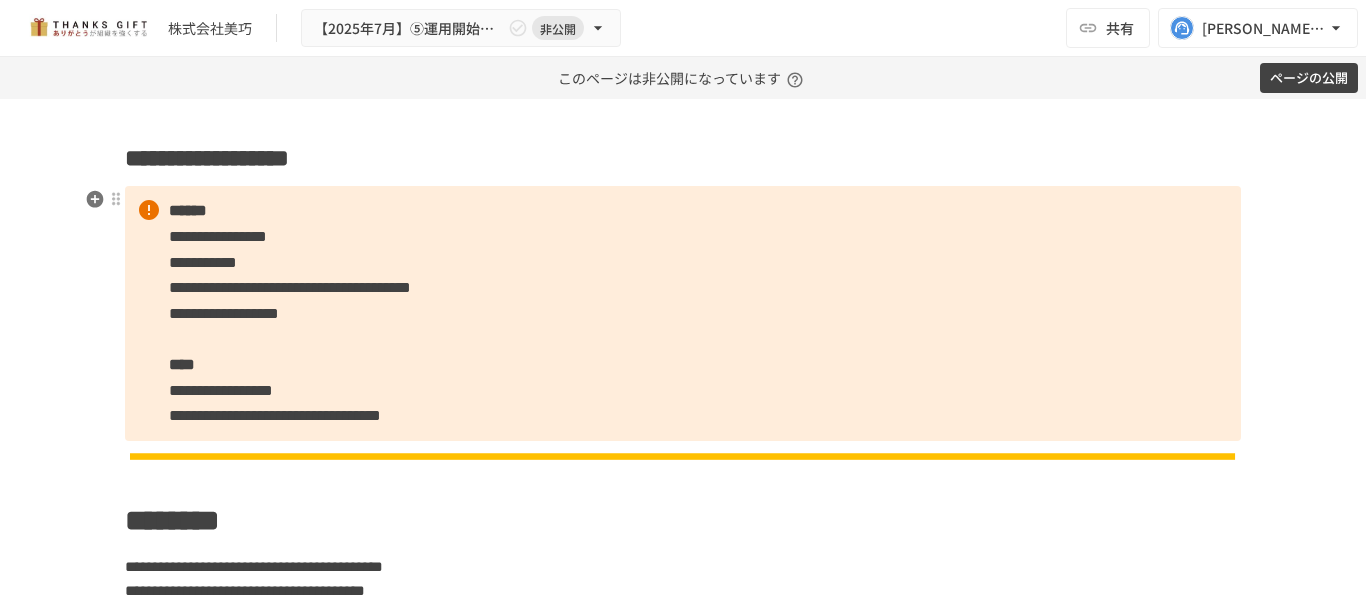 click on "**********" at bounding box center (683, 313) 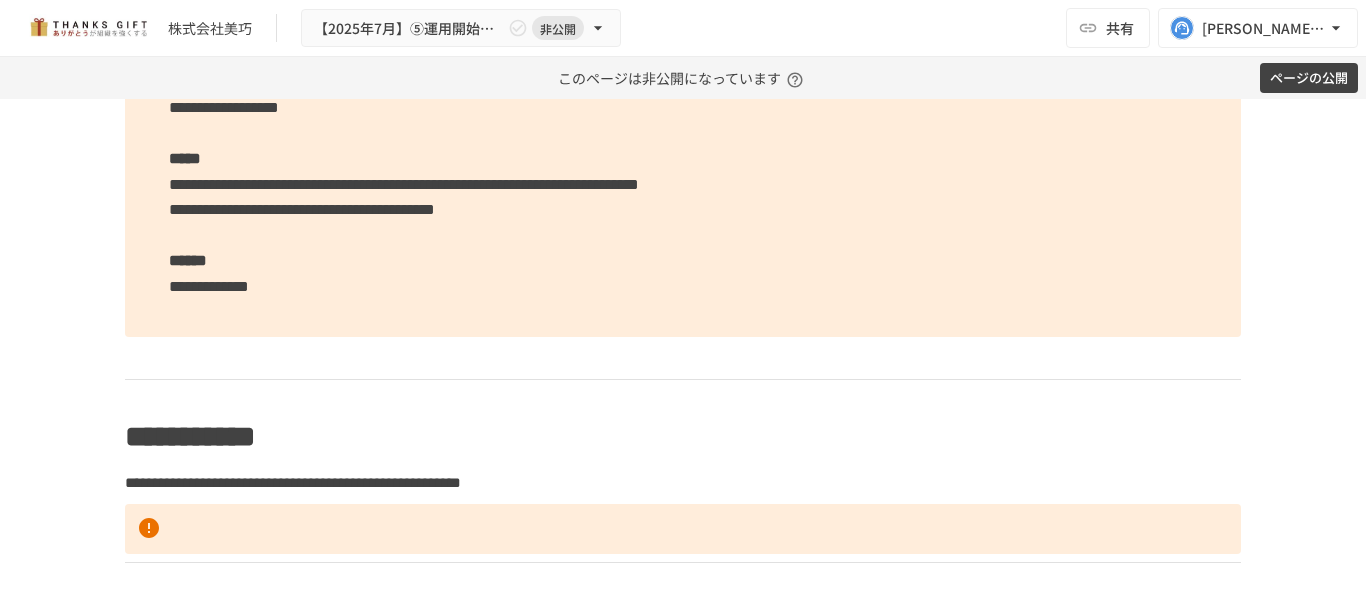 scroll, scrollTop: 6541, scrollLeft: 0, axis: vertical 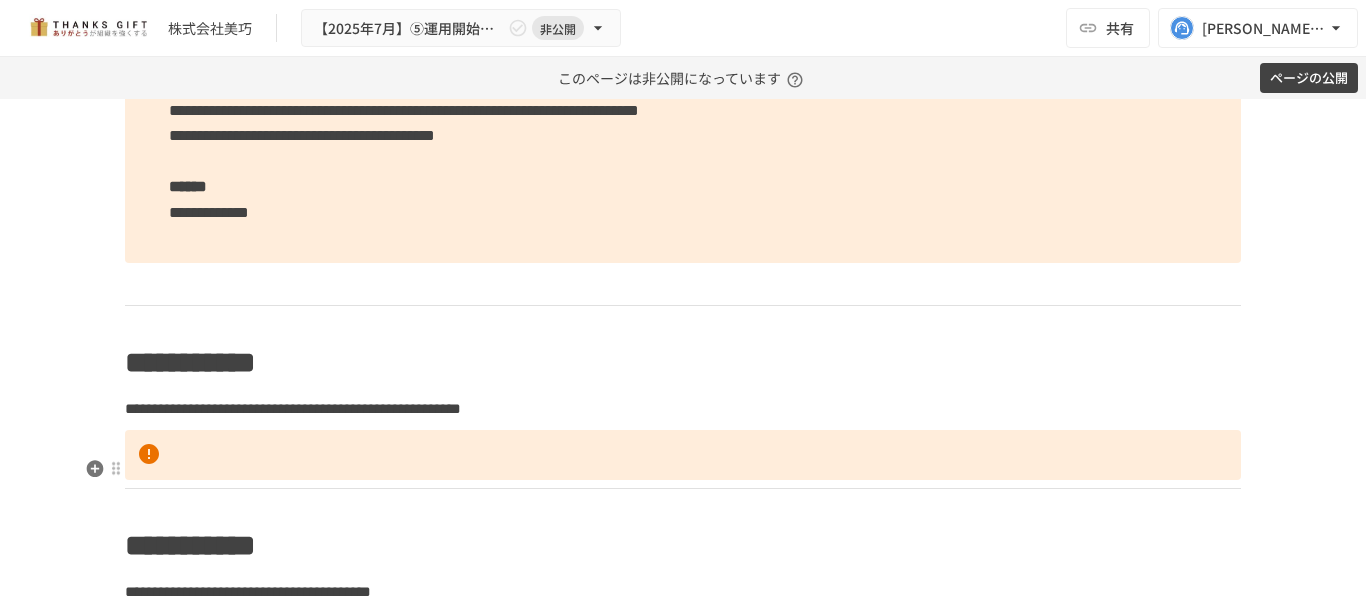 click at bounding box center (683, 455) 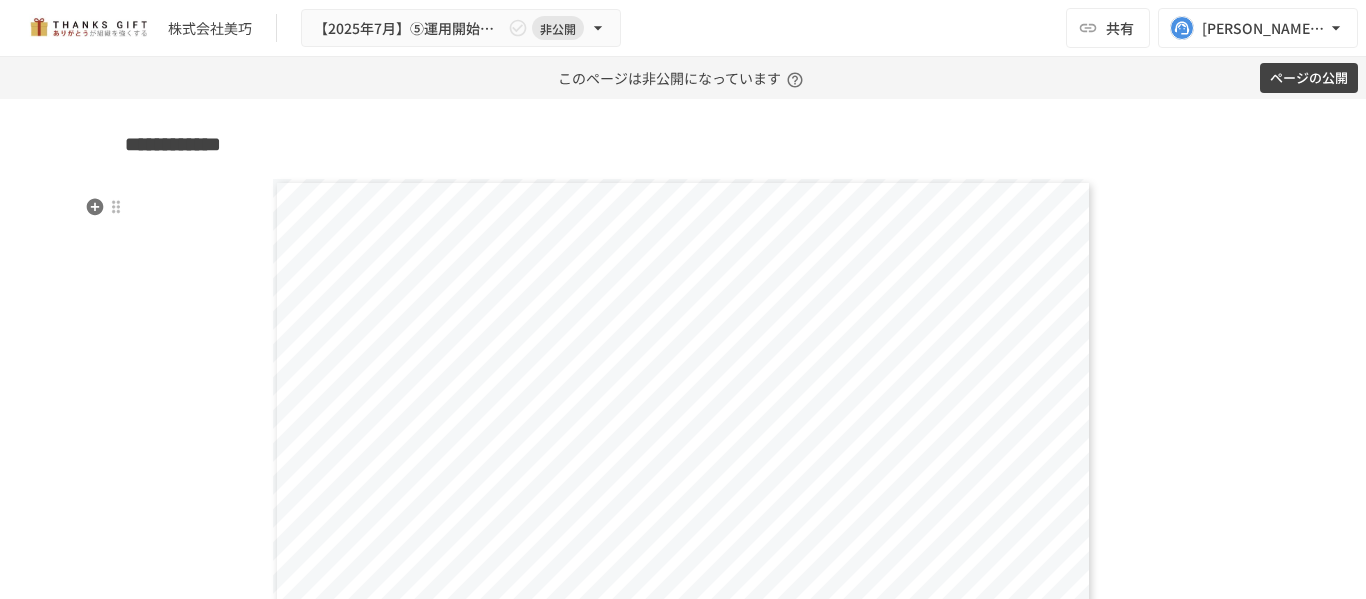 scroll, scrollTop: 7541, scrollLeft: 0, axis: vertical 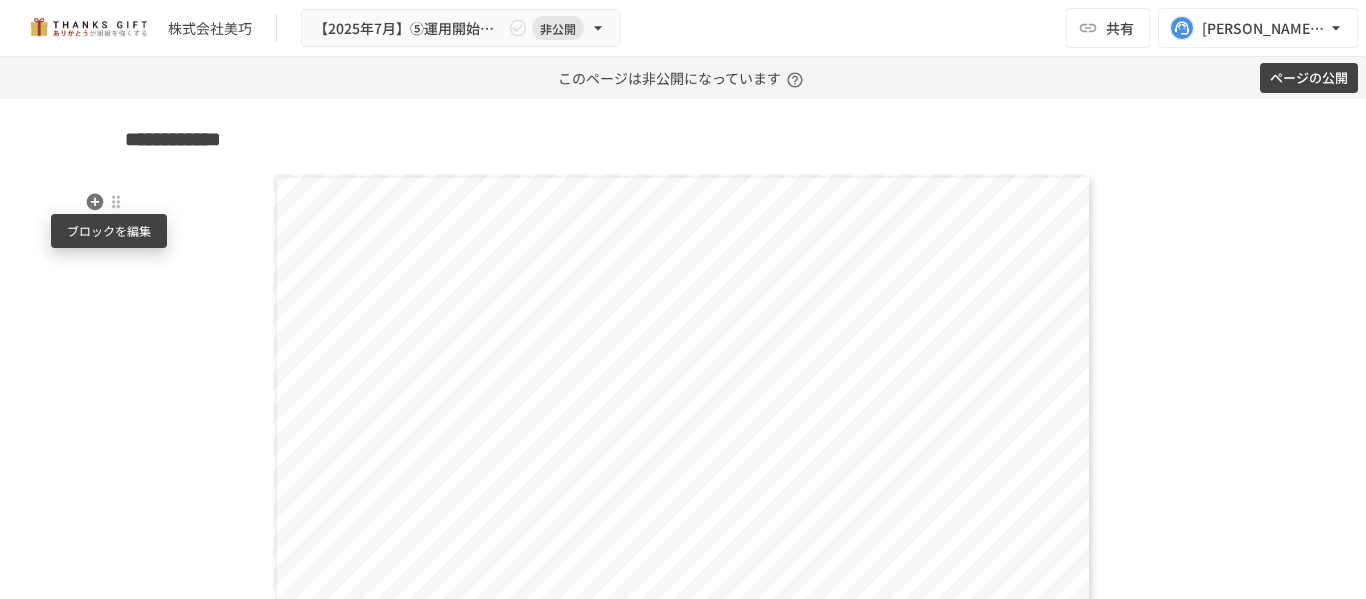 click at bounding box center [116, 202] 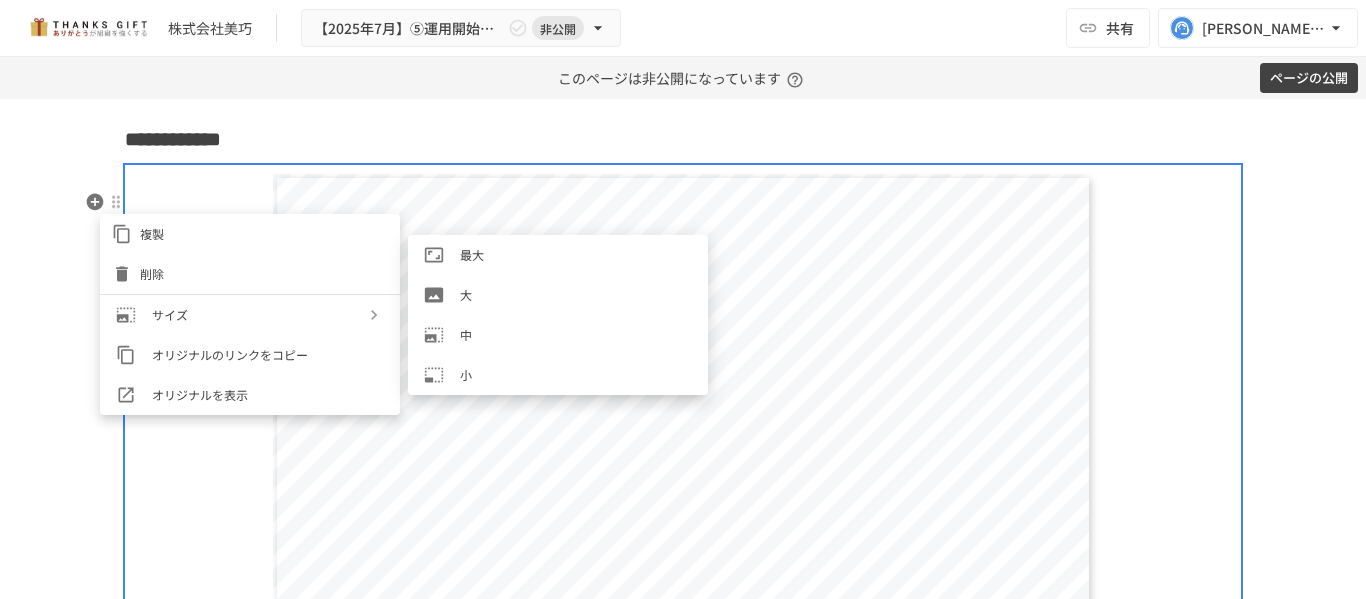 click on "中" at bounding box center [576, 334] 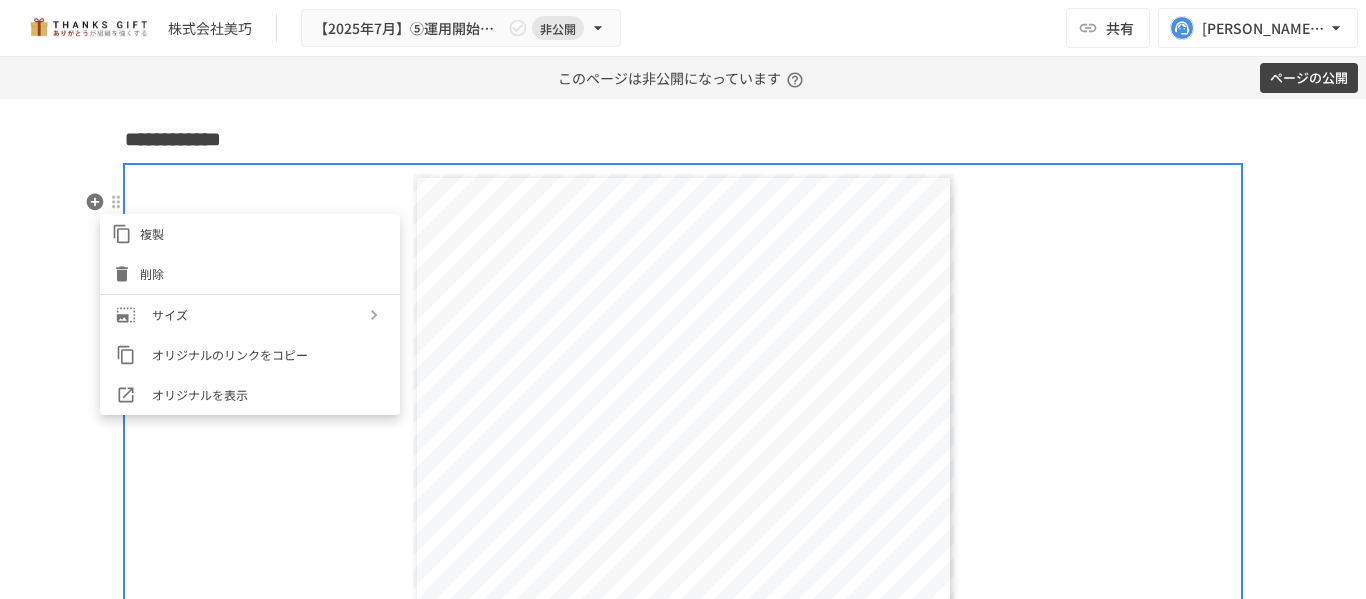 click at bounding box center [683, 299] 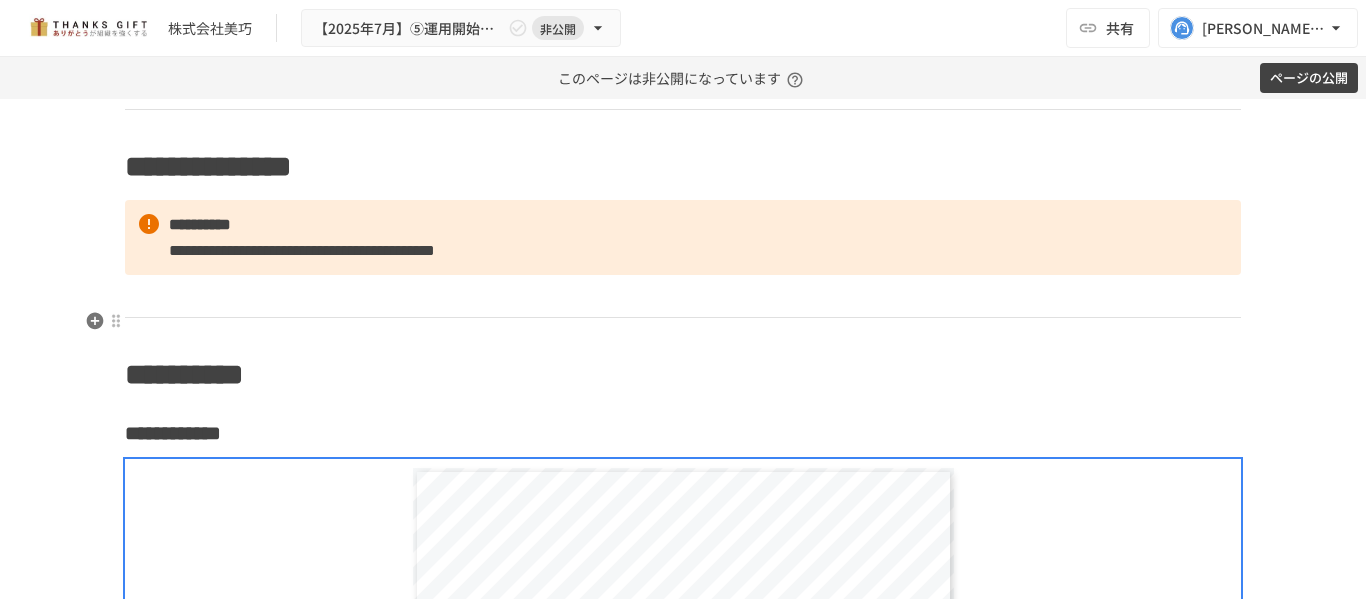 scroll, scrollTop: 7241, scrollLeft: 0, axis: vertical 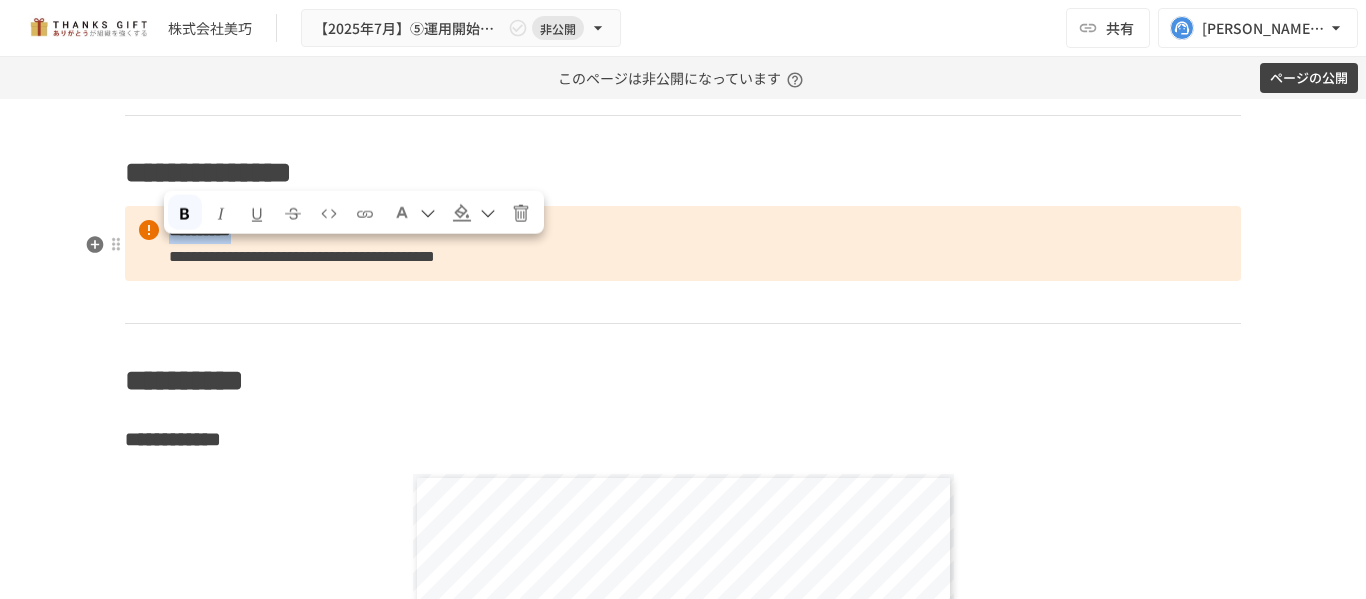 drag, startPoint x: 263, startPoint y: 254, endPoint x: 164, endPoint y: 253, distance: 99.00505 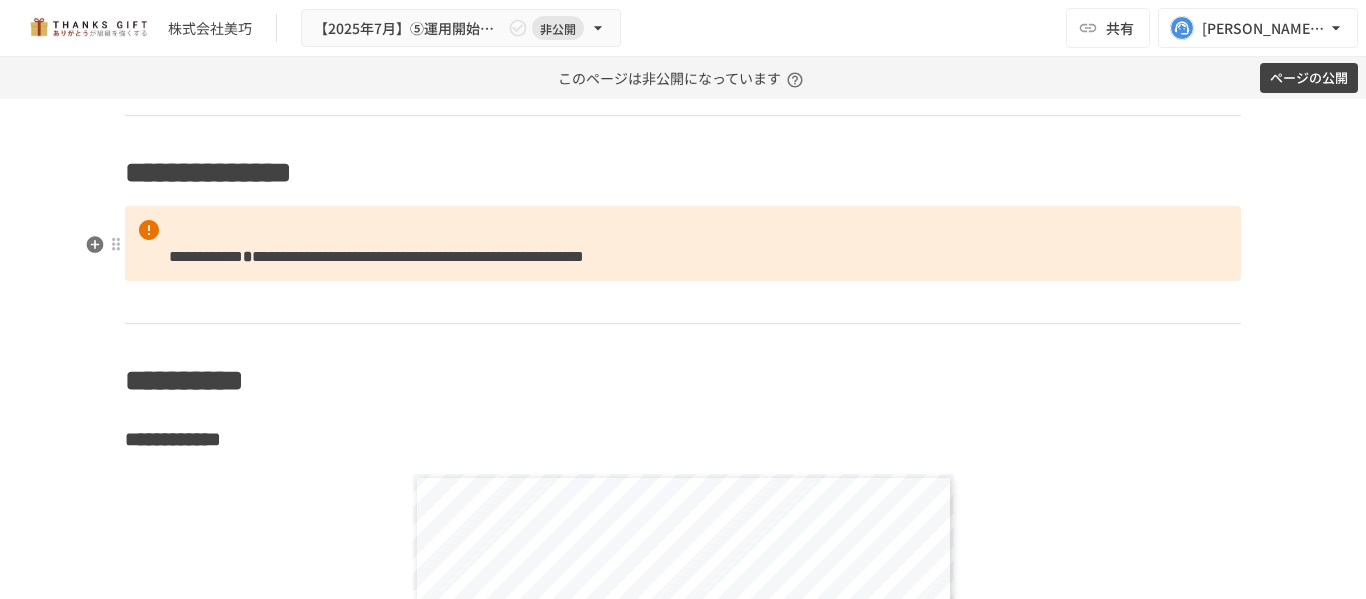 click on "**********" at bounding box center (206, 256) 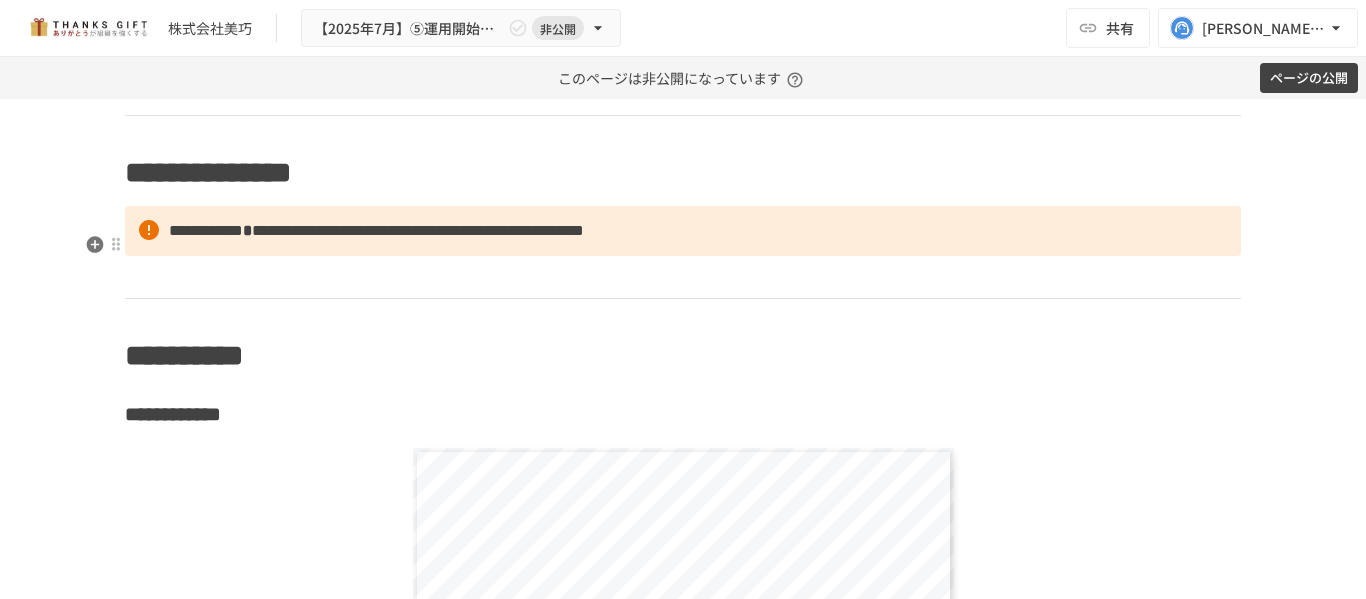 click on "**********" at bounding box center (418, 230) 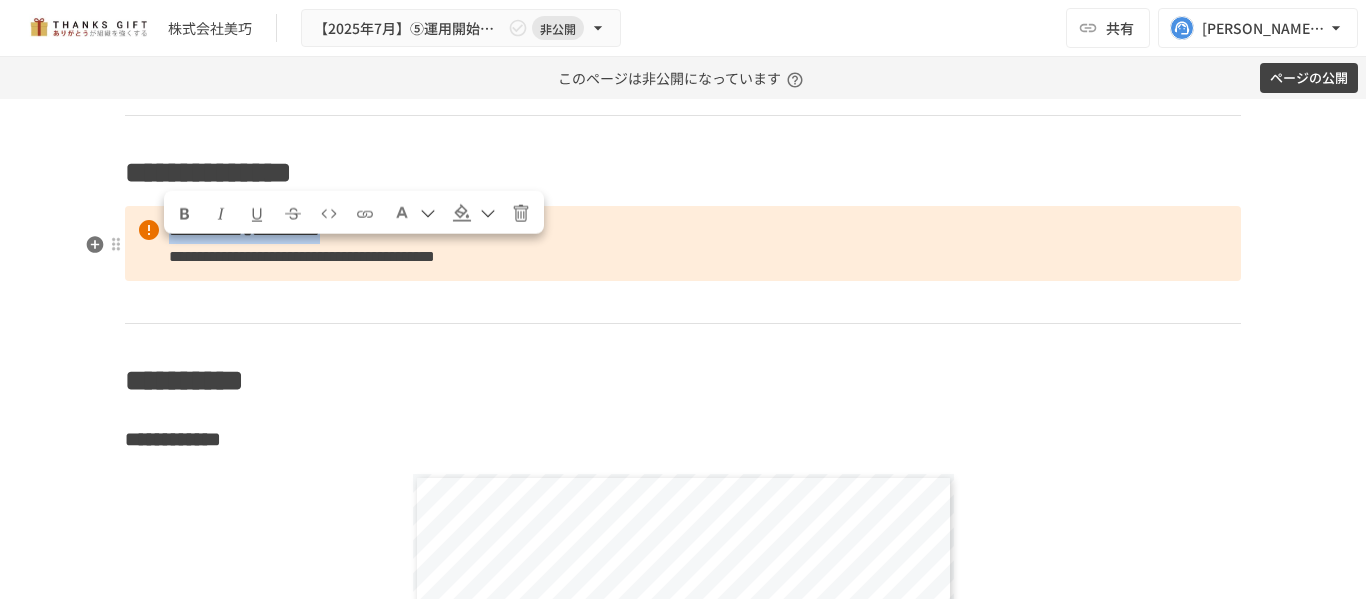 drag, startPoint x: 417, startPoint y: 259, endPoint x: 163, endPoint y: 244, distance: 254.44254 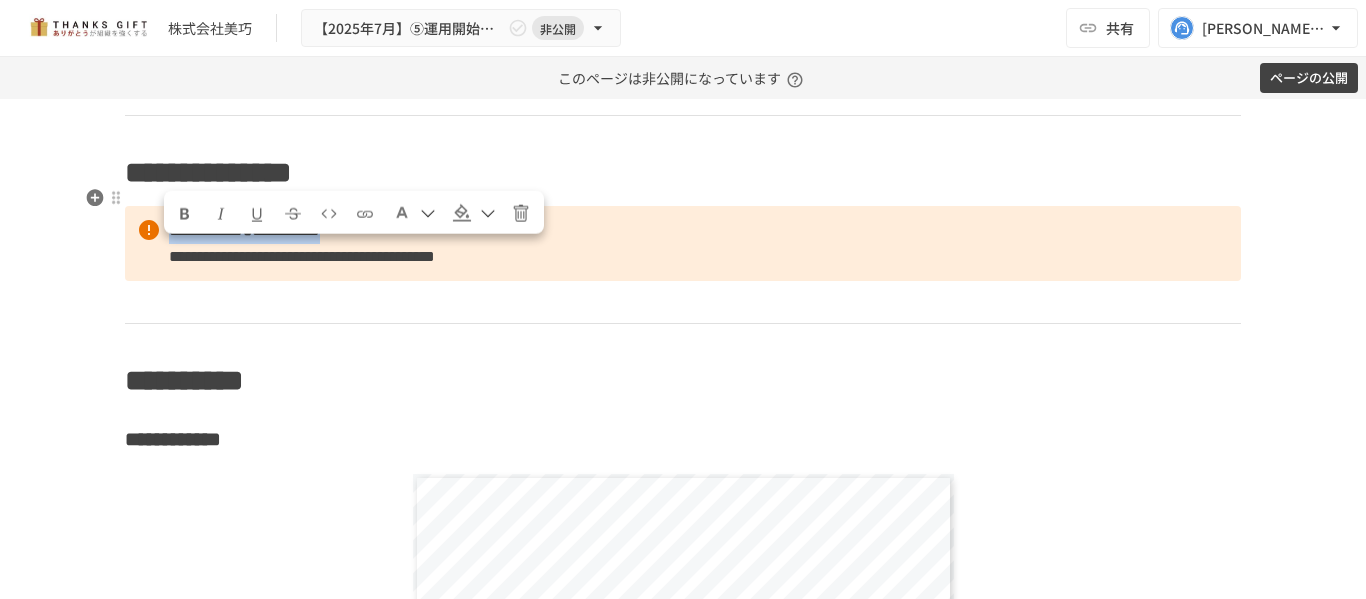click at bounding box center [185, 214] 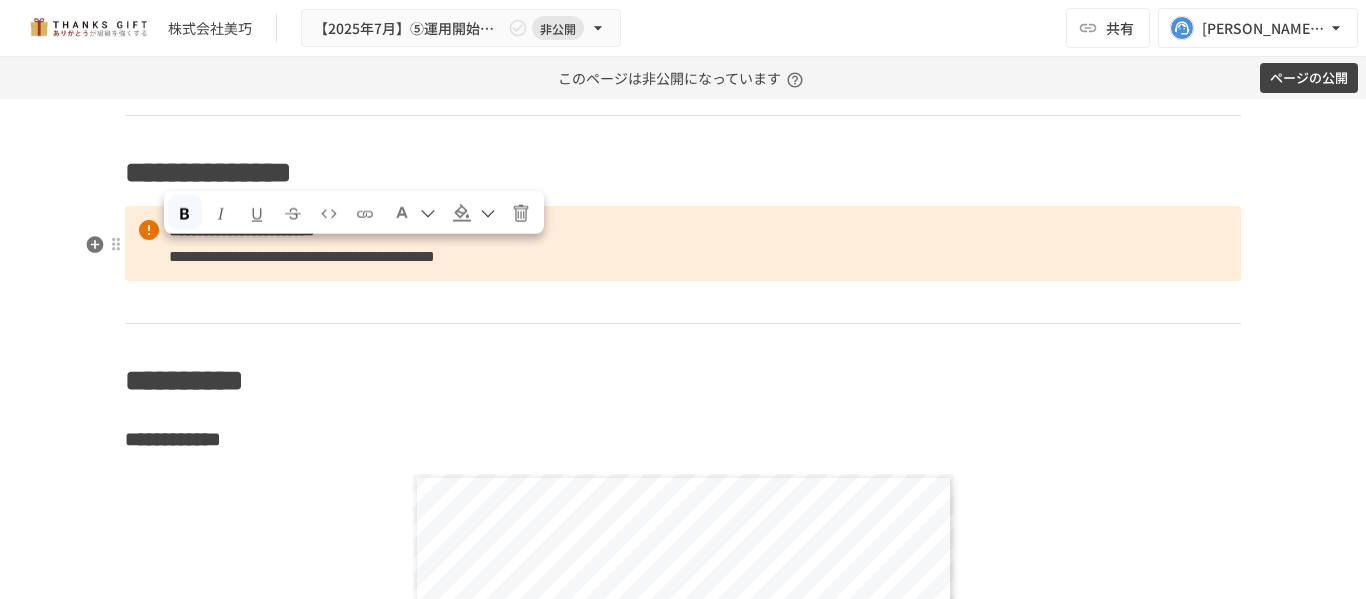 click on "**********" at bounding box center [683, 243] 